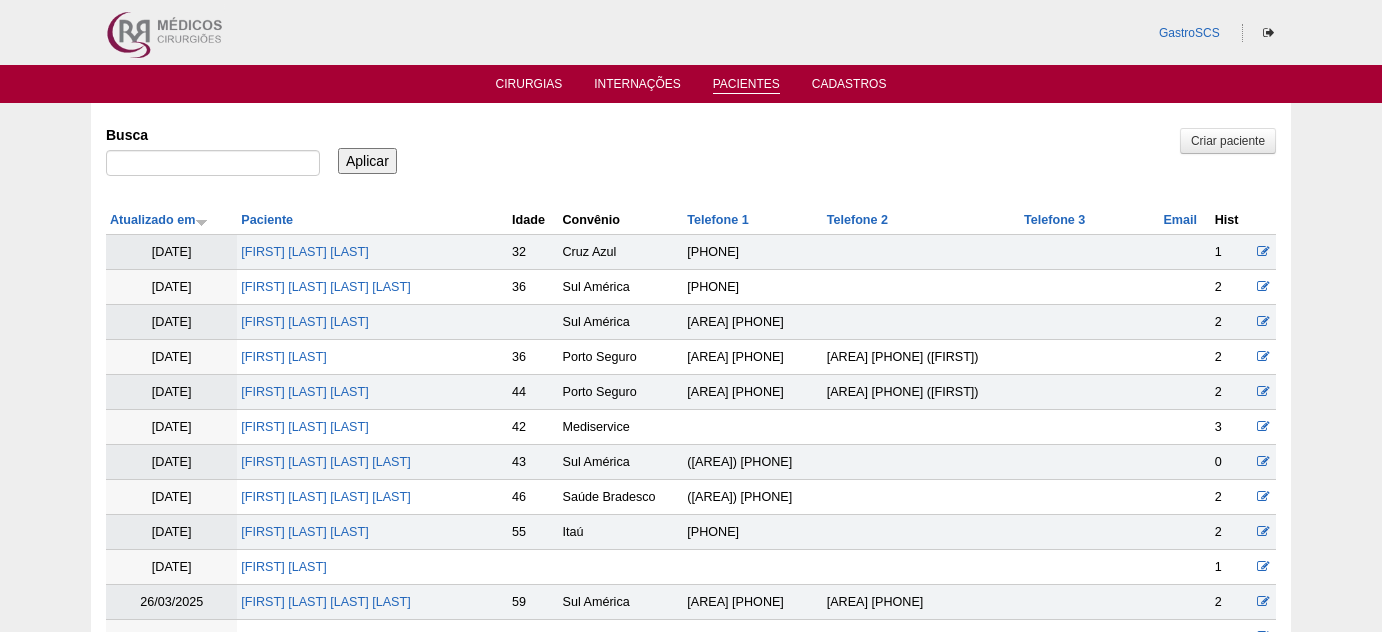 scroll, scrollTop: 90, scrollLeft: 0, axis: vertical 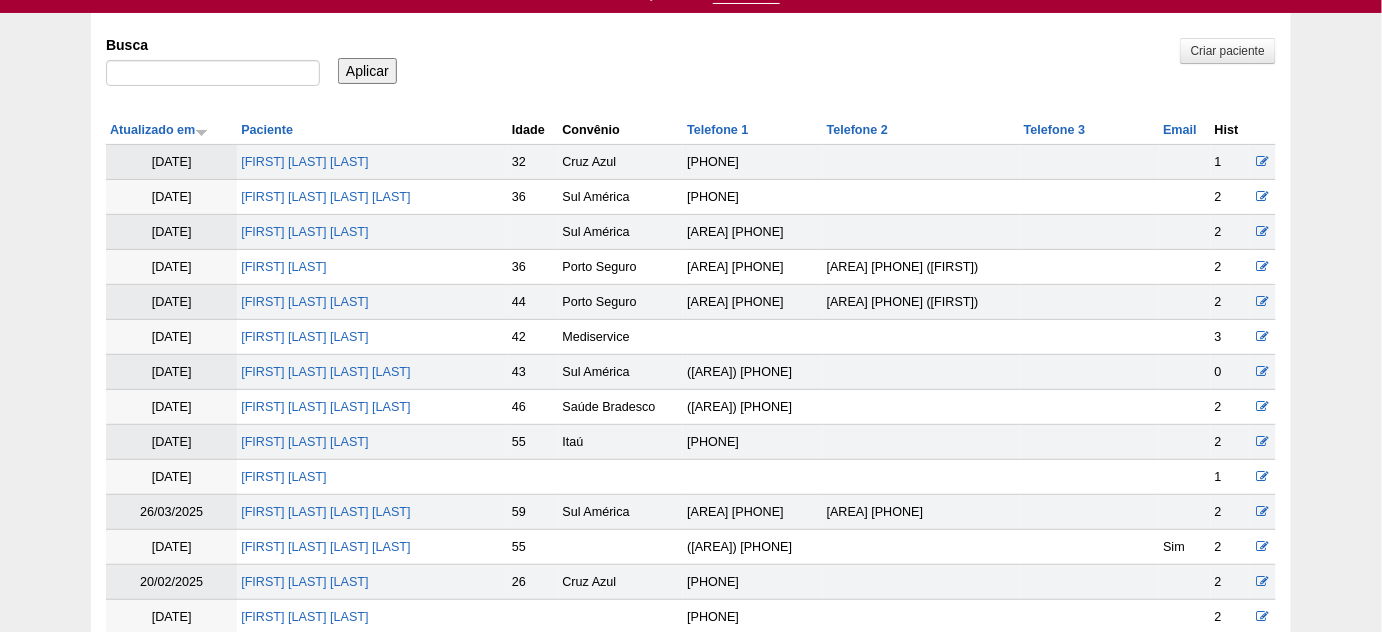 click on "Criar paciente
Busca
Aplicar
Atualizado em
Paciente
Idade
Convênio
Telefone 1
Telefone 2
Telefone 3
Email
Hist
10/07/2025
Claudia Cordeiro da SIlva
32" at bounding box center [691, 1862] 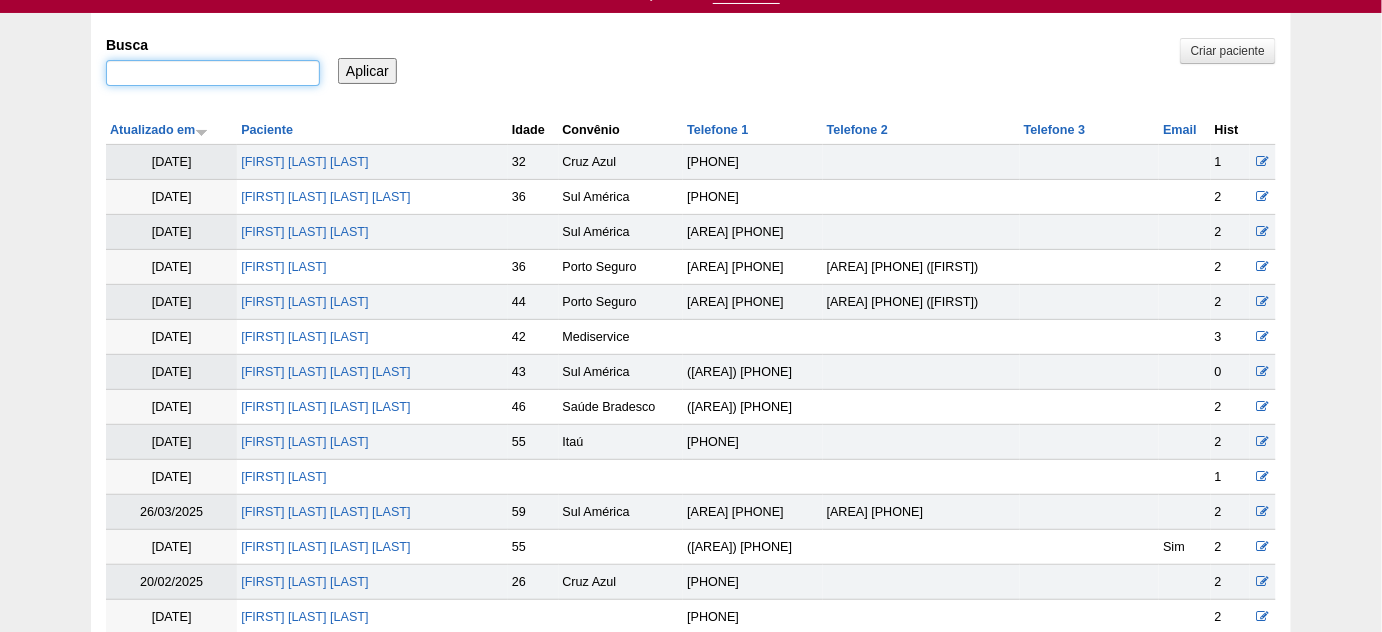 click on "Busca" at bounding box center (213, 73) 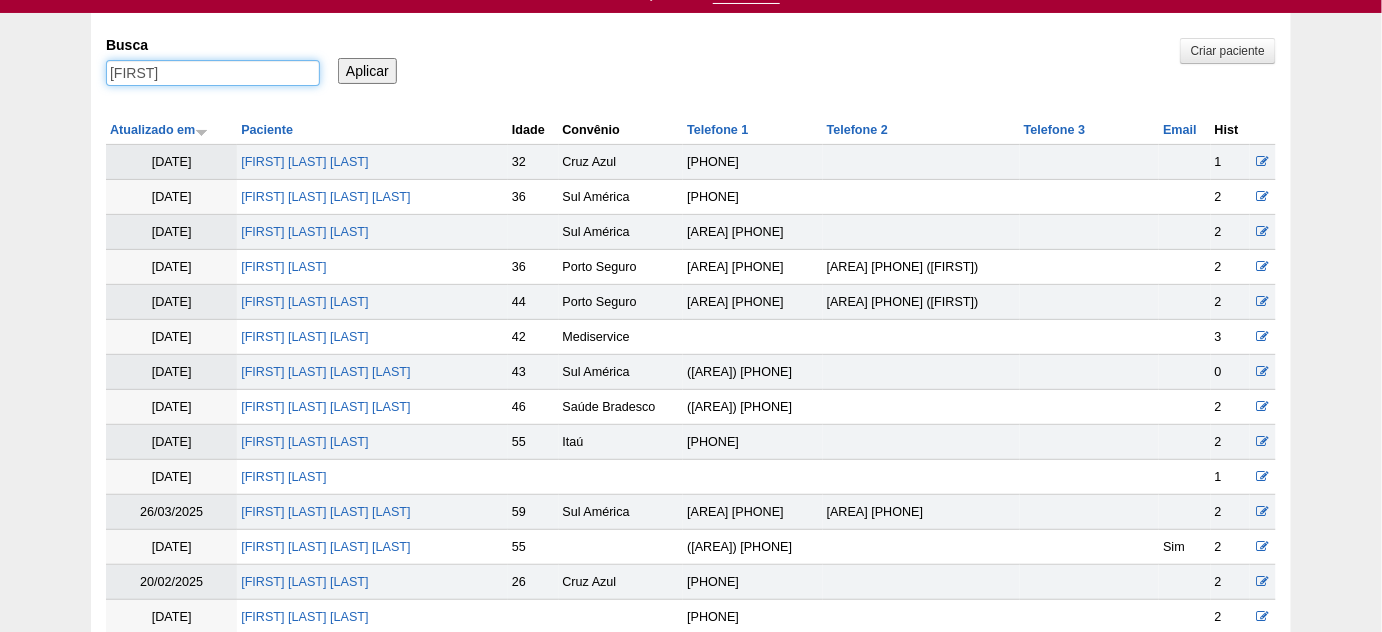type on "daniela" 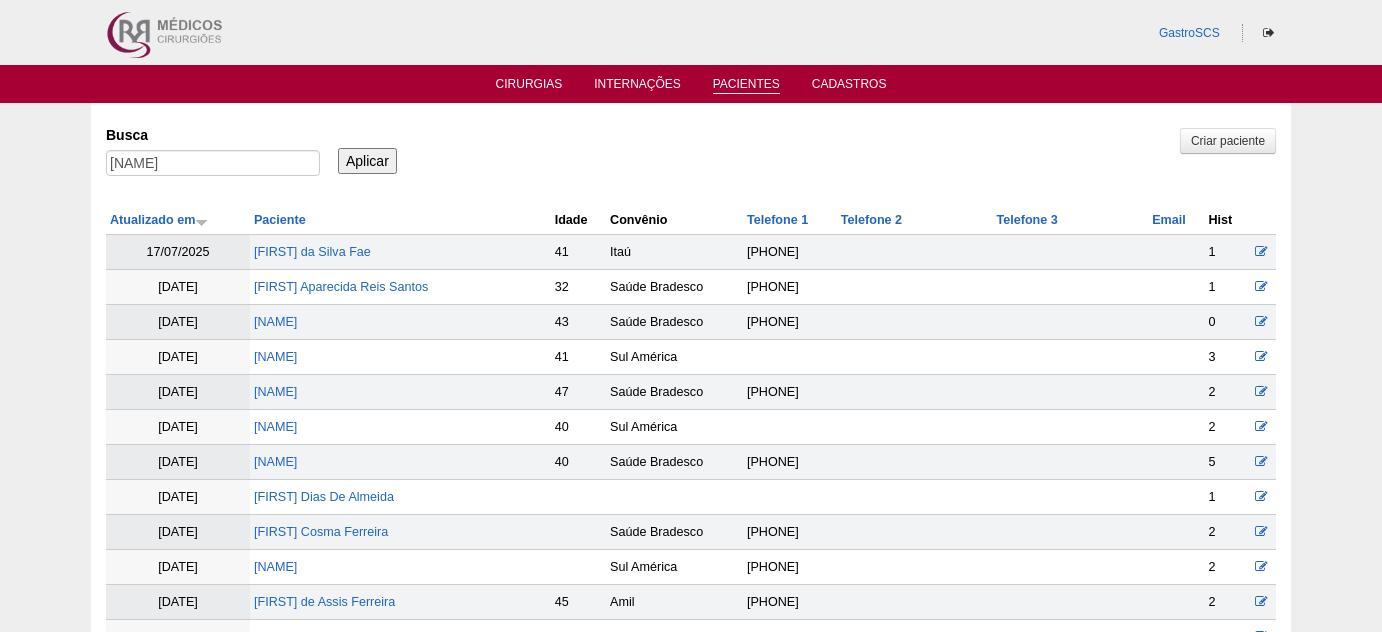 scroll, scrollTop: 0, scrollLeft: 0, axis: both 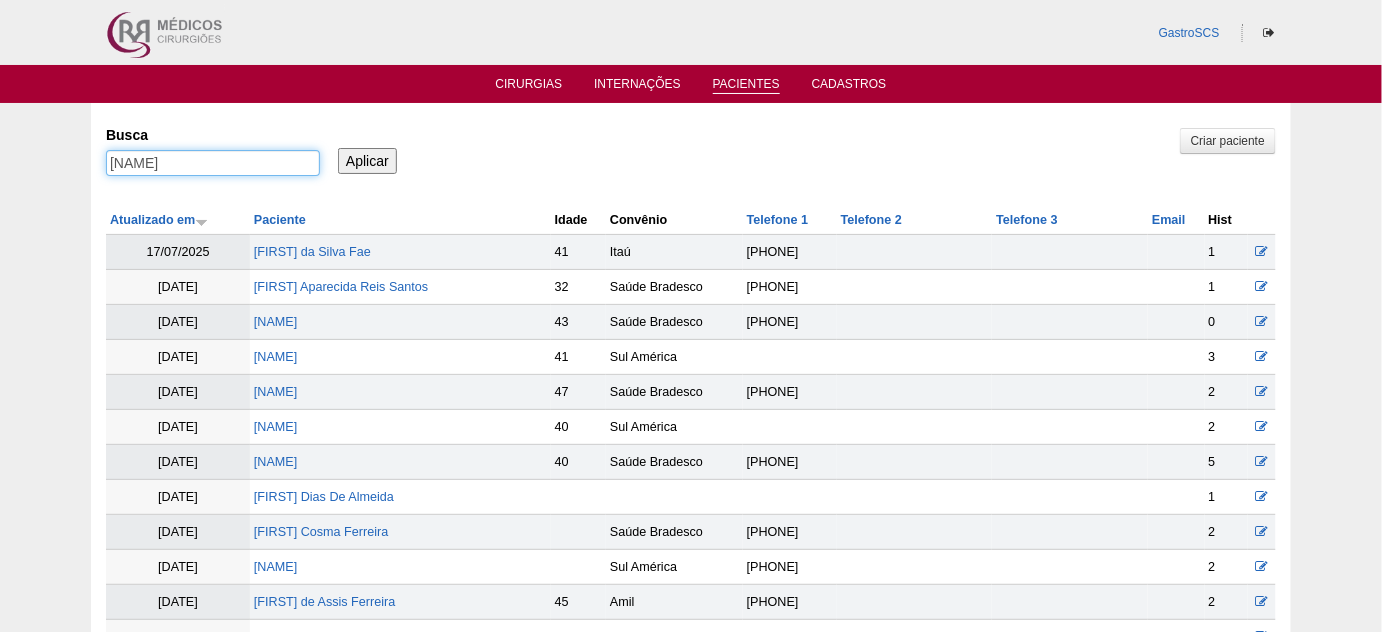 drag, startPoint x: 148, startPoint y: 161, endPoint x: 154, endPoint y: 173, distance: 13.416408 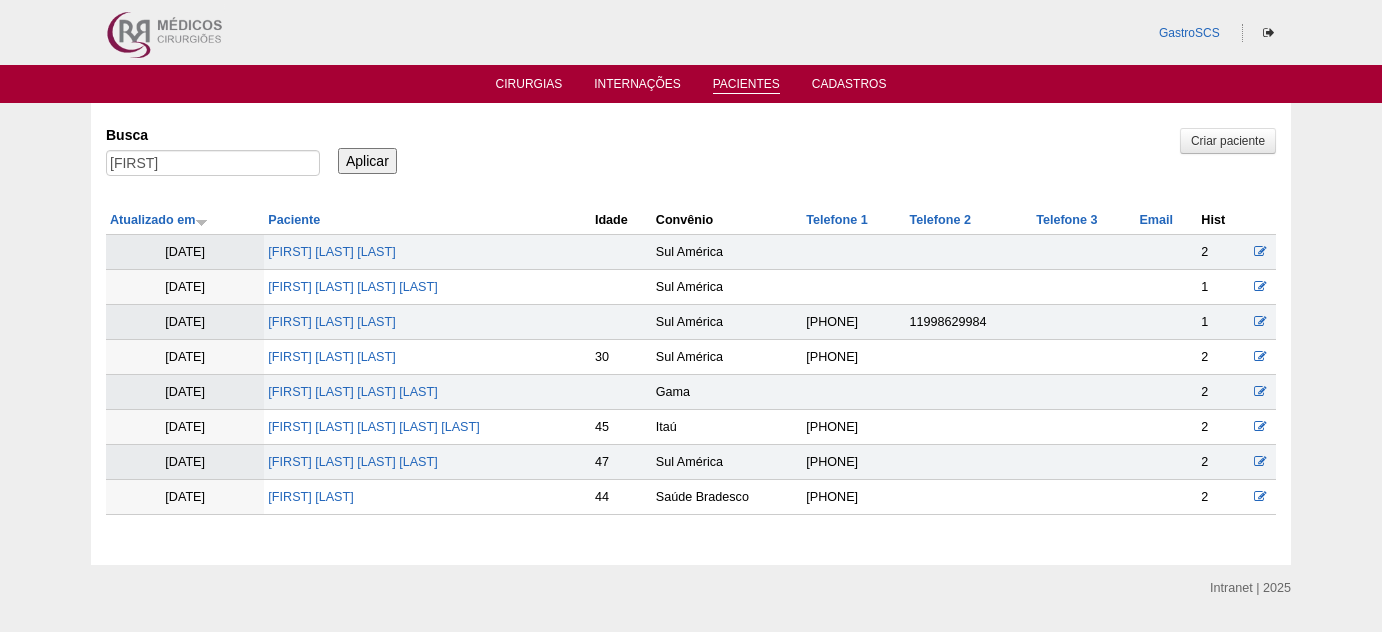 scroll, scrollTop: 0, scrollLeft: 0, axis: both 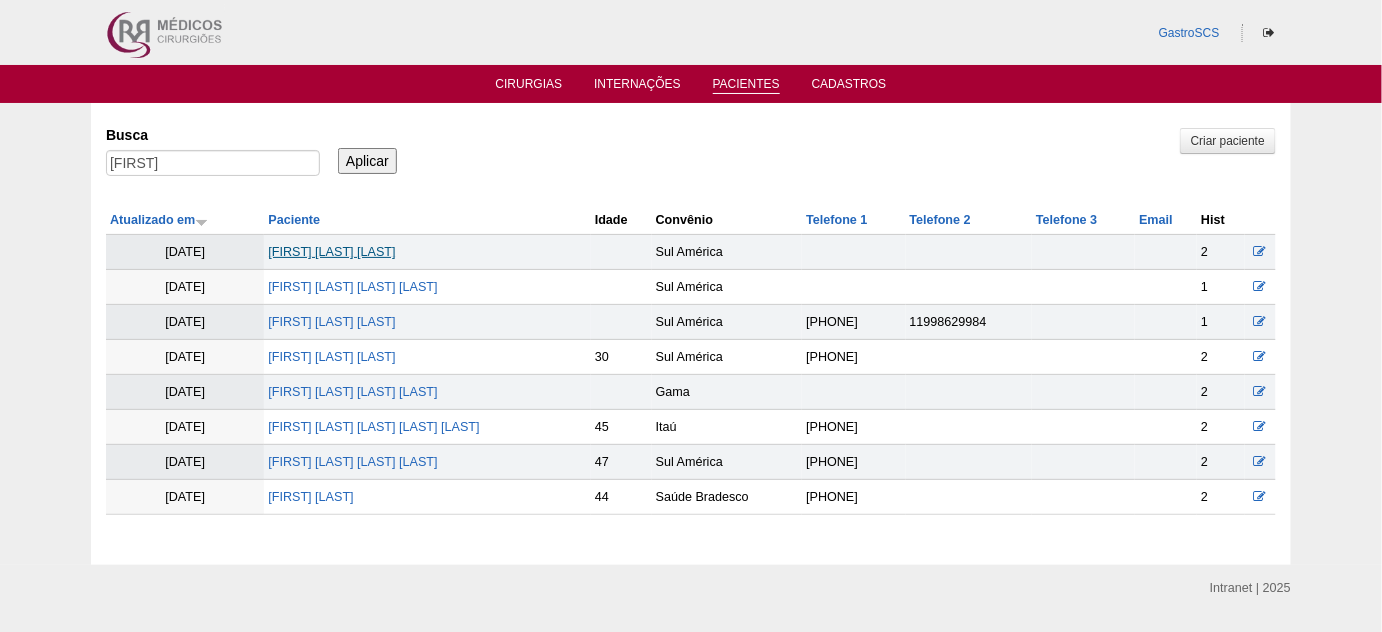 click on "[FIRST] [LAST] [LAST]" at bounding box center (331, 252) 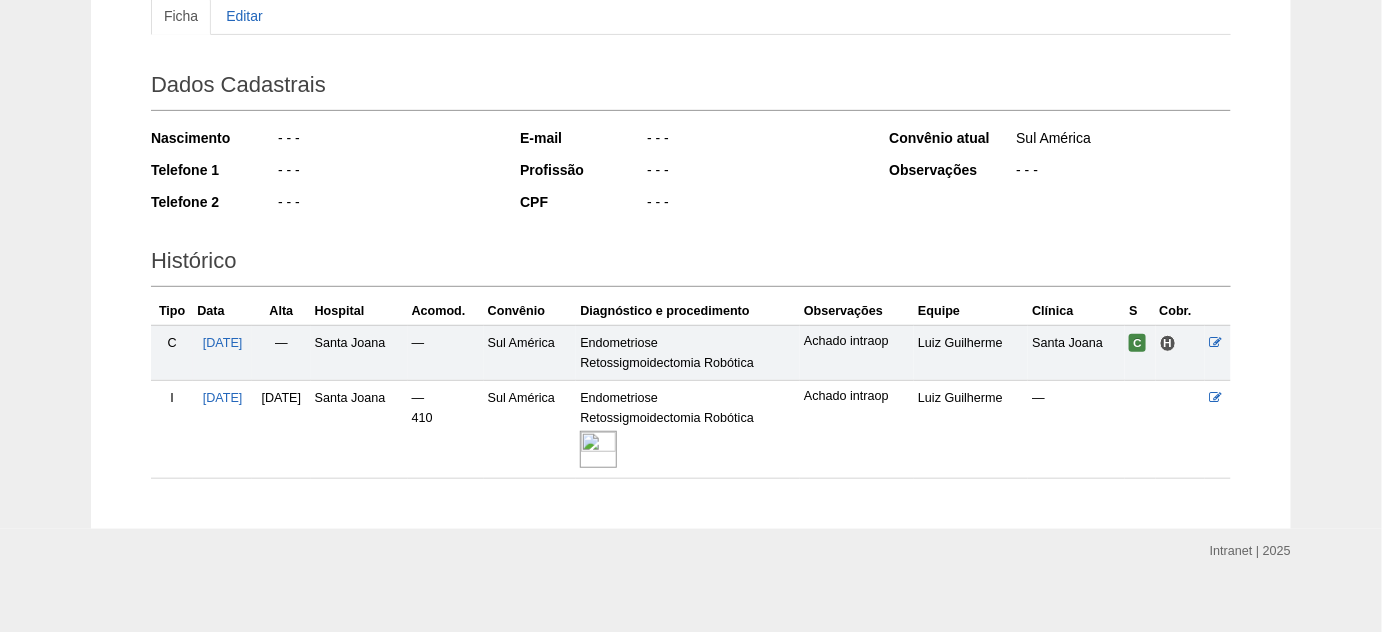 scroll, scrollTop: 247, scrollLeft: 0, axis: vertical 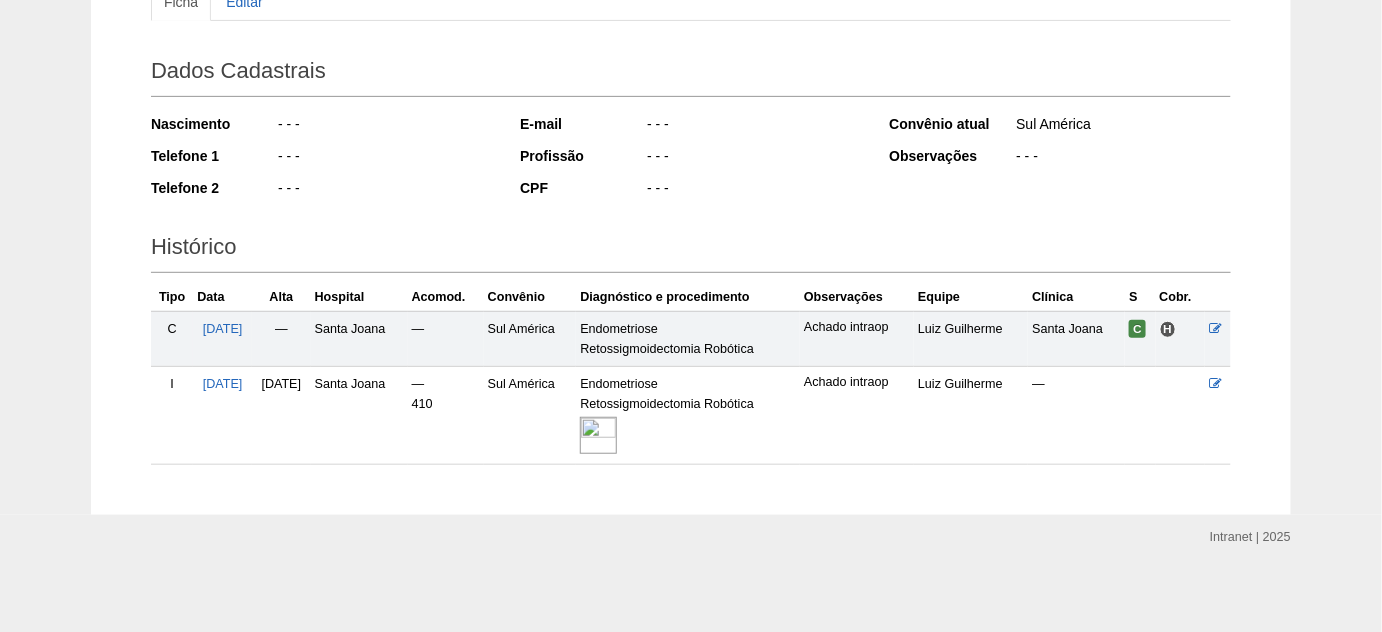 click at bounding box center (598, 435) 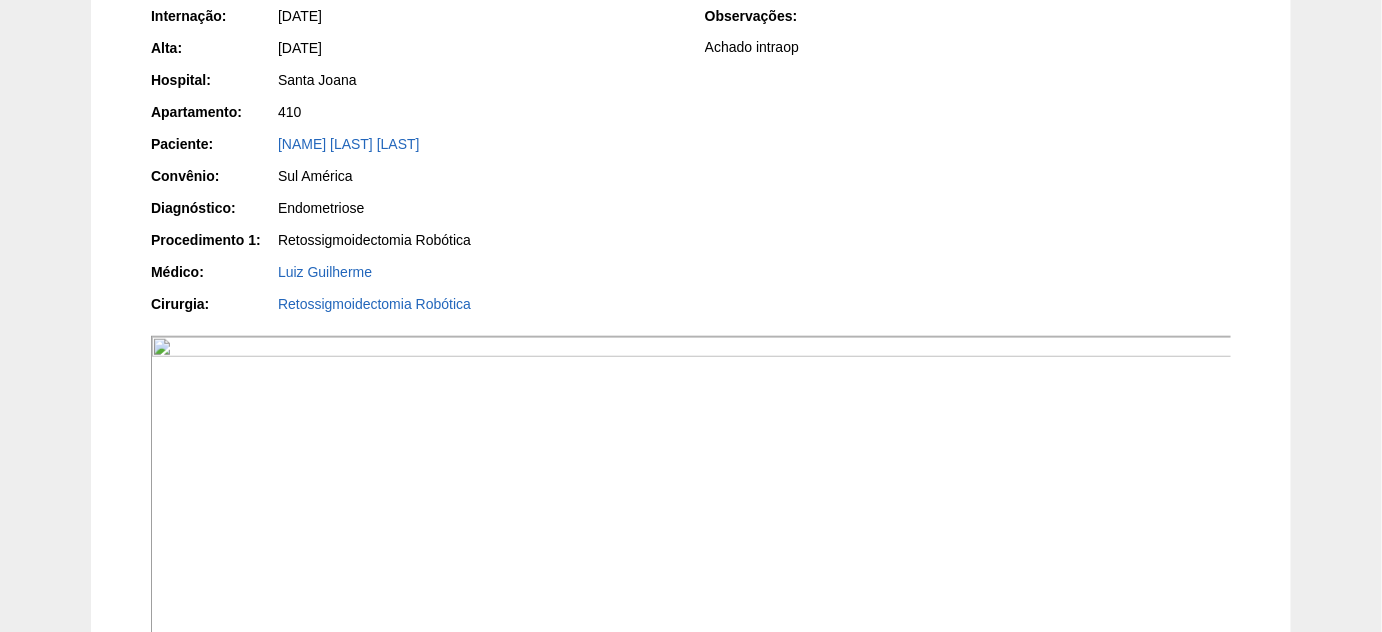 scroll, scrollTop: 272, scrollLeft: 0, axis: vertical 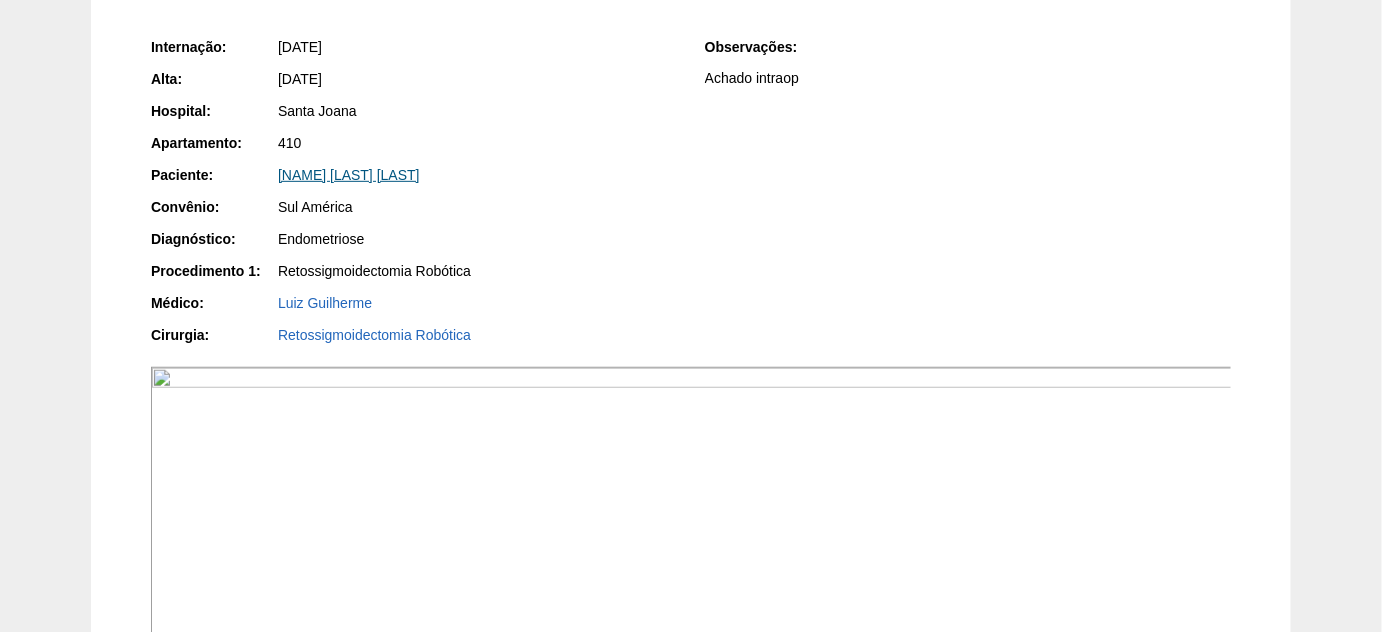 click on "[NAME] [LAST] [LAST]" at bounding box center (349, 175) 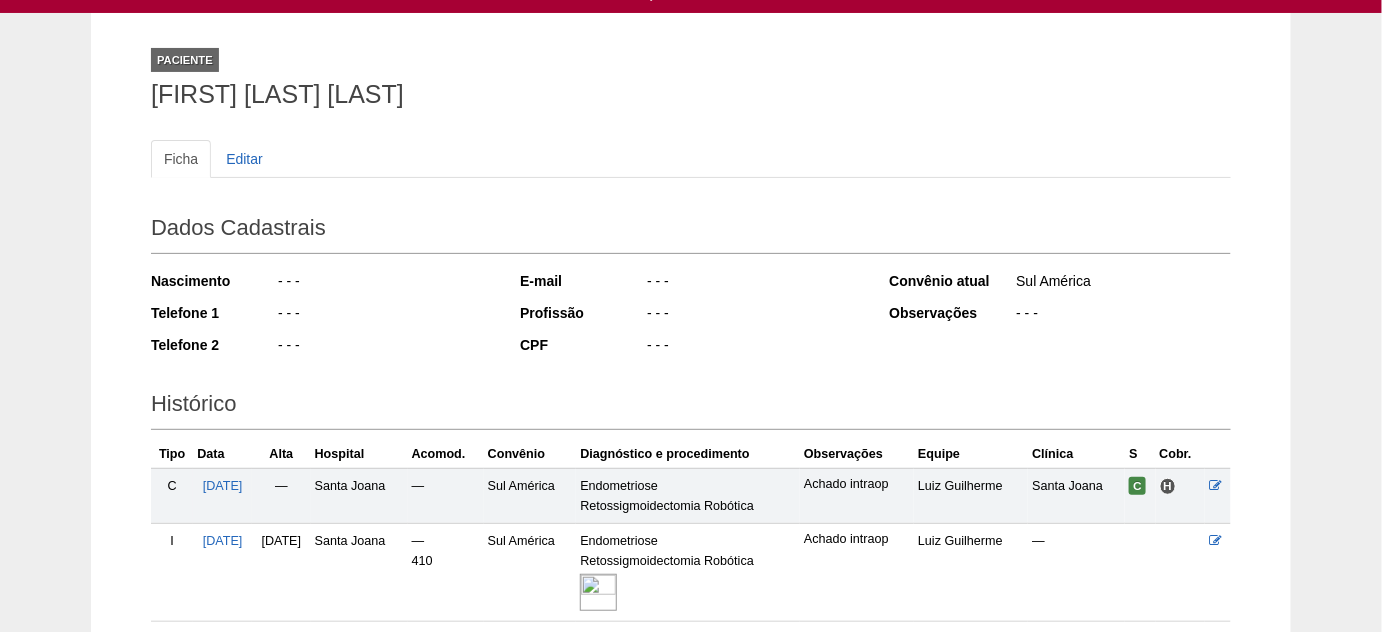 scroll, scrollTop: 65, scrollLeft: 0, axis: vertical 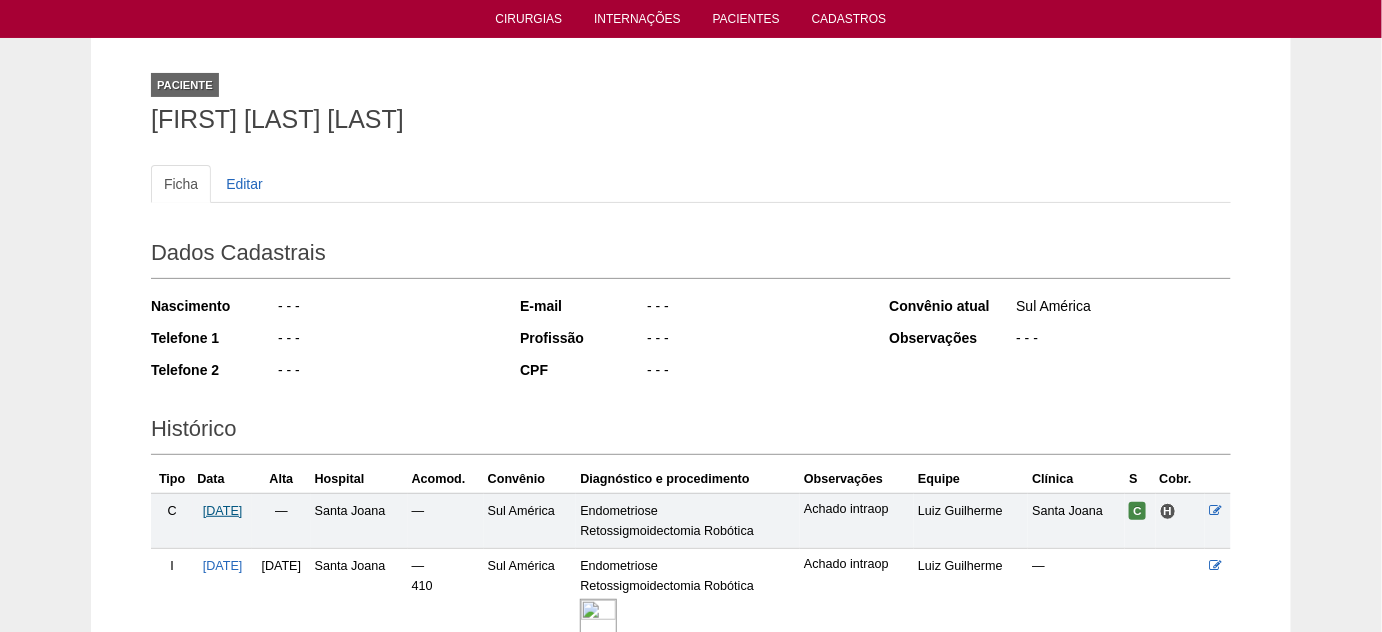 click on "[DATE]" at bounding box center (223, 511) 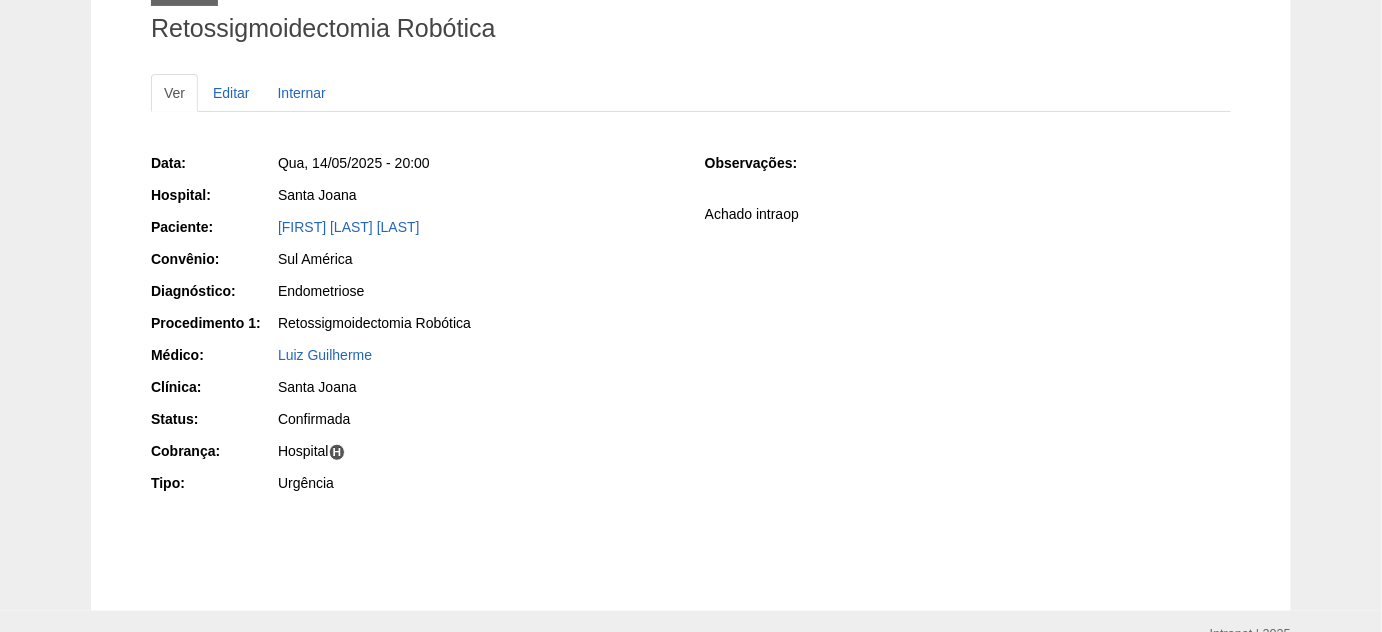 scroll, scrollTop: 181, scrollLeft: 0, axis: vertical 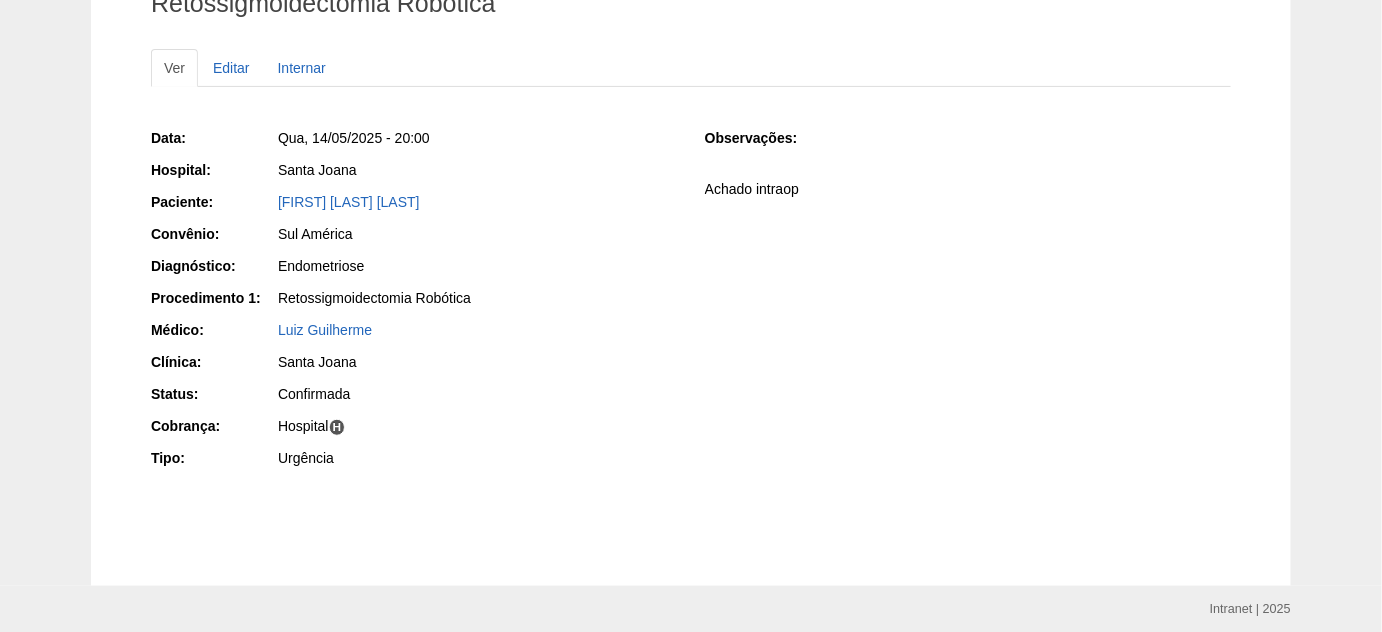 click on "Data:
Qua, 14/05/2025 - 20:00
Hospital:
Santa Joana
Paciente:
Daniella Lopes Ferreira
Convênio:
Sul América
Diagnóstico:
Endometriose
Procedimento 1:
Retossigmoidectomia Robótica
Médico:
Luiz Guilherme
Clínica:
Santa Joana
Status:
Confirmada
Cobrança:
H
Tipo:" at bounding box center (691, 300) 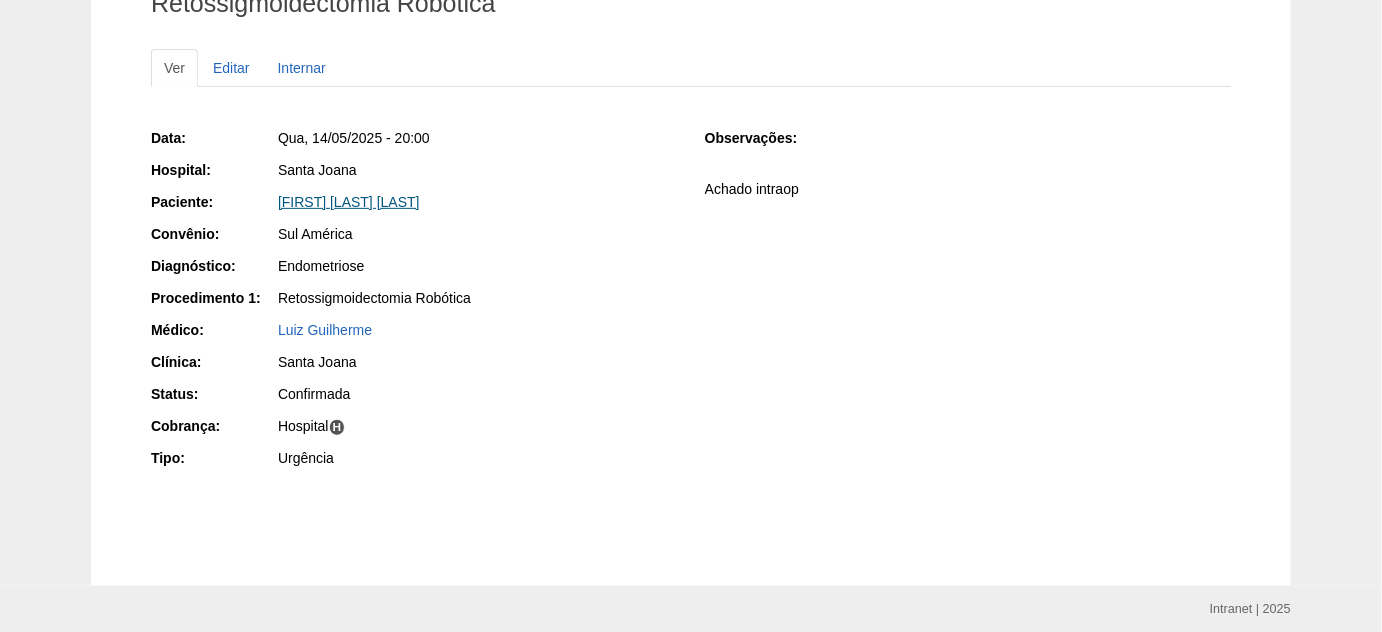 click on "Daniella Lopes Ferreira" at bounding box center [349, 202] 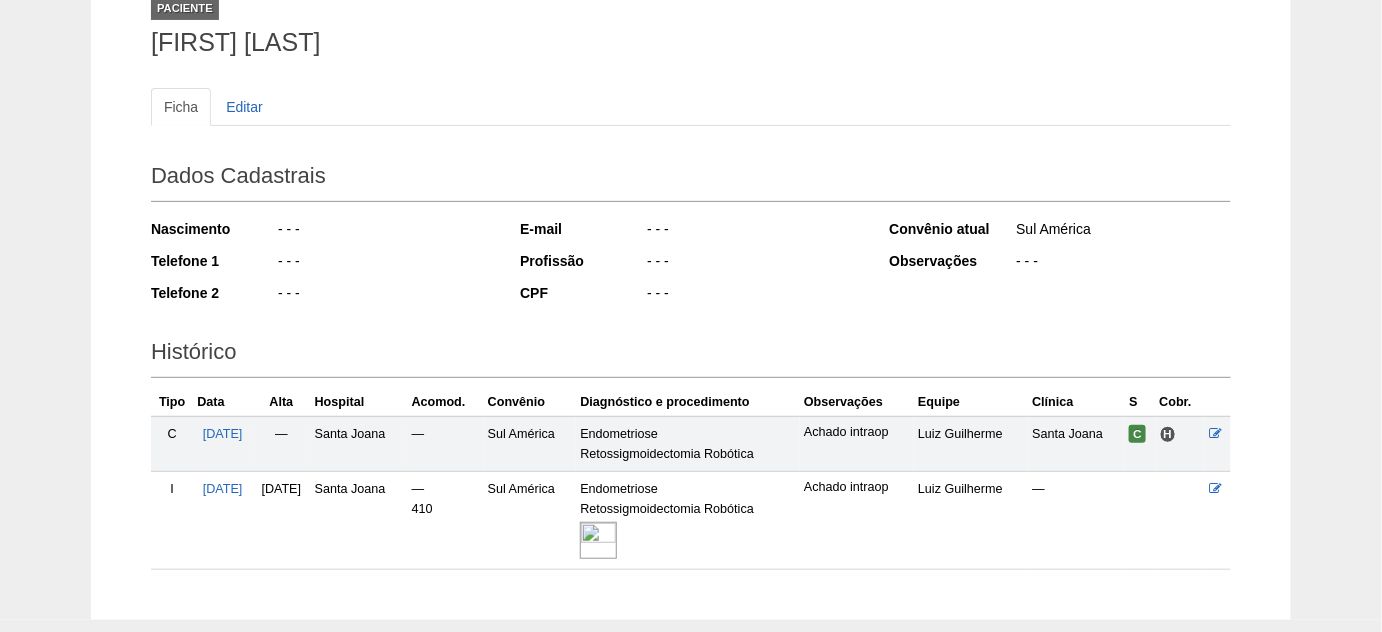 scroll, scrollTop: 181, scrollLeft: 0, axis: vertical 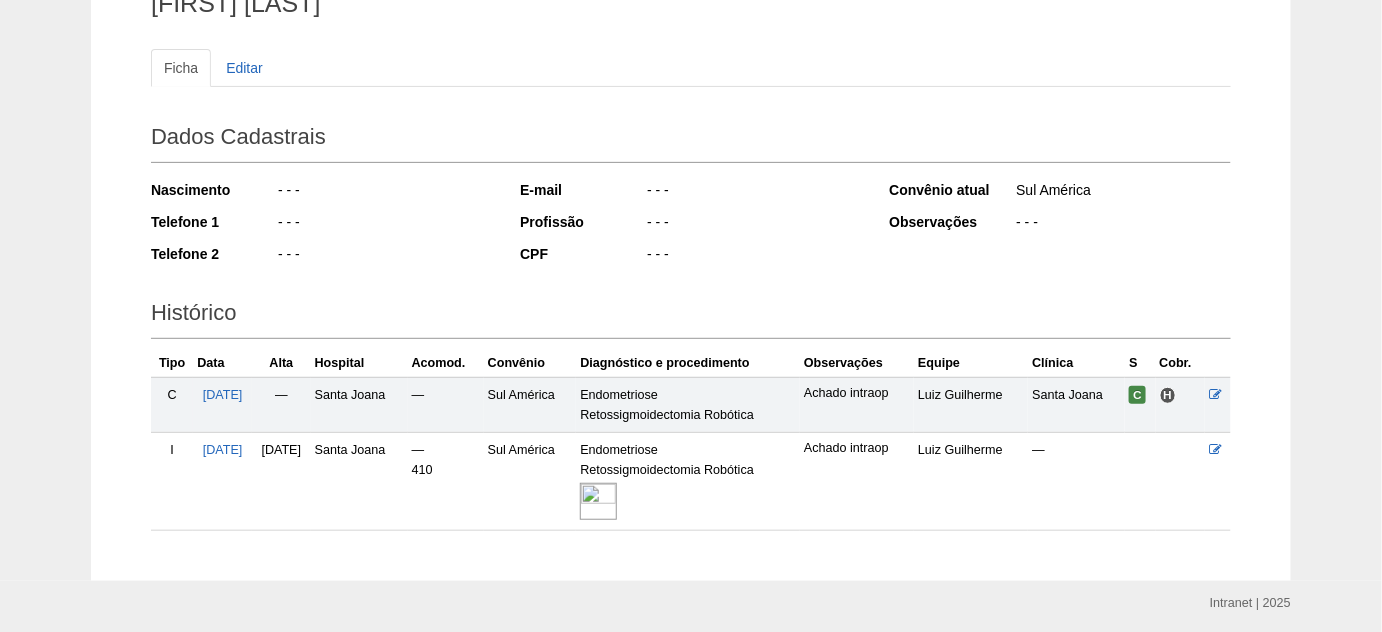 click at bounding box center (598, 501) 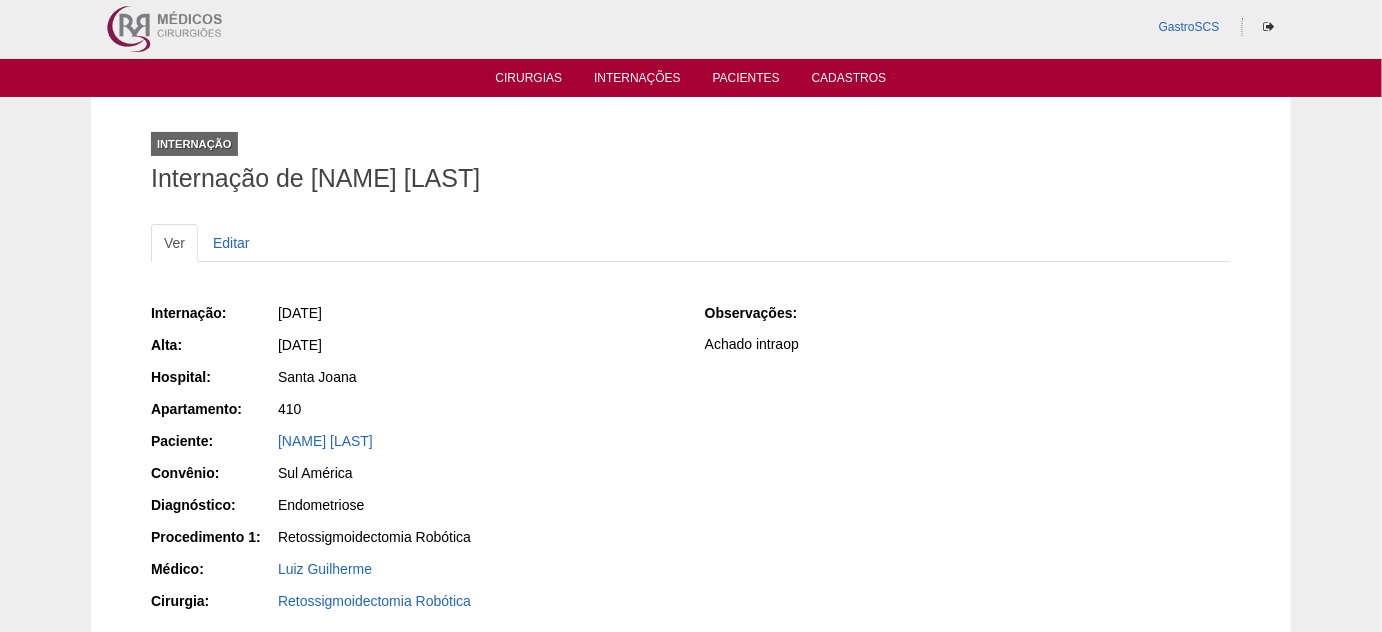 scroll, scrollTop: 0, scrollLeft: 0, axis: both 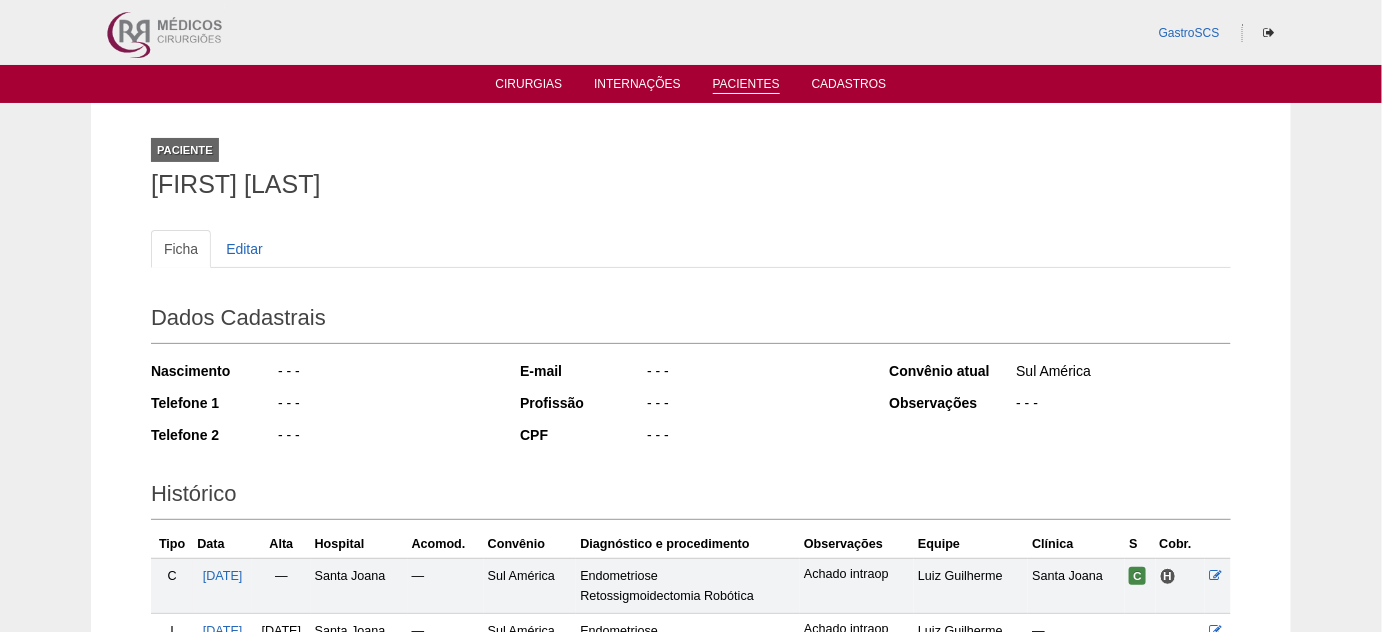 click on "Pacientes" at bounding box center (746, 85) 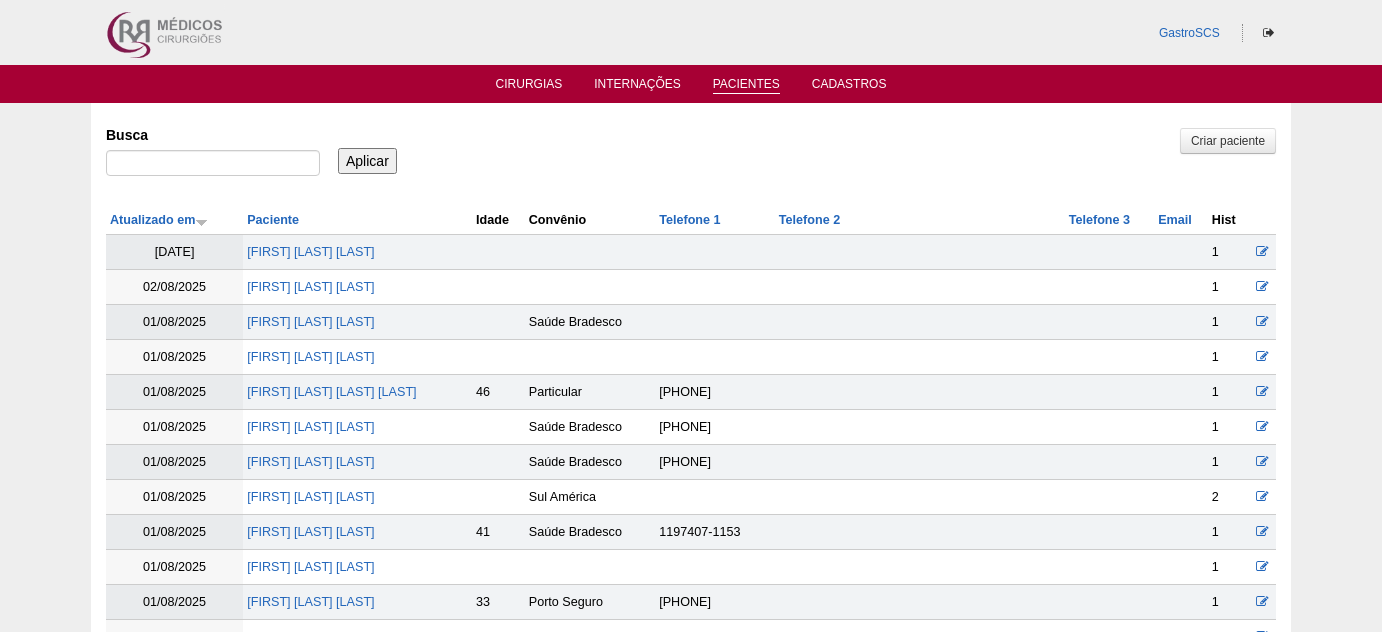 scroll, scrollTop: 0, scrollLeft: 0, axis: both 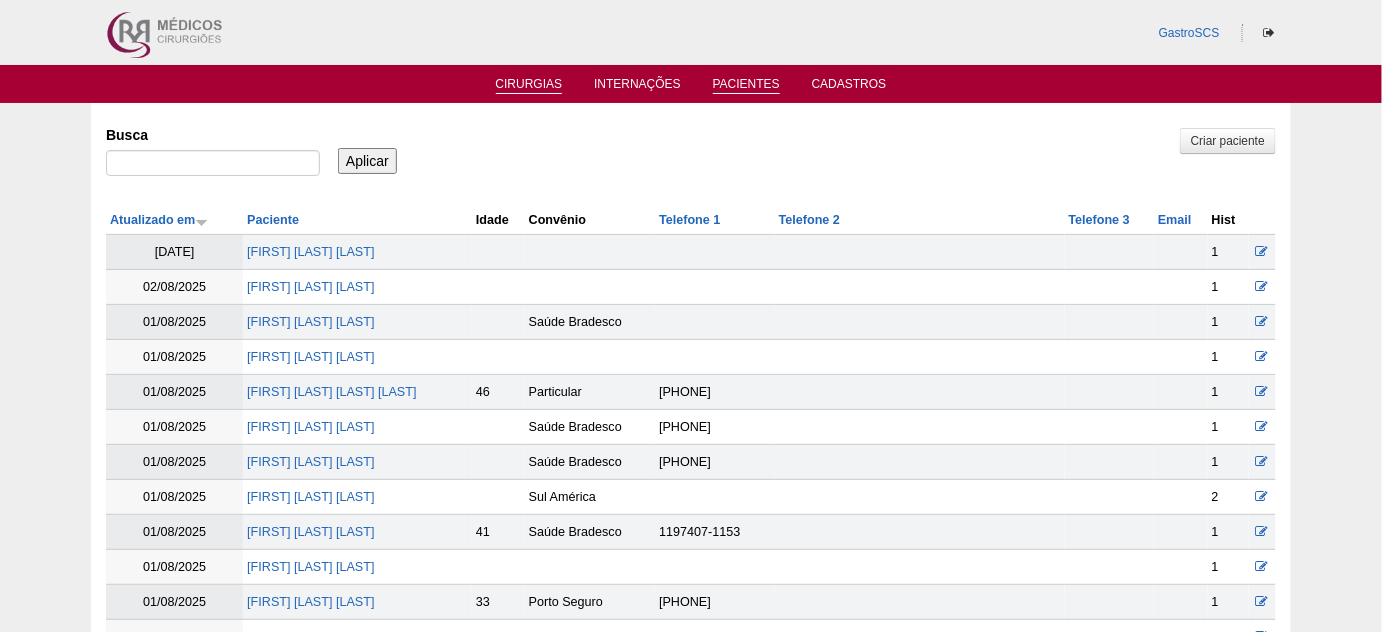 click on "Cirurgias" at bounding box center (529, 85) 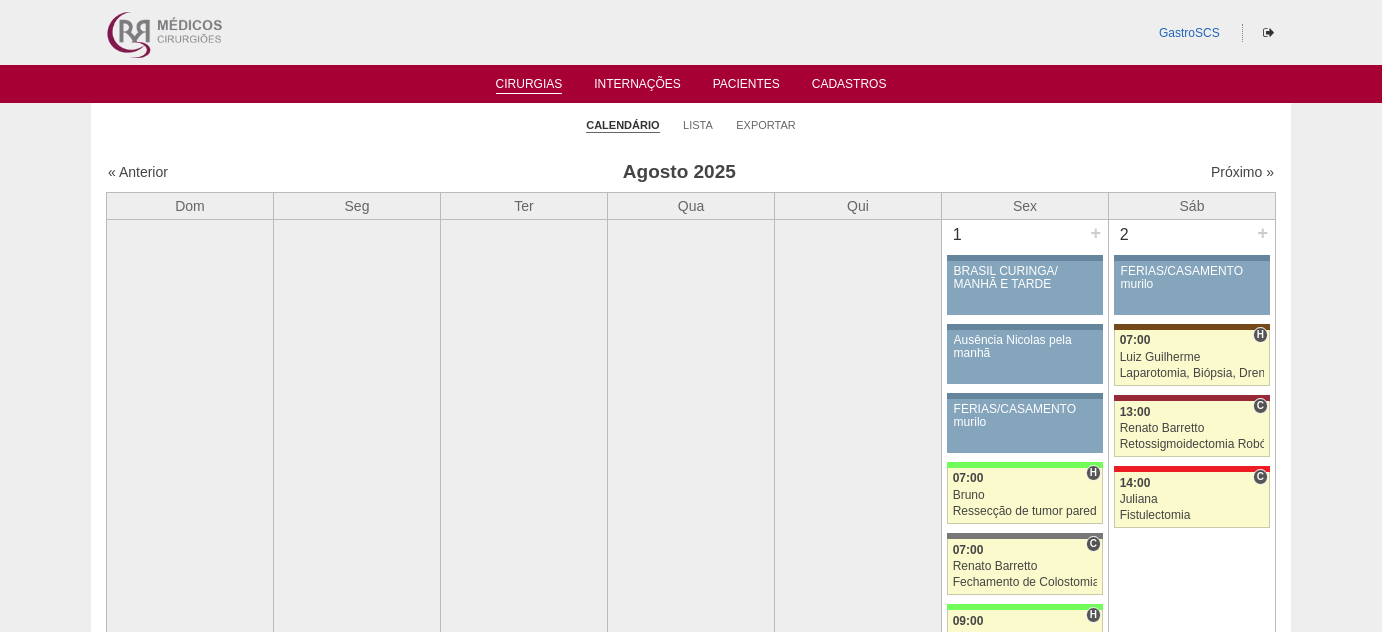 scroll, scrollTop: 0, scrollLeft: 0, axis: both 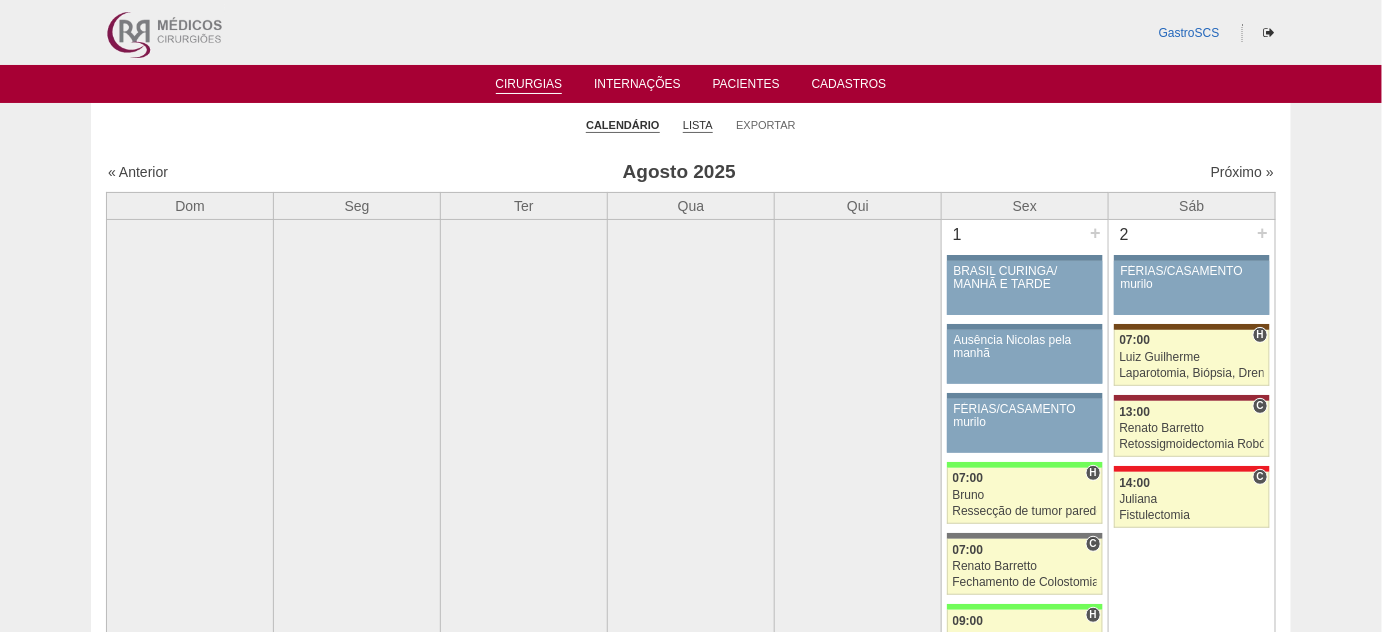 click on "Lista" at bounding box center [698, 125] 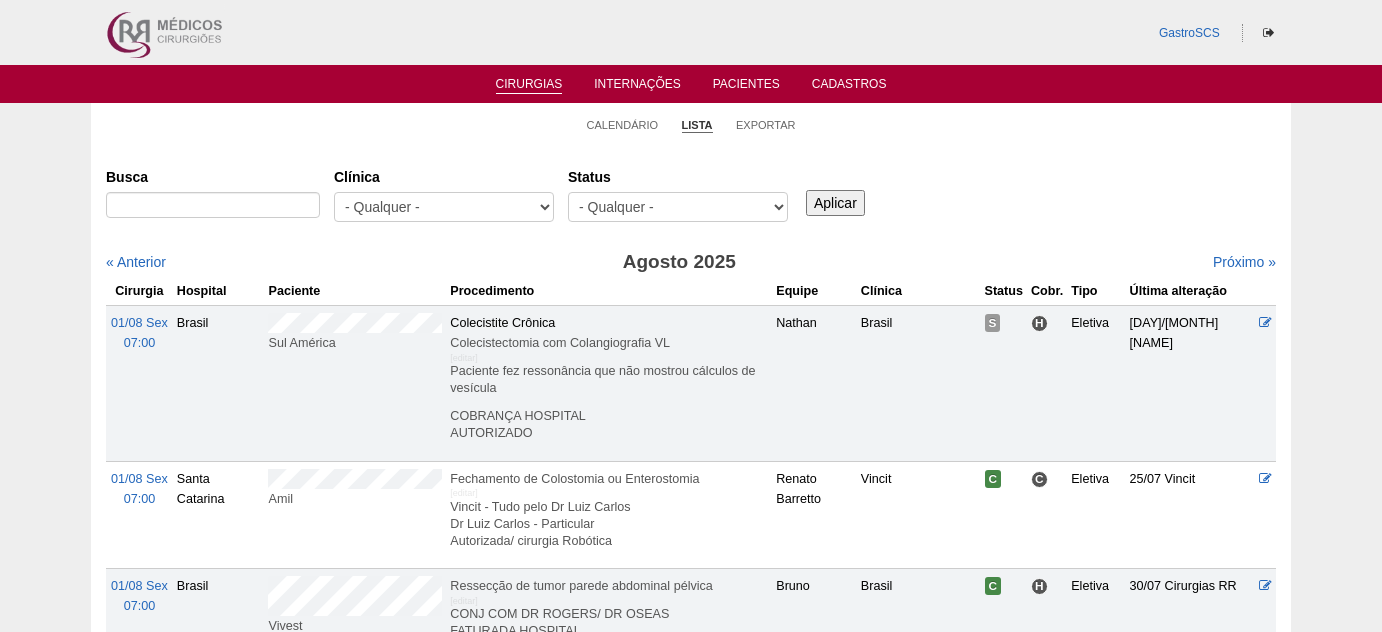 scroll, scrollTop: 0, scrollLeft: 0, axis: both 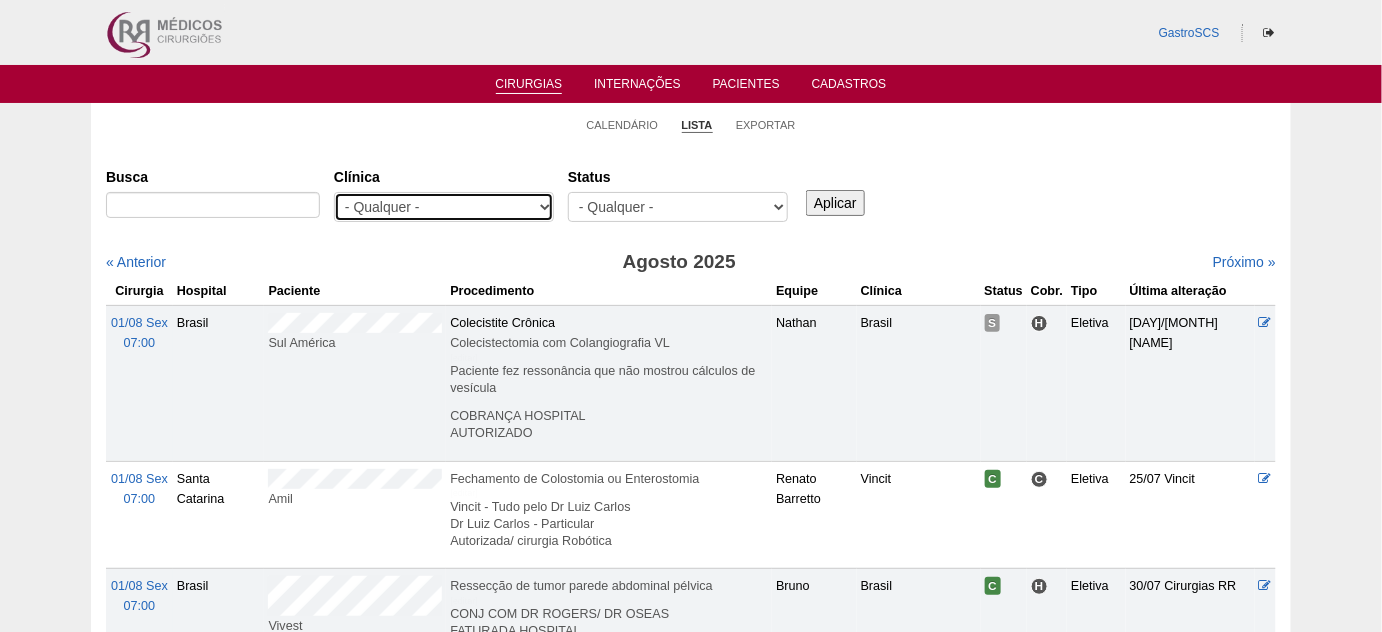 click on "- Qualquer - 6R Alphaville Assunção Bartira Brasil Christovão da Gama Cruz Azul Ifor Neomater RR Médicos - Santo André RR Médicos - São Bernardo do Campo RR Médicos - São Caetano Santa Joana São Luiz SCS Vincit" at bounding box center [444, 207] 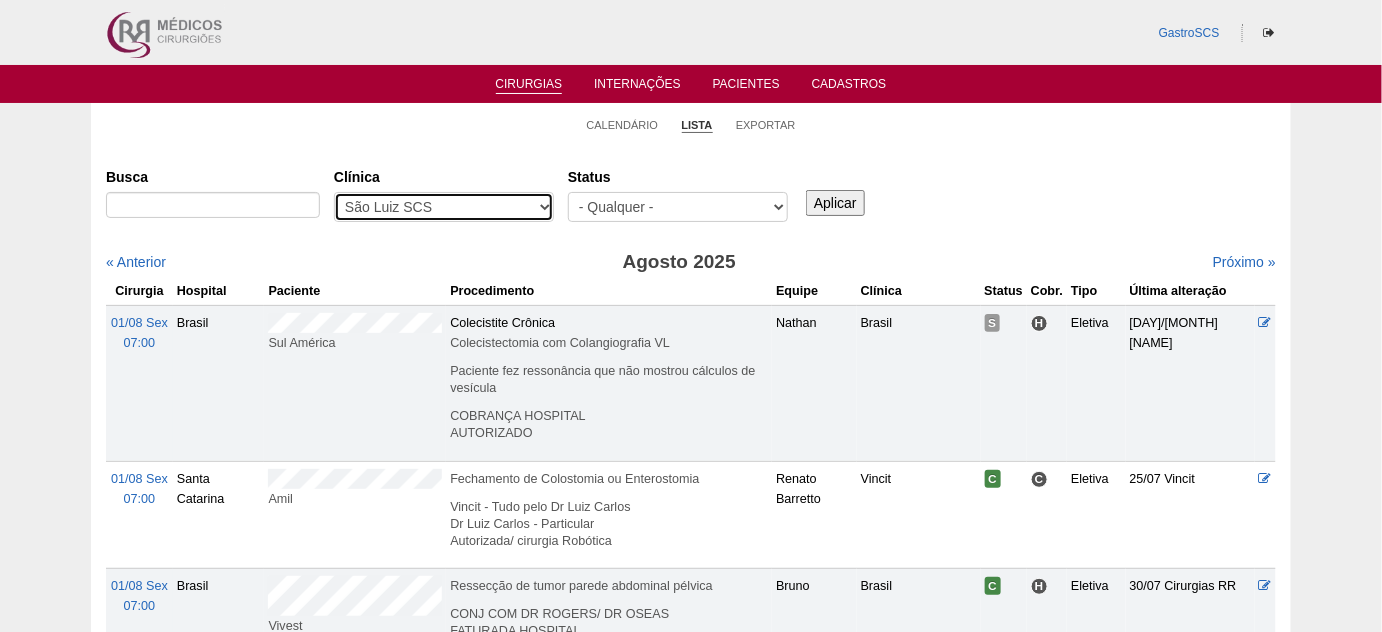click on "- Qualquer - 6R Alphaville Assunção Bartira Brasil Christovão da Gama Cruz Azul Ifor Neomater RR Médicos - Santo André RR Médicos - São Bernardo do Campo RR Médicos - São Caetano Santa Joana São Luiz SCS Vincit" at bounding box center (444, 207) 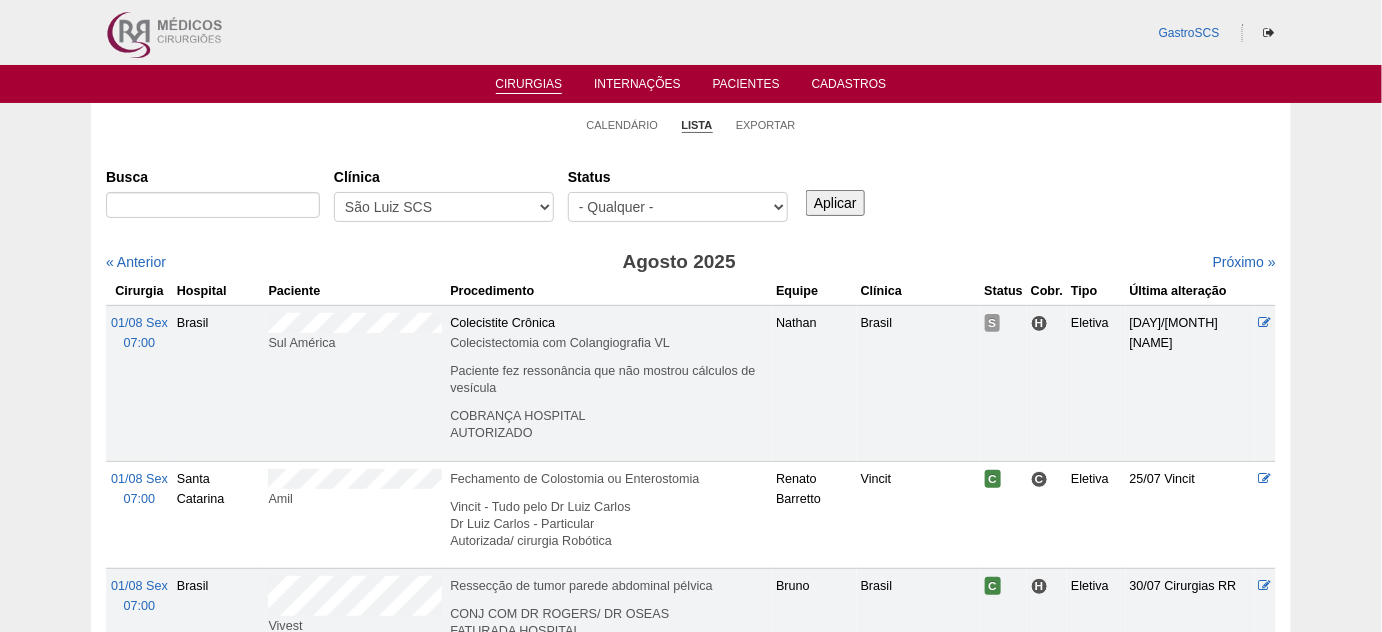 drag, startPoint x: 490, startPoint y: 176, endPoint x: 474, endPoint y: 226, distance: 52.49762 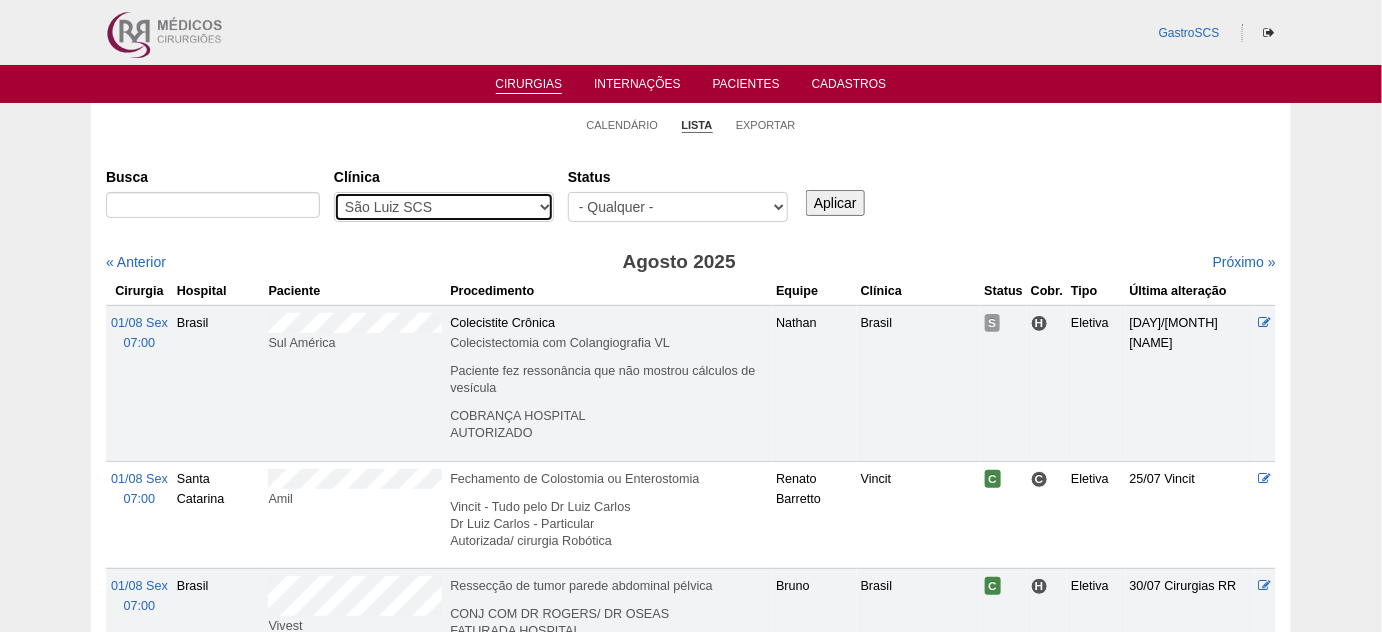 click on "- Qualquer - 6R Alphaville Assunção Bartira Brasil Christovão da Gama Cruz Azul Ifor Neomater RR Médicos - Santo André RR Médicos - São Bernardo do Campo RR Médicos - São Caetano Santa Joana São Luiz SCS Vincit" at bounding box center [444, 207] 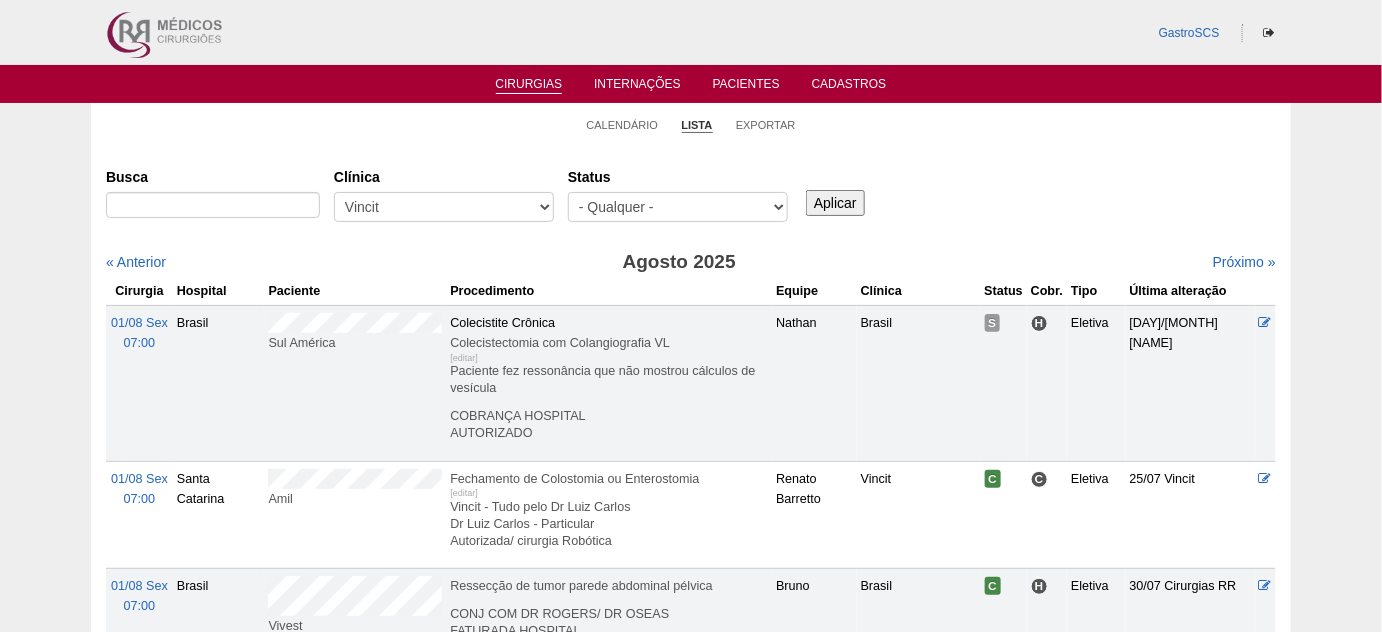 click on "Aplicar" at bounding box center (842, 187) 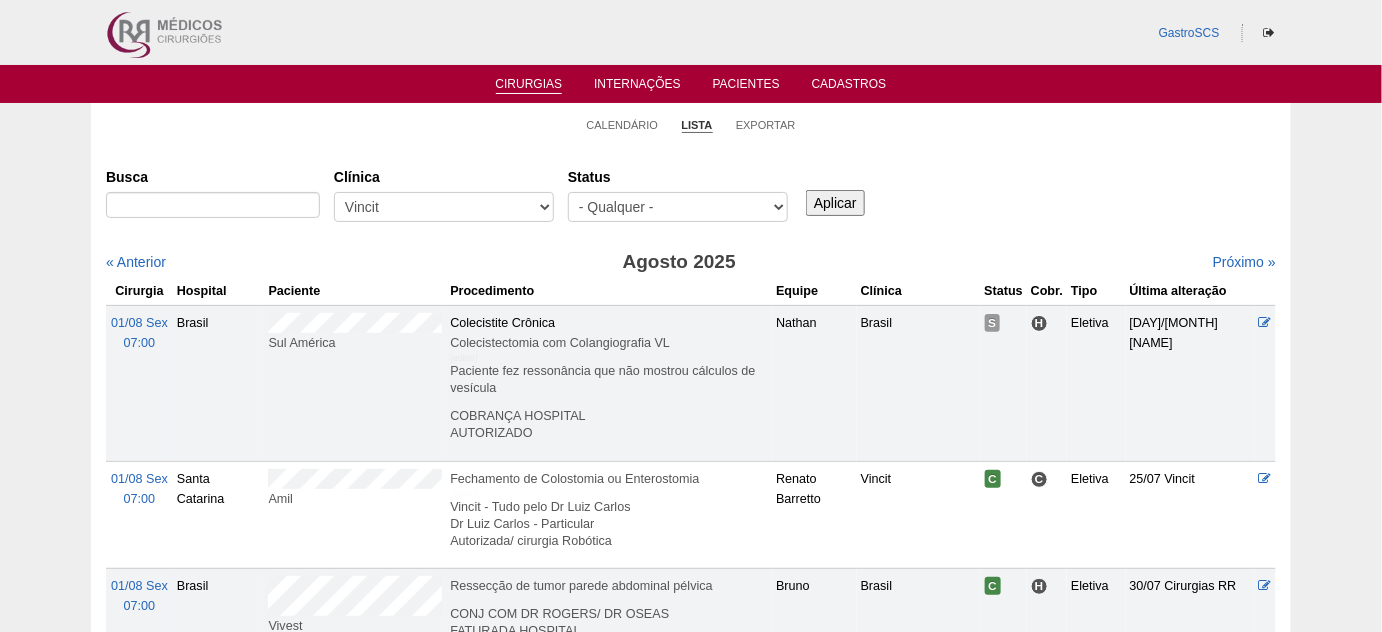 click on "Aplicar" at bounding box center [835, 203] 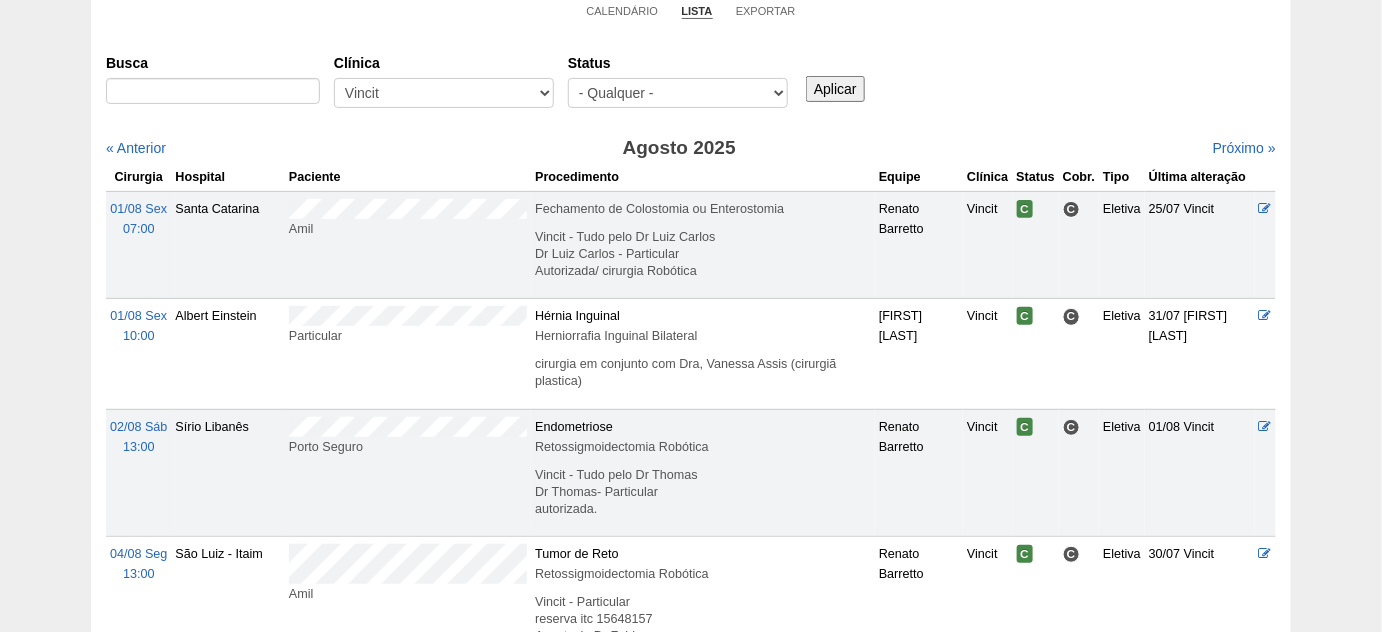 scroll, scrollTop: 0, scrollLeft: 0, axis: both 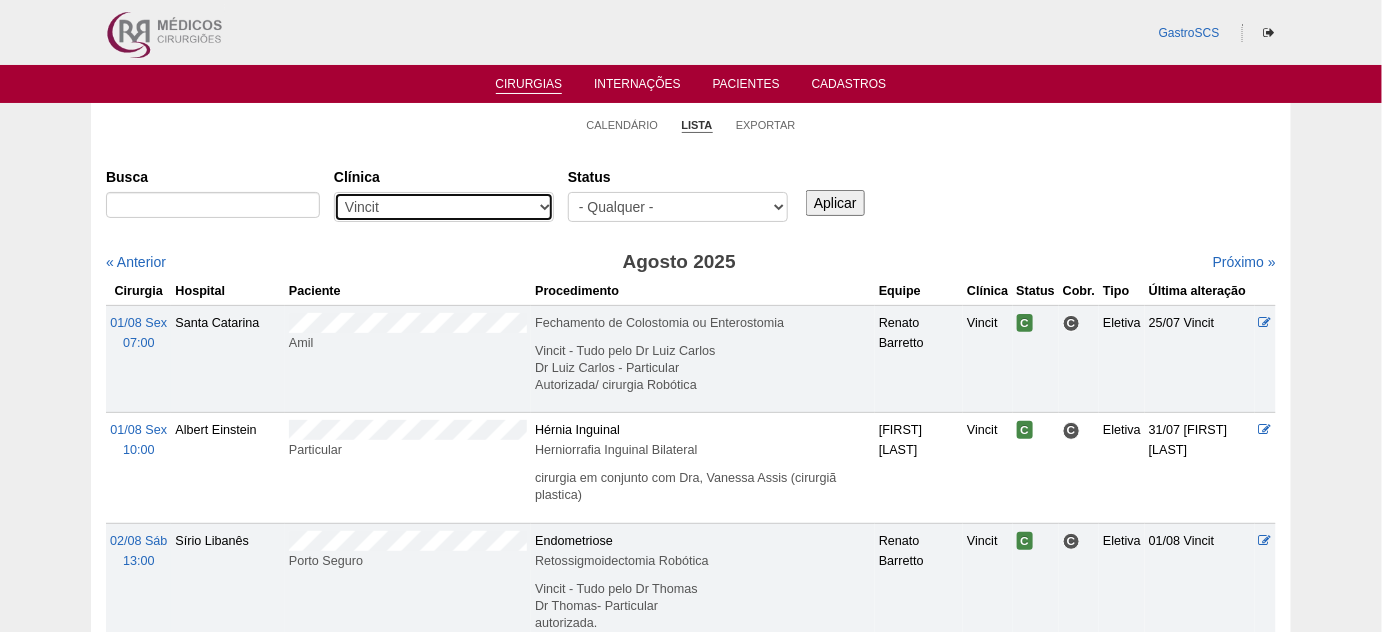click on "- Qualquer - 6R Alphaville Assunção Bartira Brasil Christovão da Gama Cruz Azul Ifor Neomater RR Médicos - Santo André RR Médicos - São Bernardo do Campo RR Médicos - São Caetano Santa Joana São Luiz SCS Vincit" at bounding box center [444, 207] 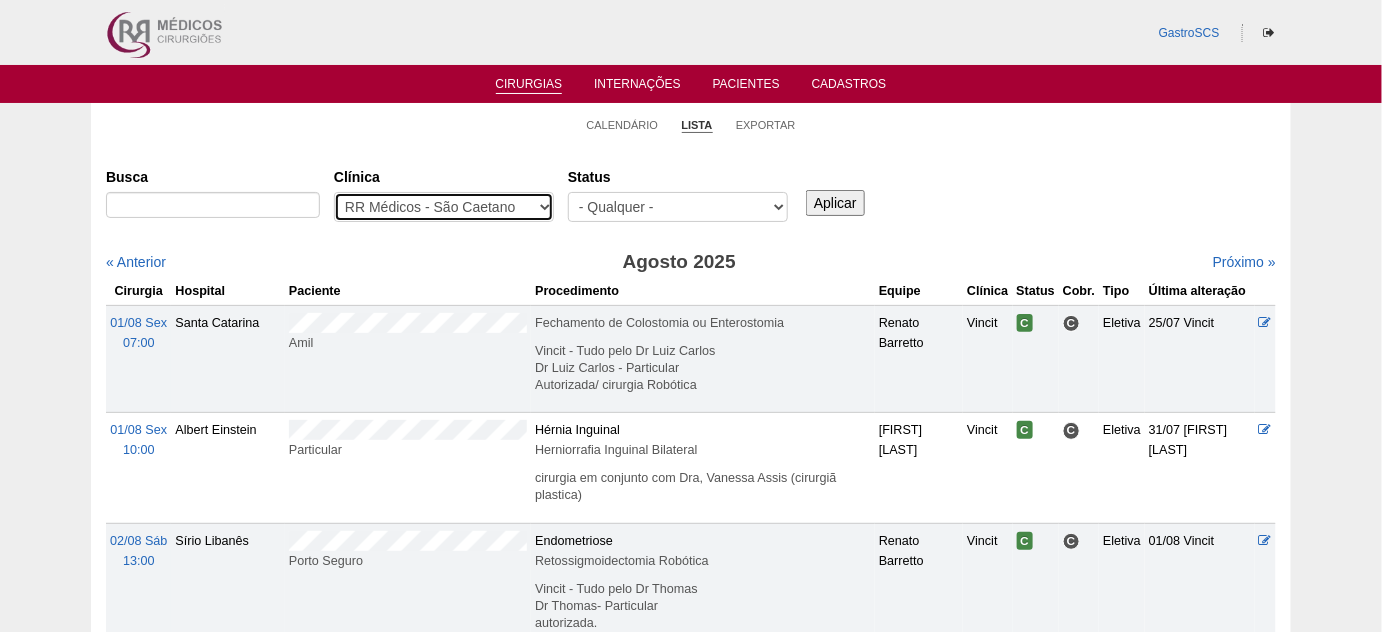 click on "- Qualquer - 6R Alphaville Assunção Bartira Brasil Christovão da Gama Cruz Azul Ifor Neomater RR Médicos - Santo André RR Médicos - São Bernardo do Campo RR Médicos - São Caetano Santa Joana São Luiz SCS Vincit" at bounding box center (444, 207) 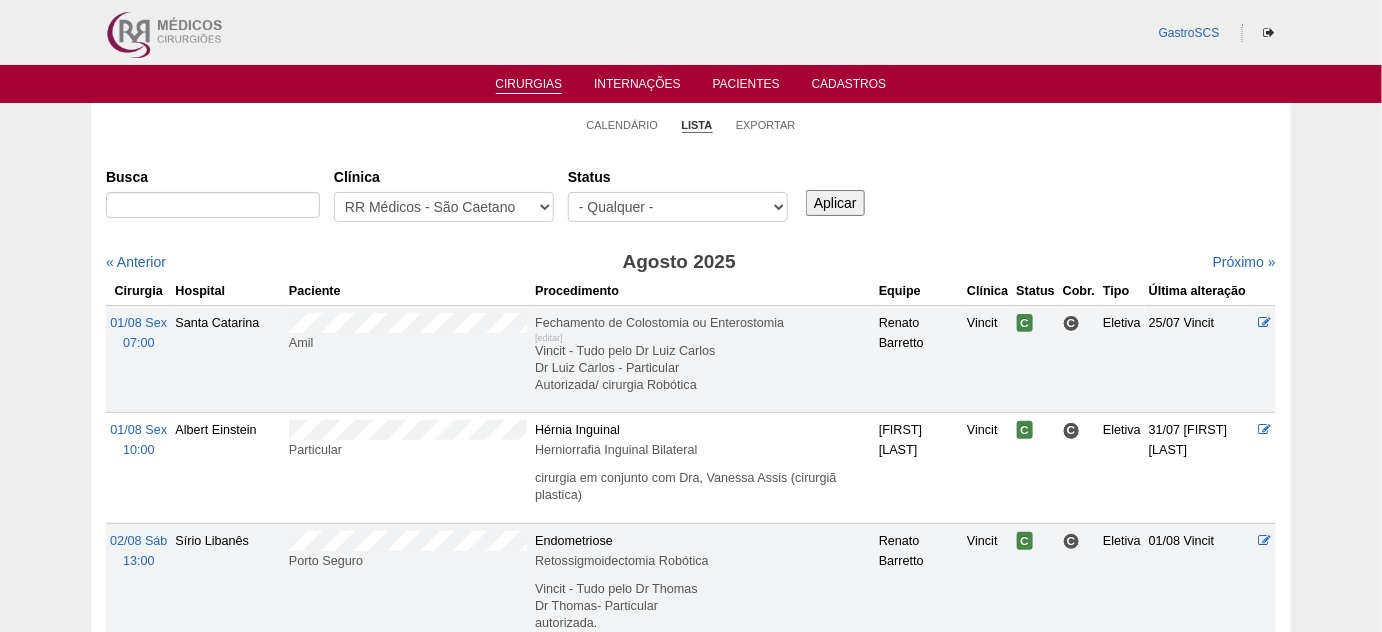 click on "Aplicar" at bounding box center [835, 203] 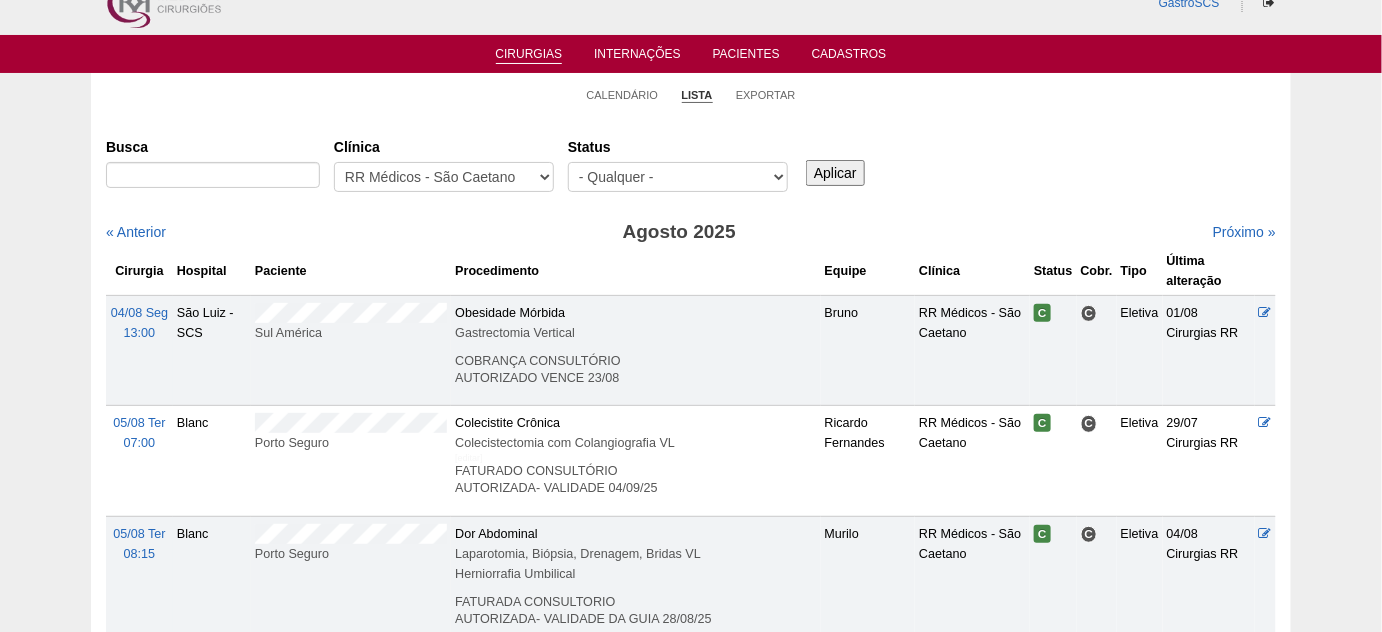 scroll, scrollTop: 0, scrollLeft: 0, axis: both 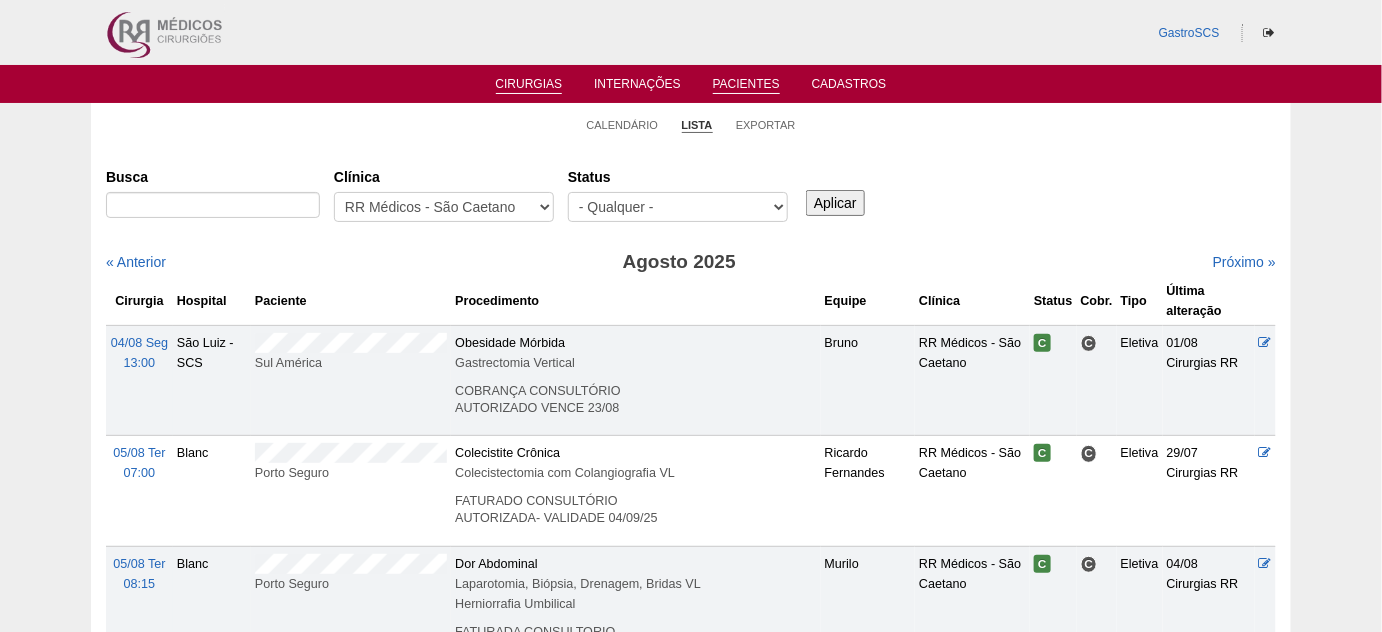 click on "Pacientes" at bounding box center [746, 85] 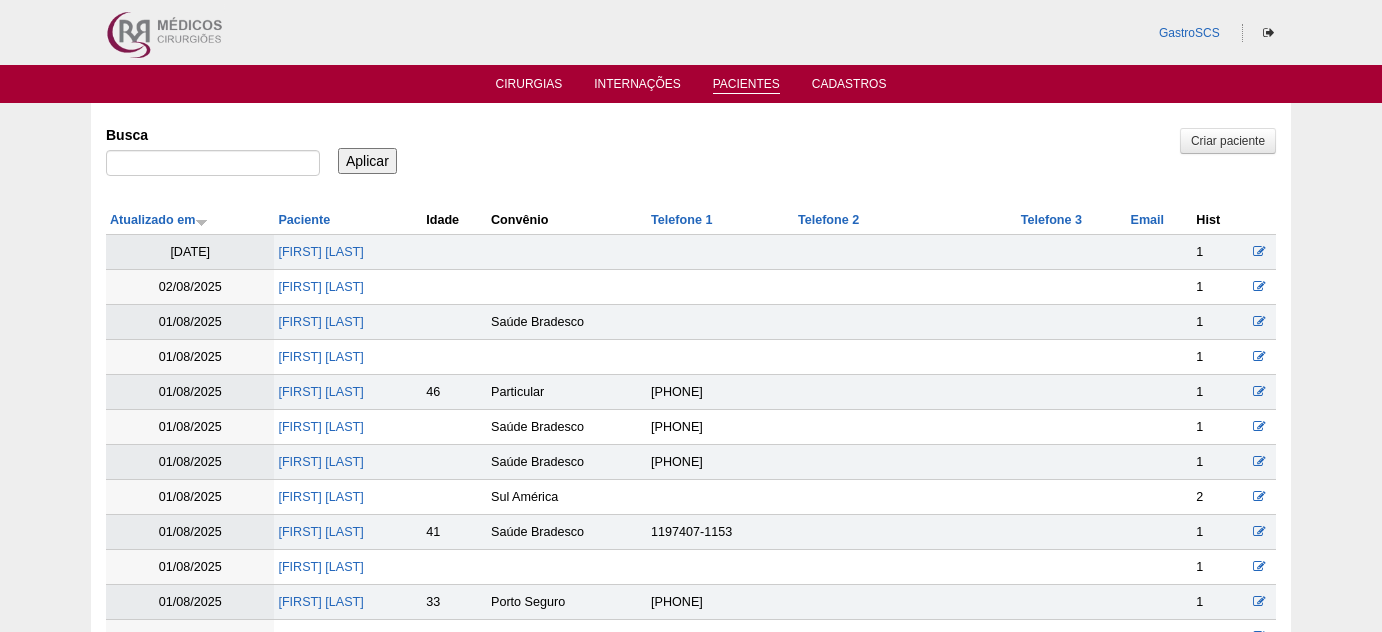 scroll, scrollTop: 0, scrollLeft: 0, axis: both 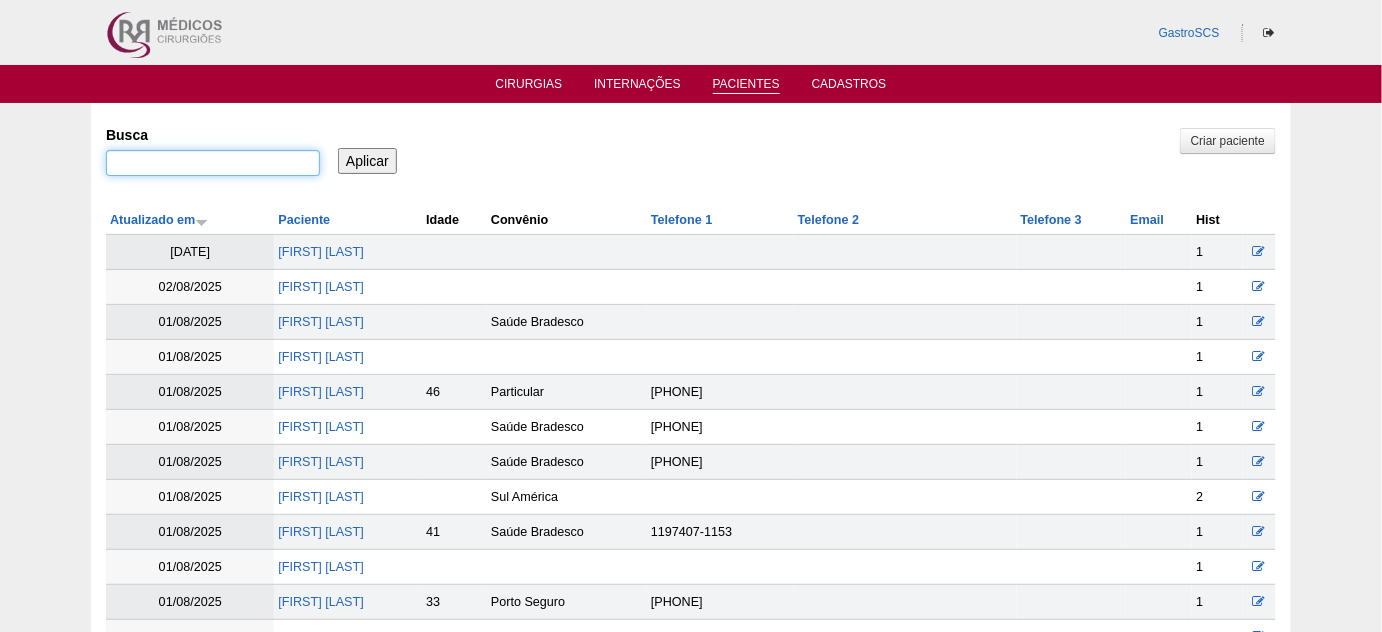 click on "Busca" at bounding box center (213, 163) 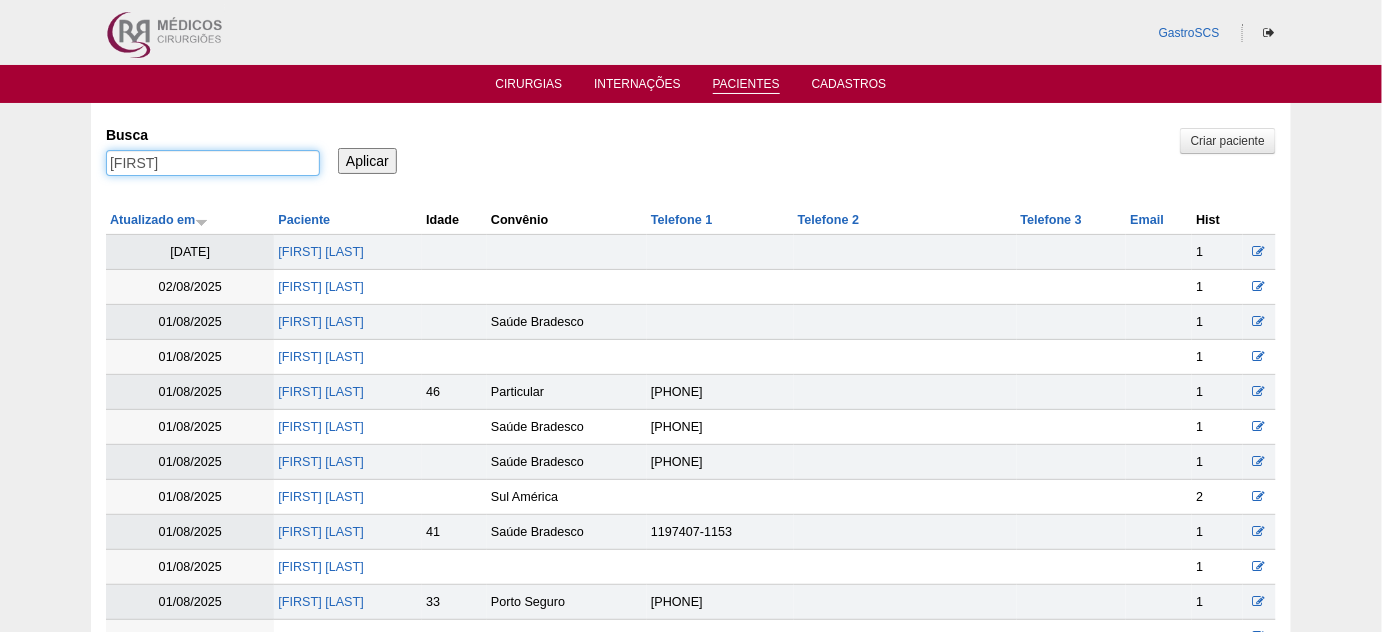 type on "[FIRST]" 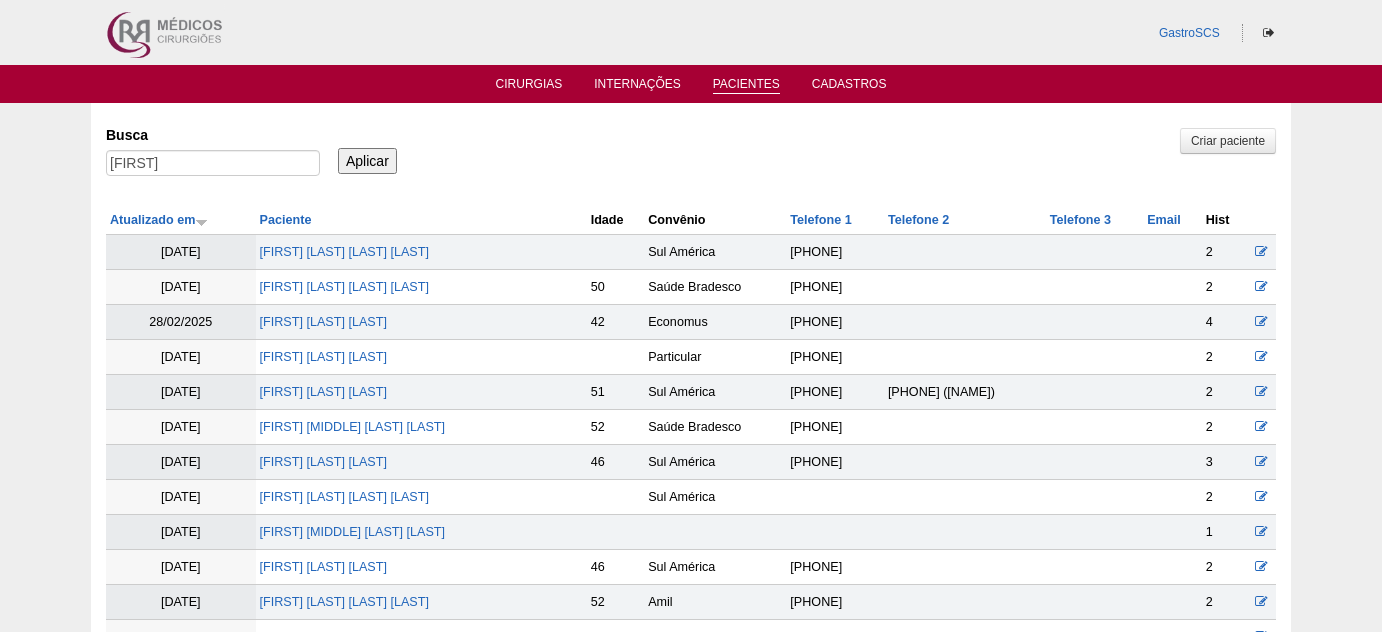 scroll, scrollTop: 0, scrollLeft: 0, axis: both 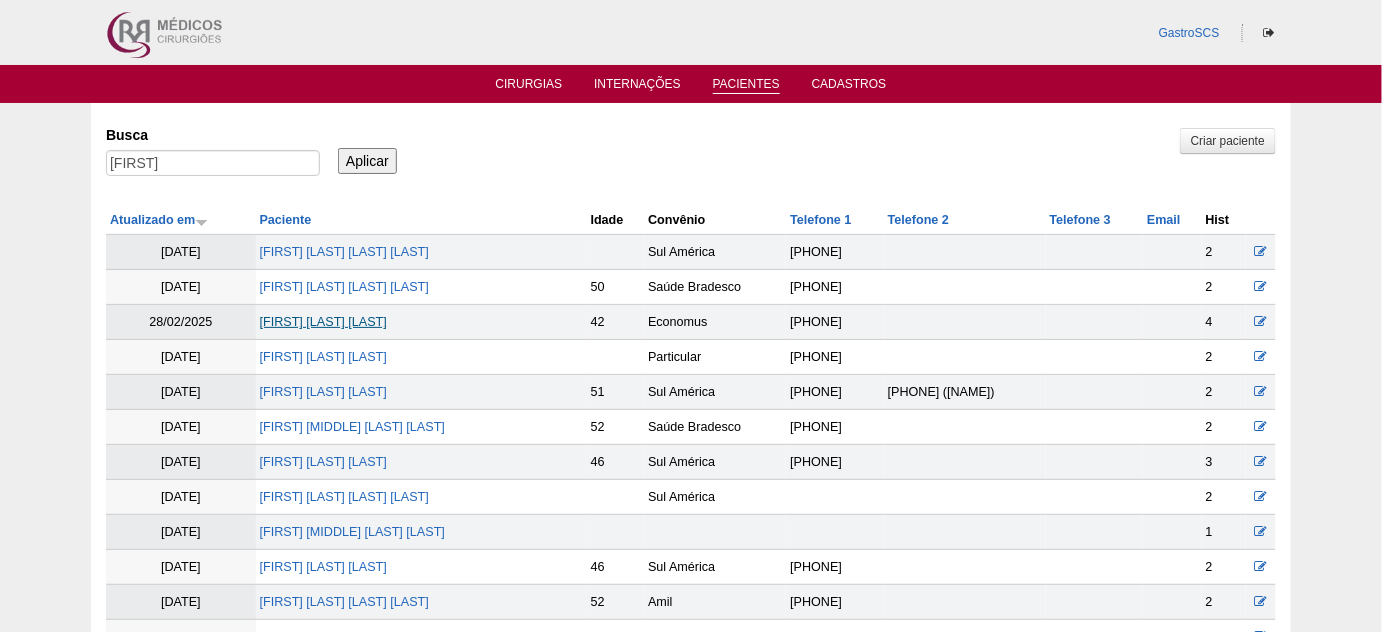 click on "[FIRST] [LAST] [LAST]" at bounding box center (323, 322) 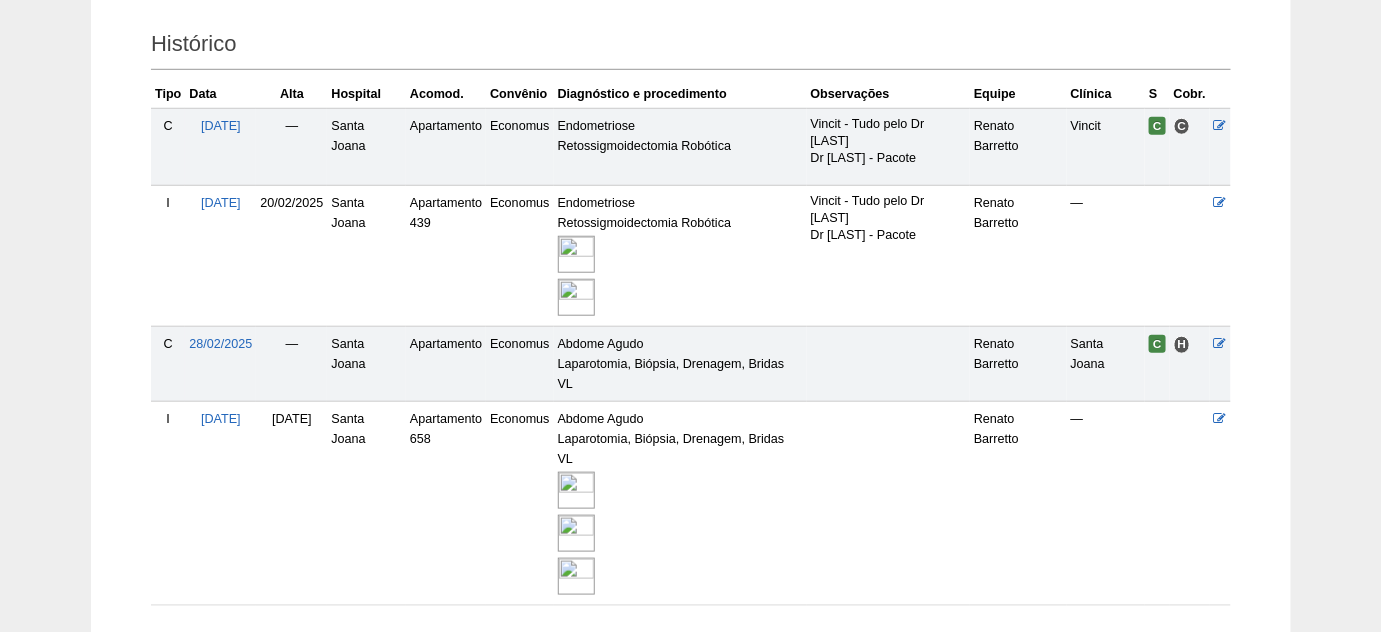 scroll, scrollTop: 454, scrollLeft: 0, axis: vertical 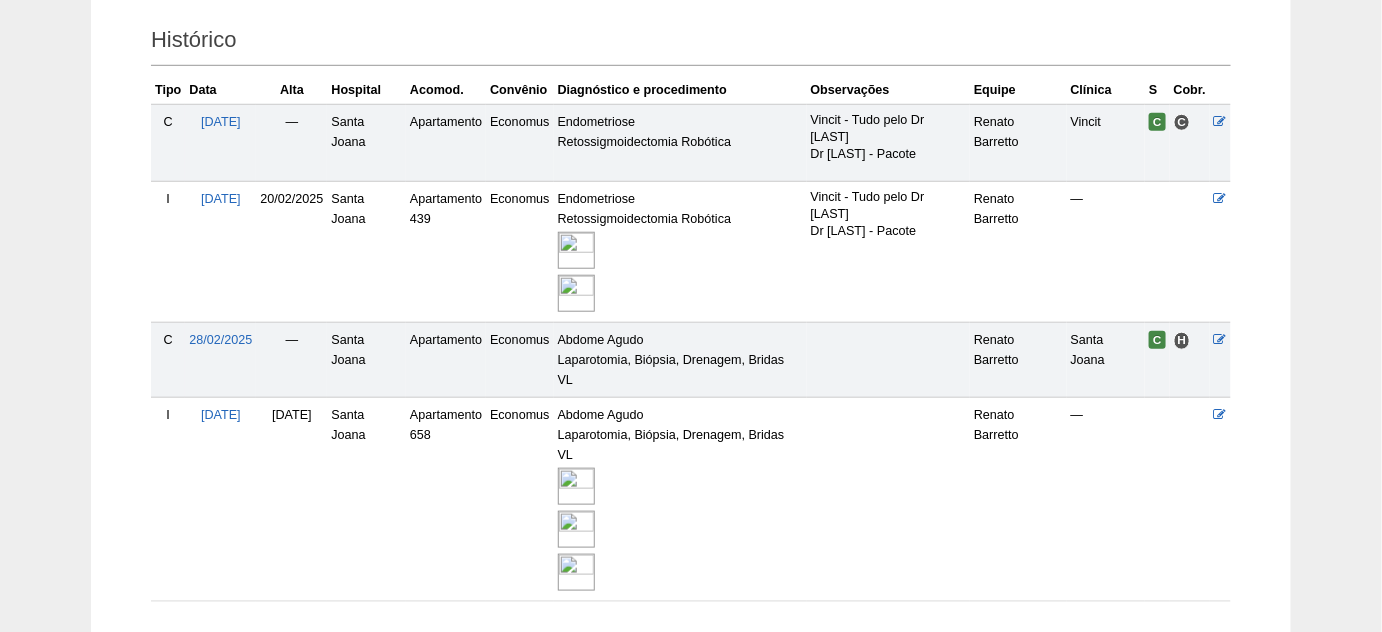 click at bounding box center (576, 486) 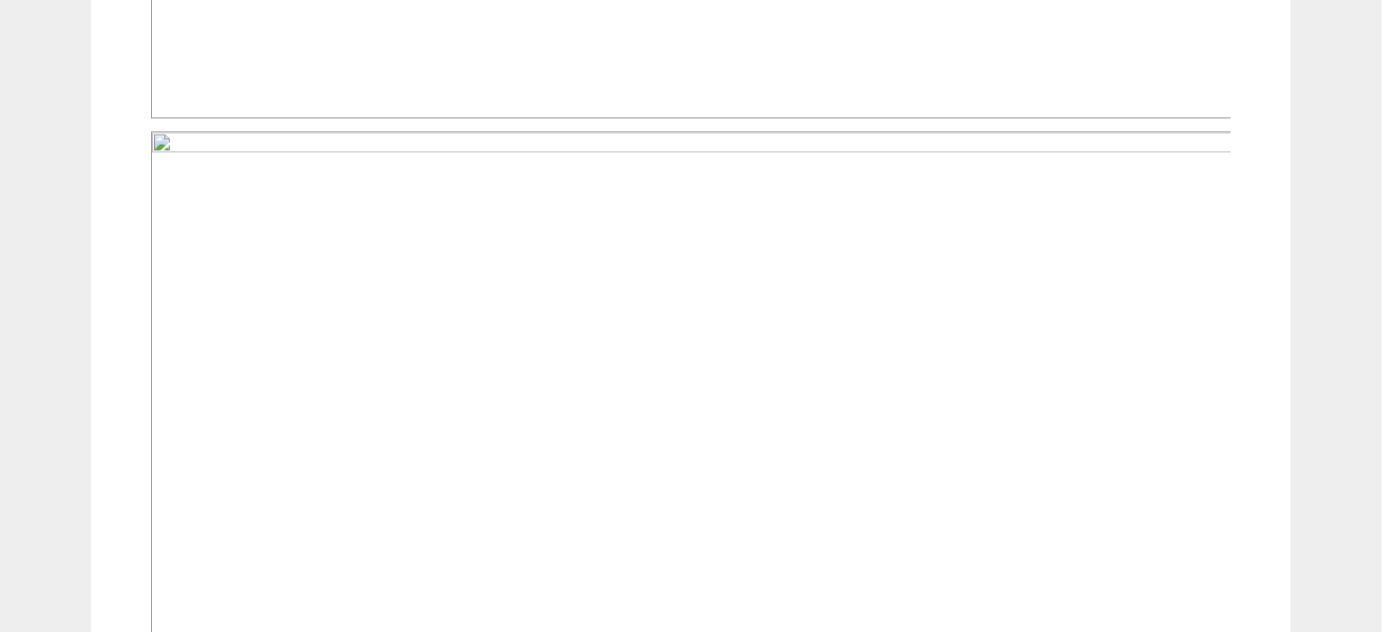 scroll, scrollTop: 1545, scrollLeft: 0, axis: vertical 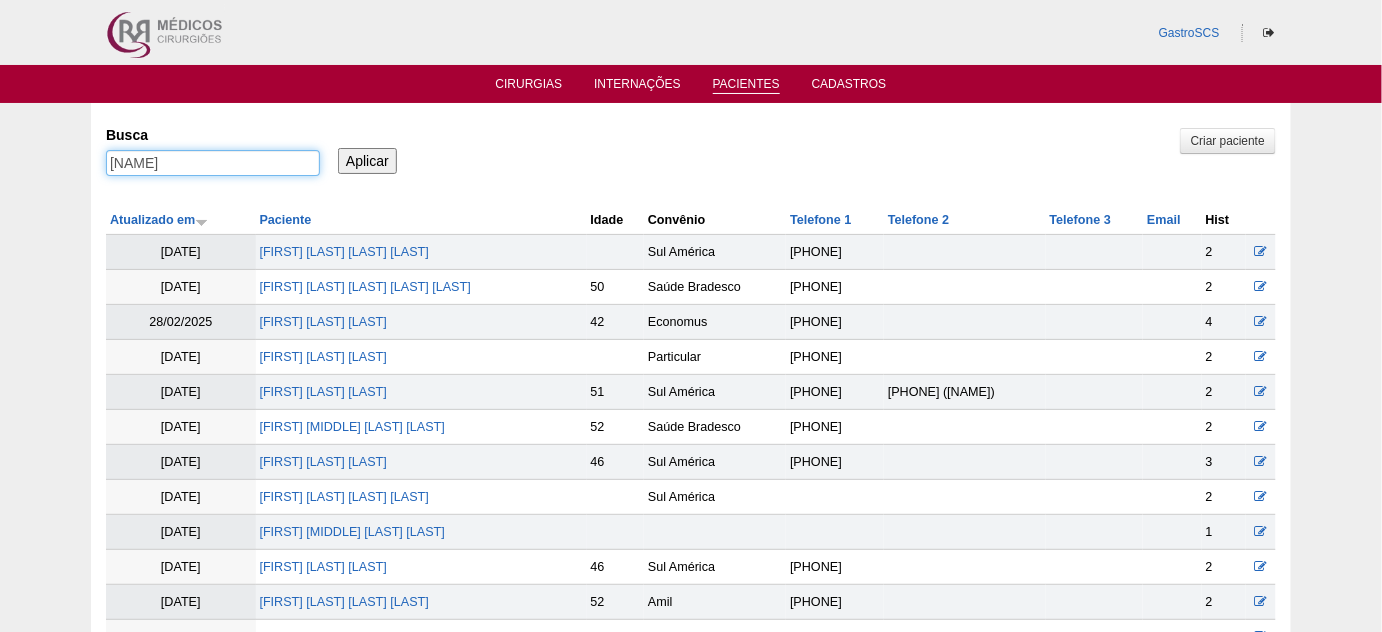 drag, startPoint x: 124, startPoint y: 165, endPoint x: 44, endPoint y: 162, distance: 80.05623 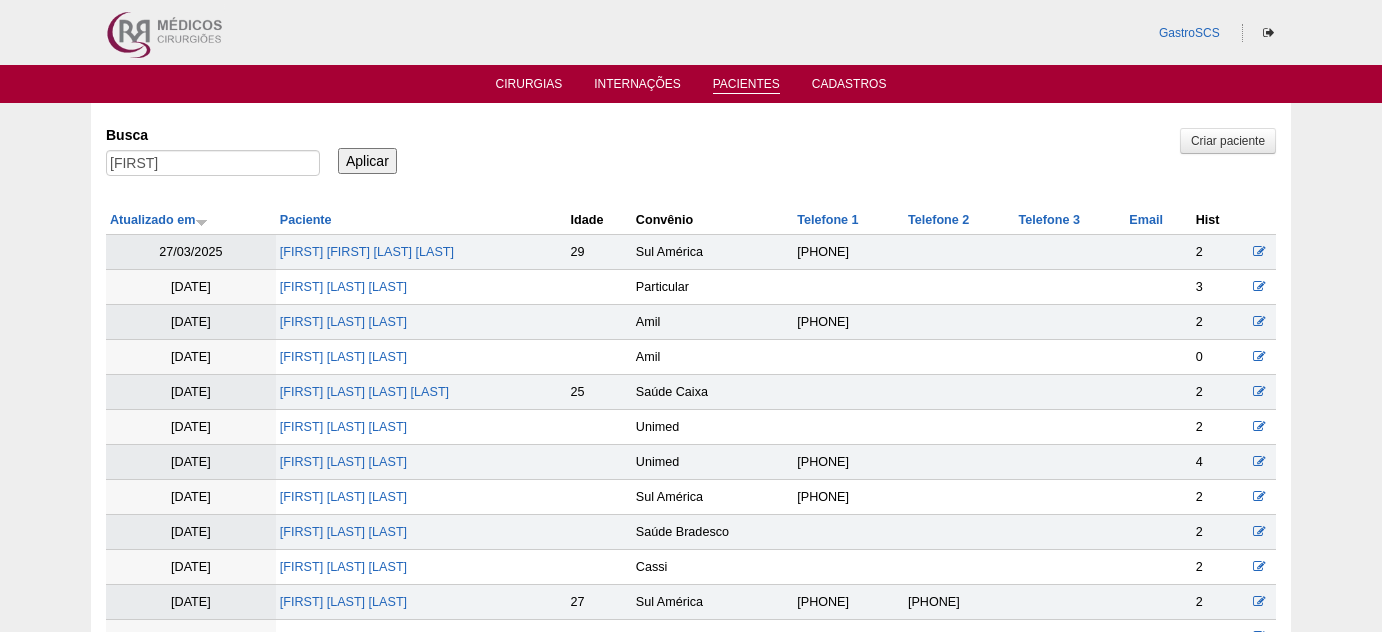 scroll, scrollTop: 0, scrollLeft: 0, axis: both 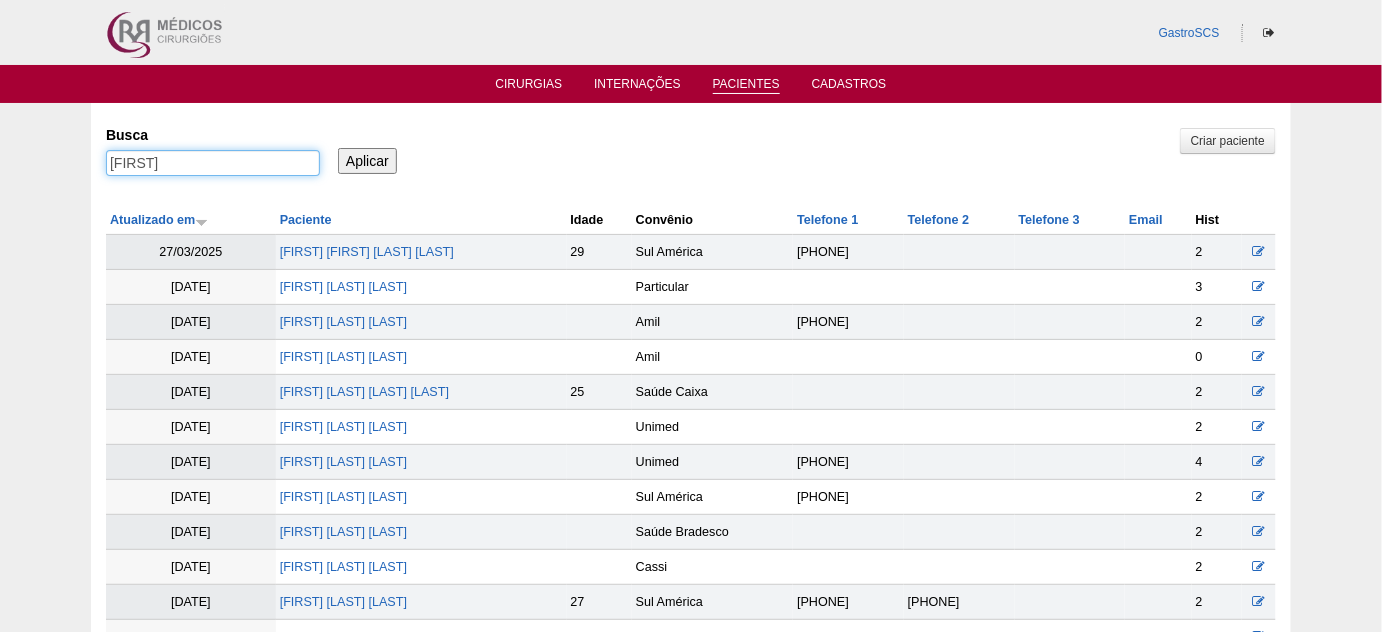 drag, startPoint x: 155, startPoint y: 159, endPoint x: 155, endPoint y: 180, distance: 21 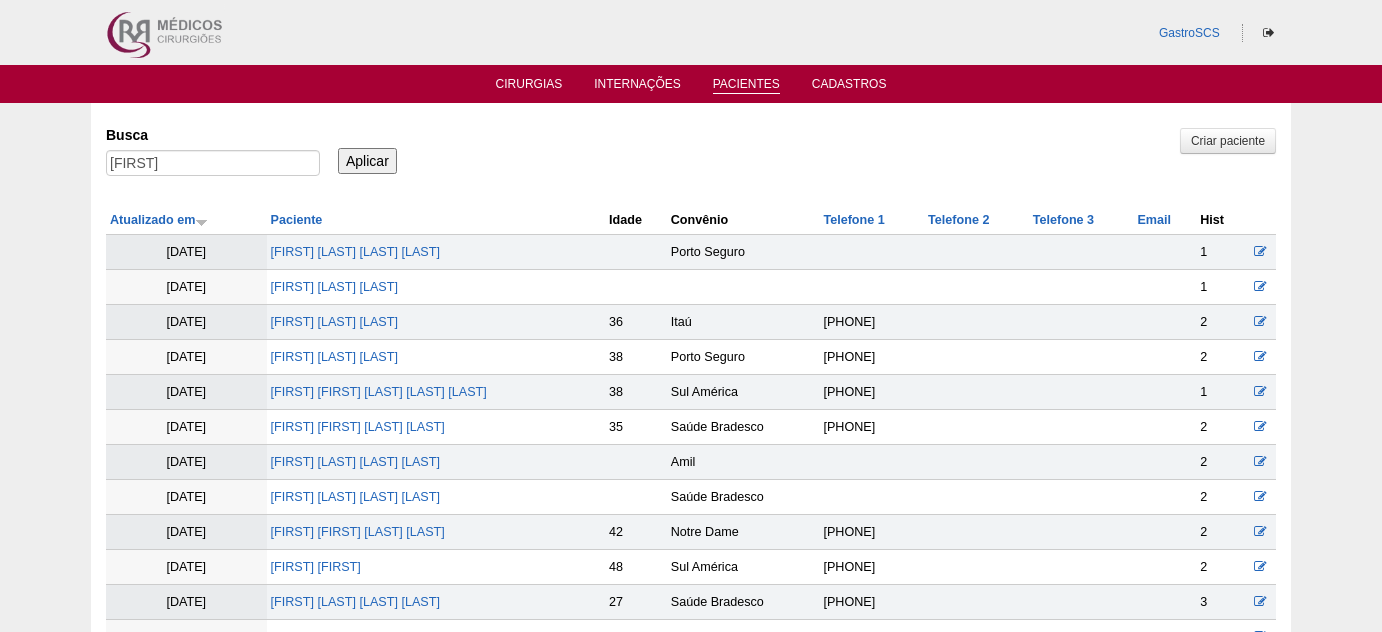 scroll, scrollTop: 0, scrollLeft: 0, axis: both 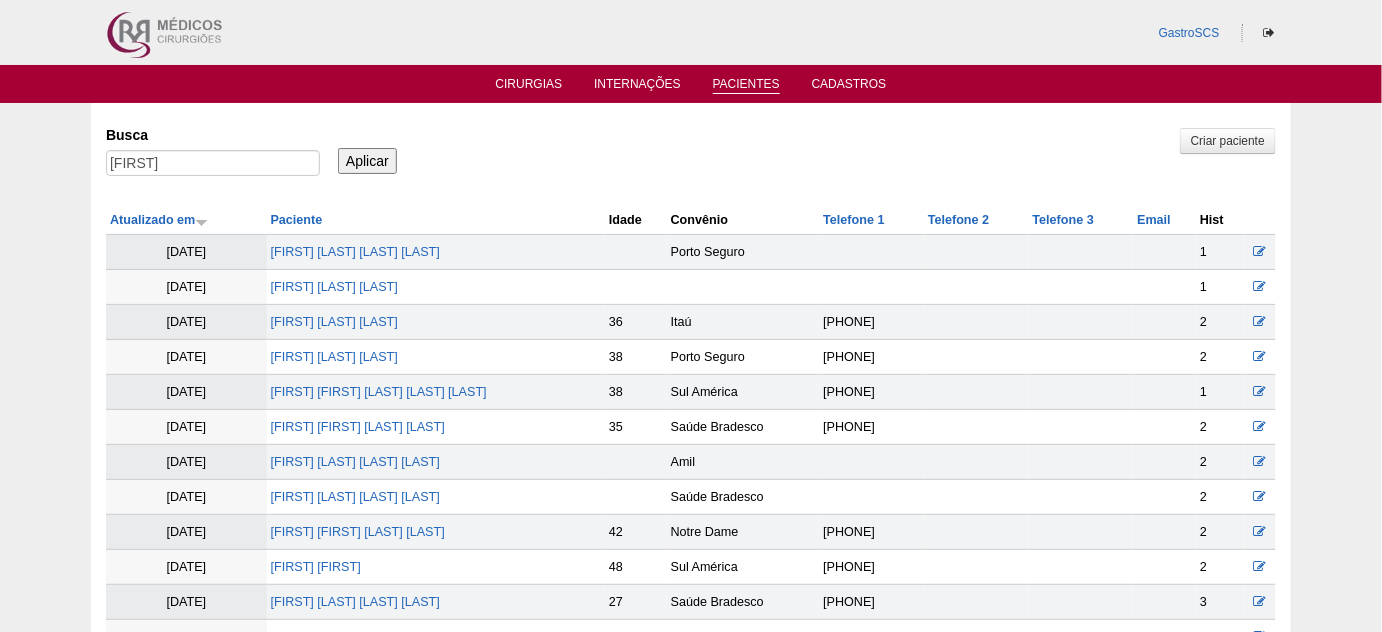 click on "Aplicar" at bounding box center (367, 161) 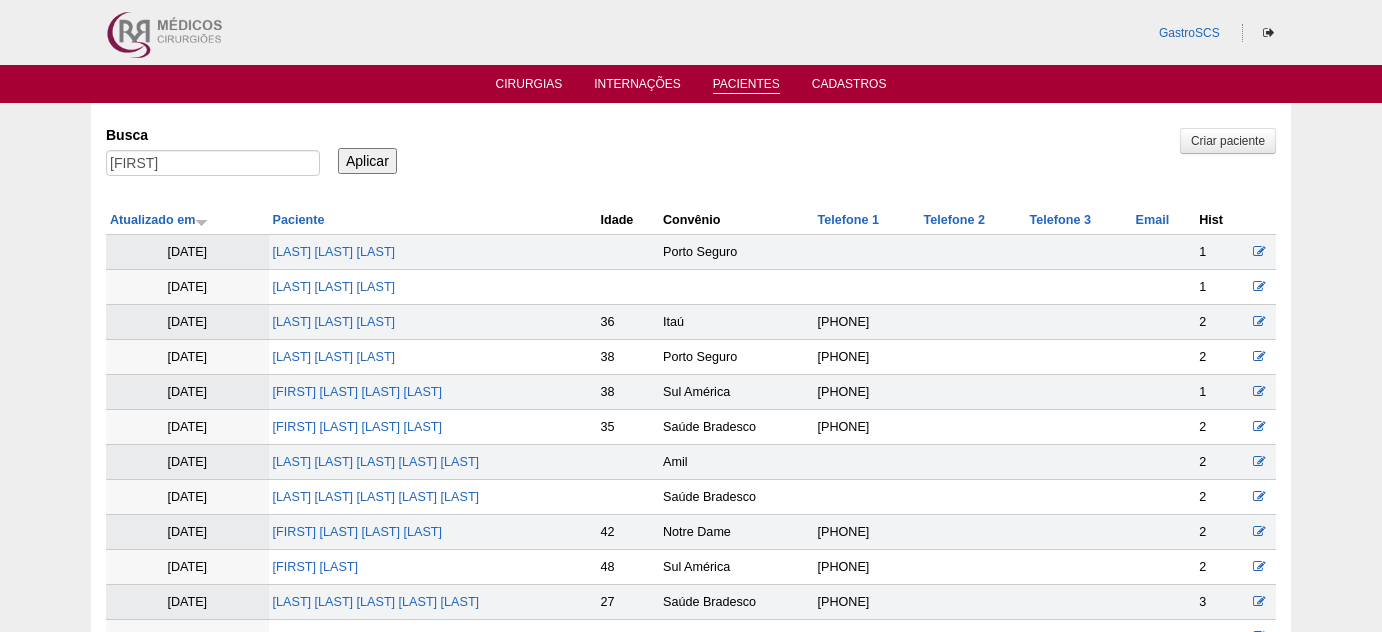 scroll, scrollTop: 0, scrollLeft: 0, axis: both 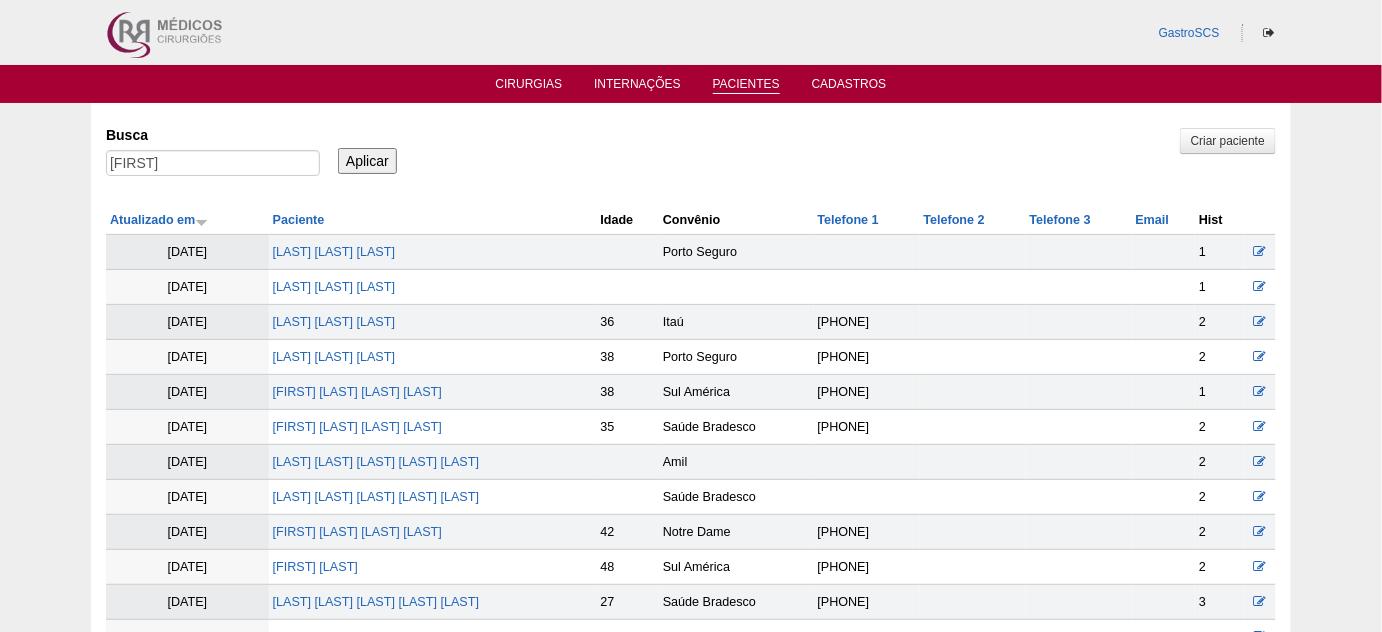 click on "[LAST] [LAST] [LAST]" at bounding box center (433, 252) 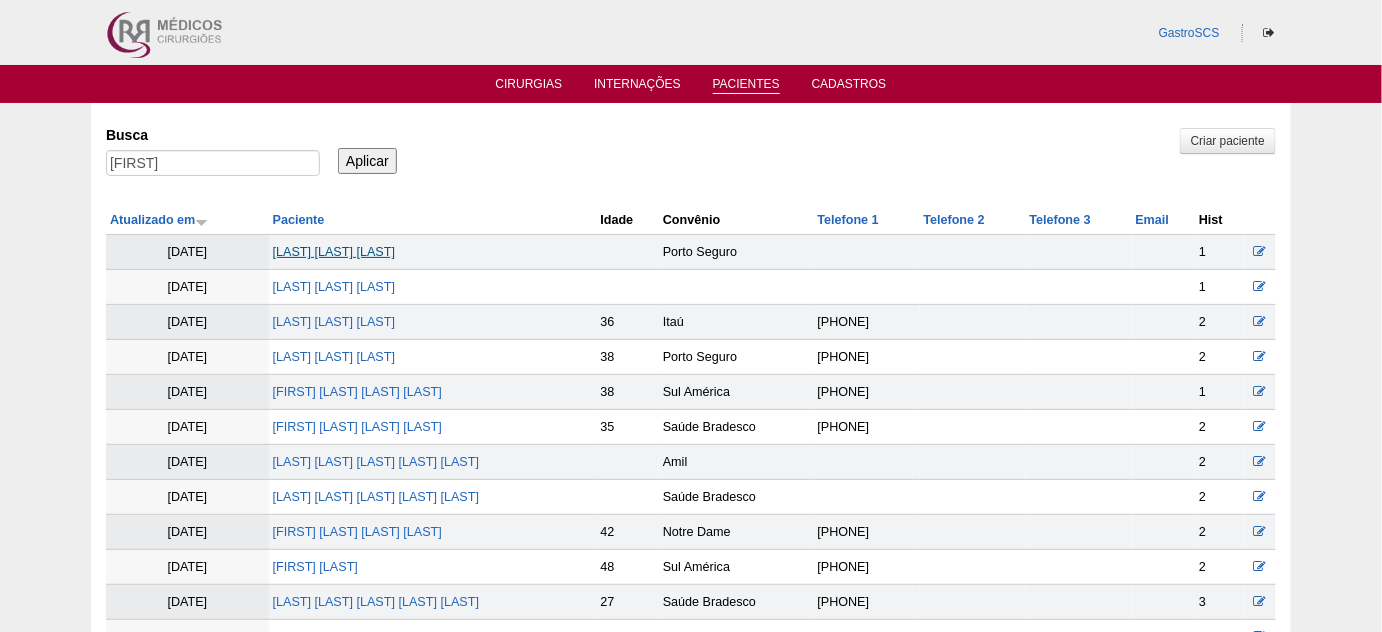 click on "[FIRST] [LAST] [LAST]" at bounding box center [334, 252] 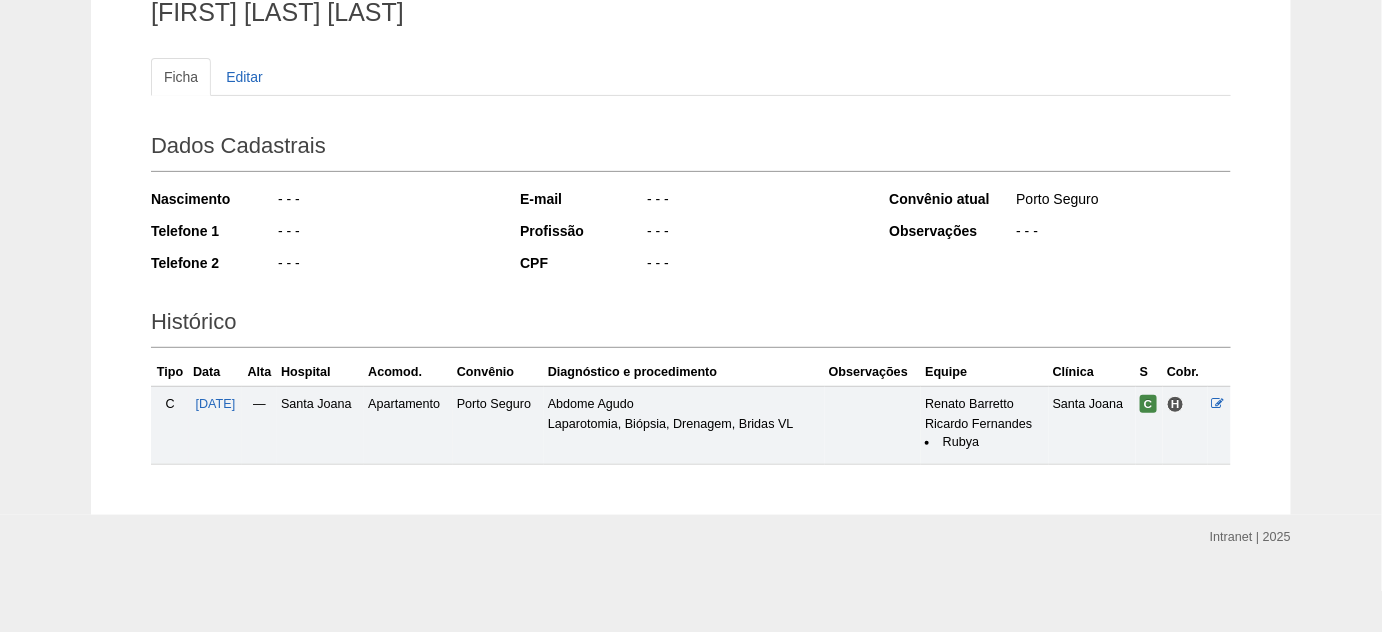 scroll, scrollTop: 173, scrollLeft: 0, axis: vertical 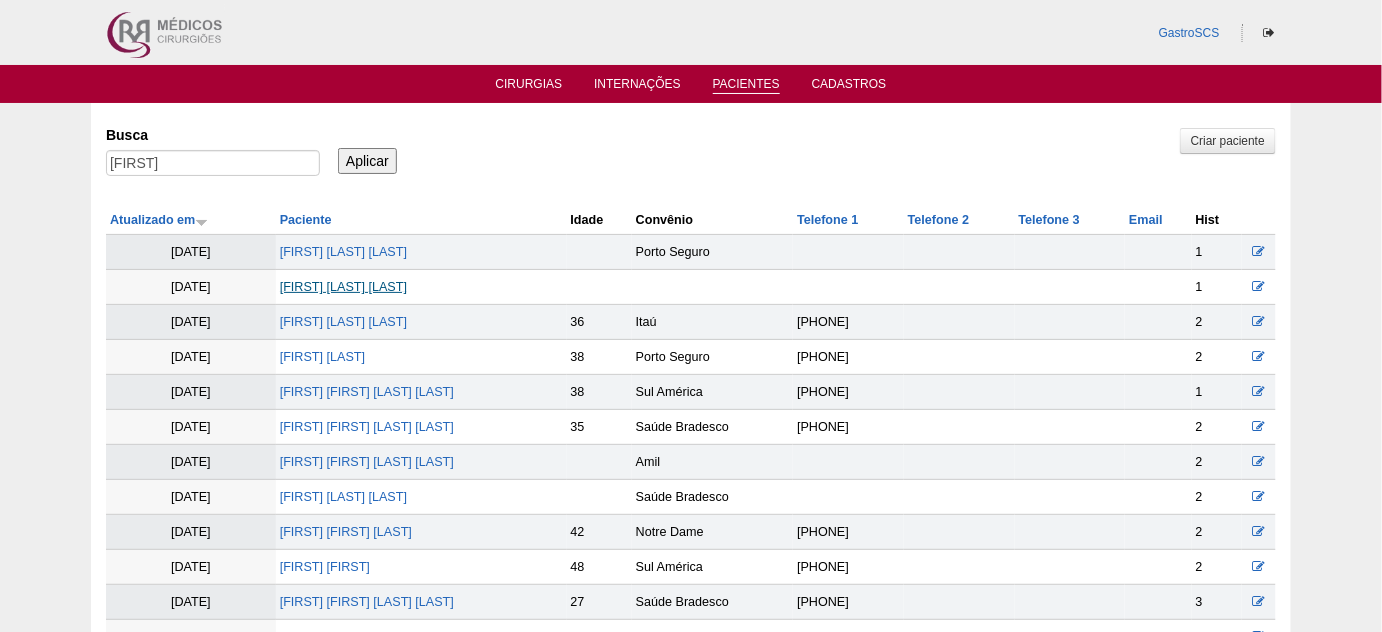 click on "[FIRST] [LAST] [LAST]" at bounding box center [343, 287] 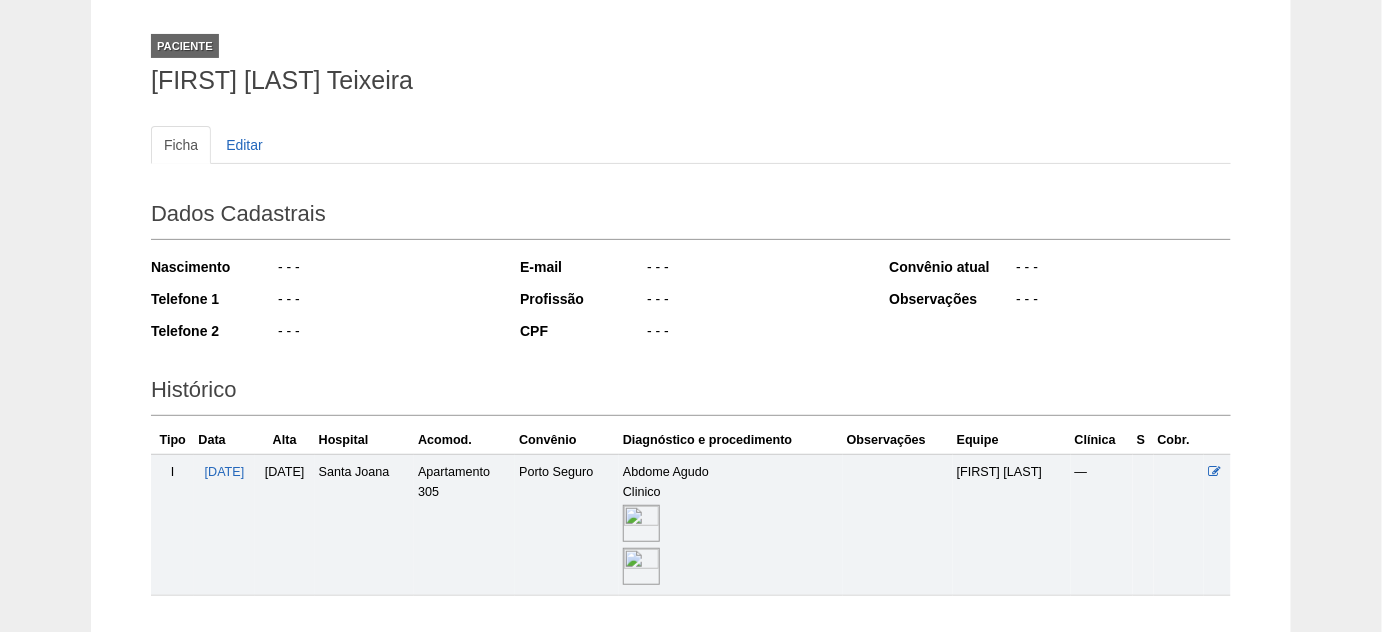 scroll, scrollTop: 181, scrollLeft: 0, axis: vertical 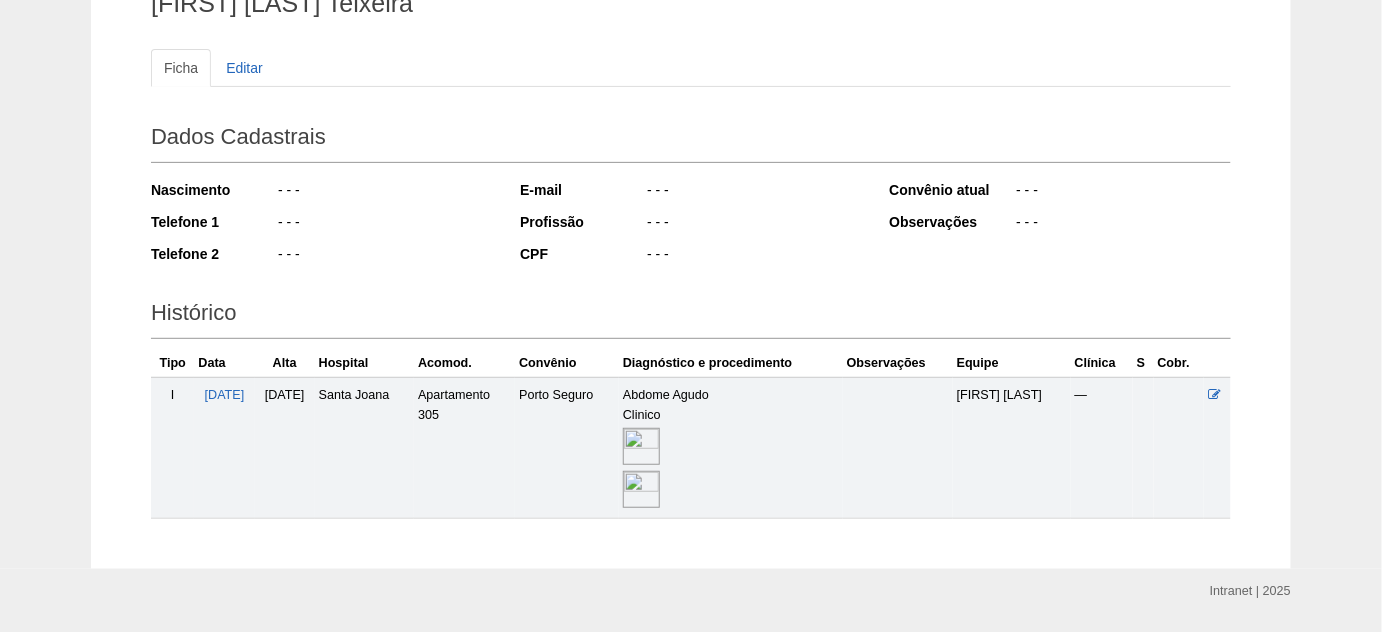 click at bounding box center (641, 446) 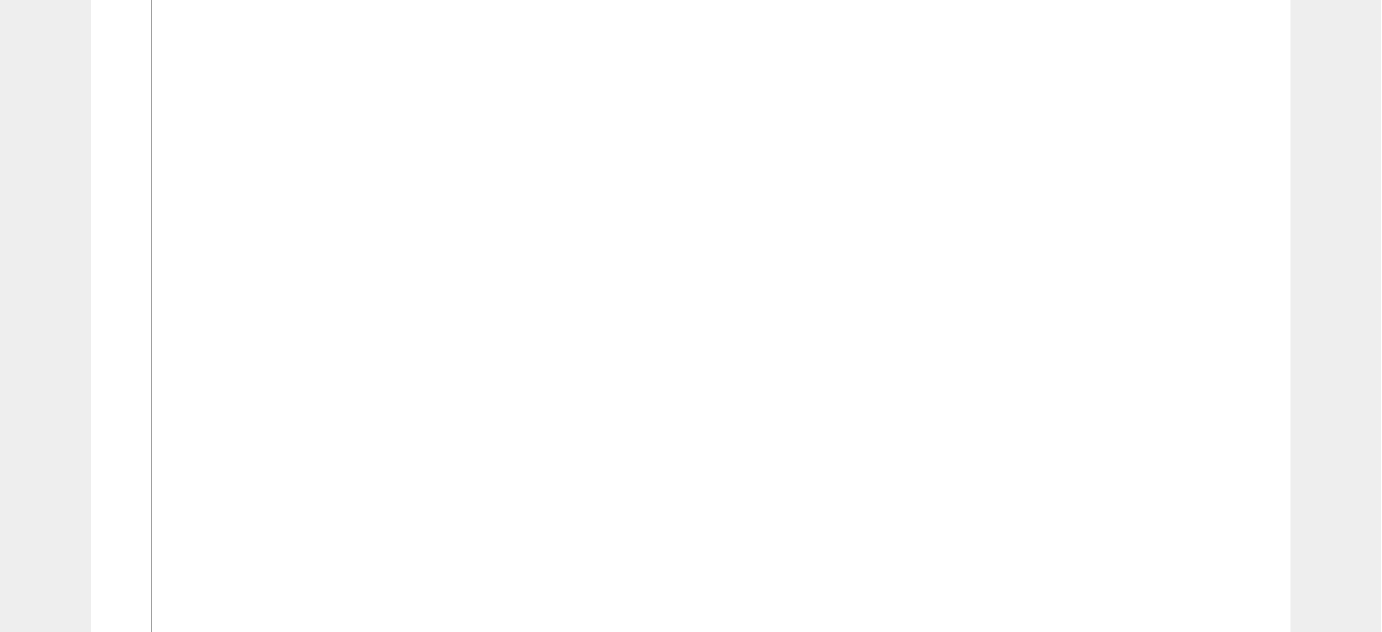scroll, scrollTop: 2636, scrollLeft: 0, axis: vertical 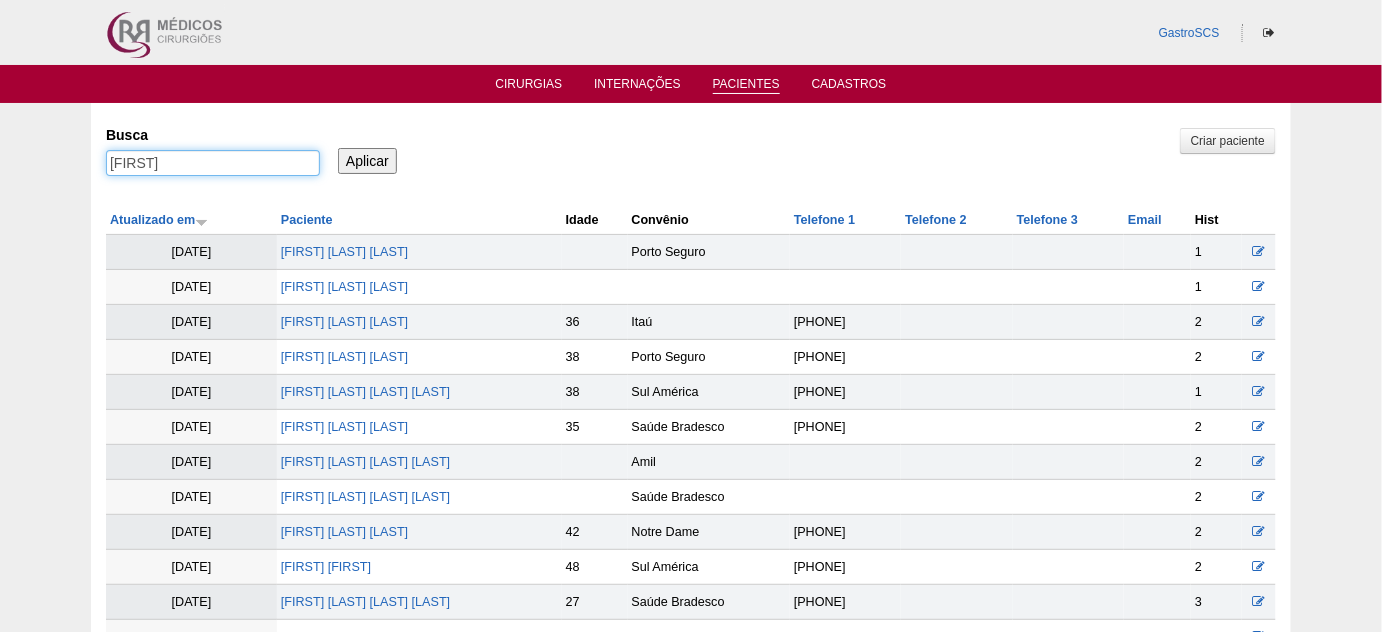 drag, startPoint x: 166, startPoint y: 156, endPoint x: 45, endPoint y: 159, distance: 121.037186 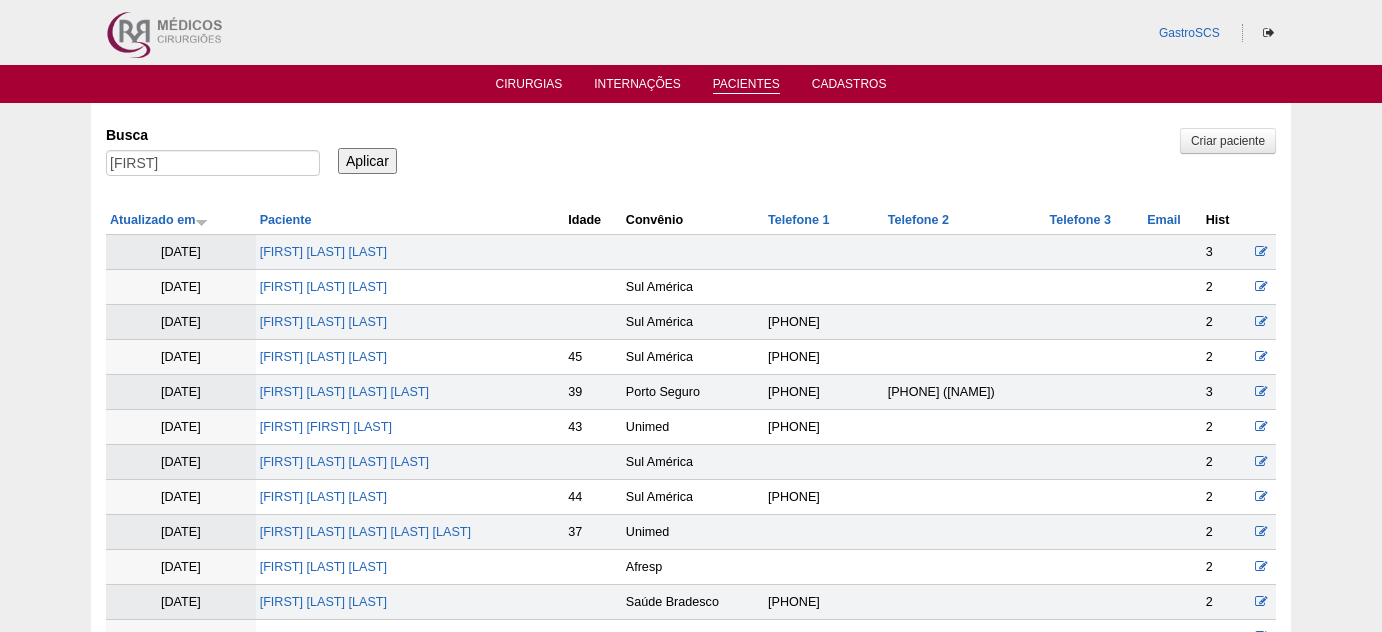 scroll, scrollTop: 0, scrollLeft: 0, axis: both 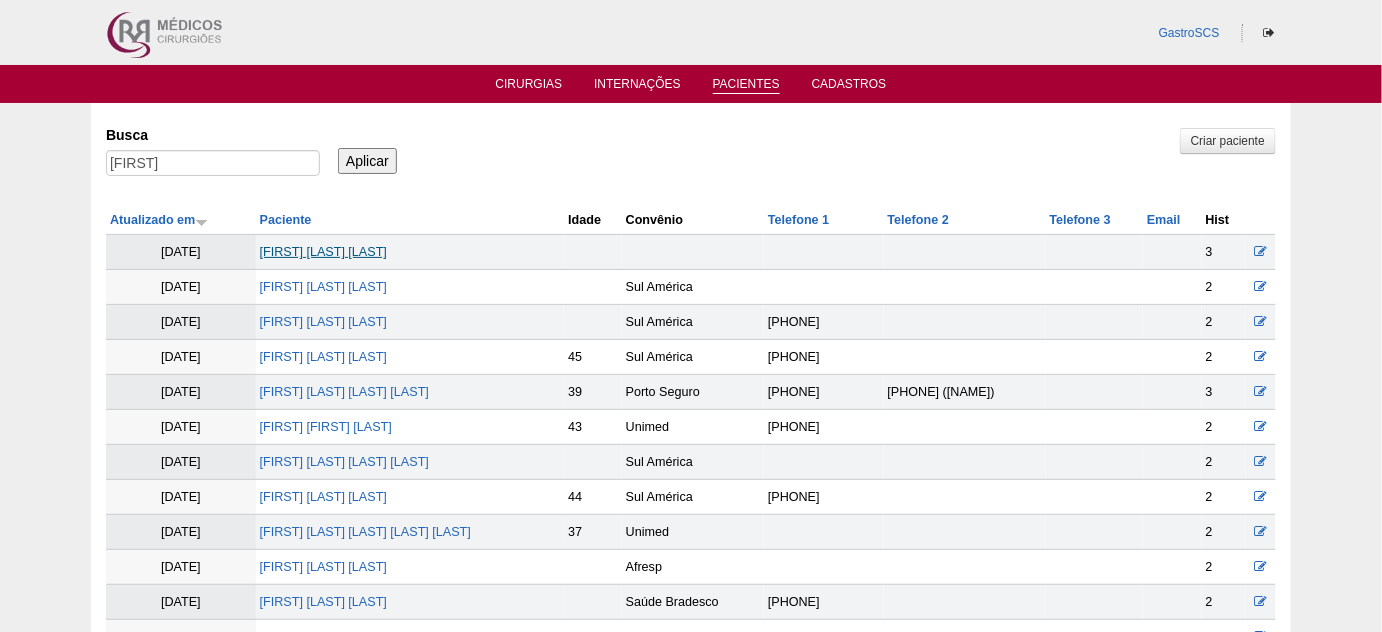 click on "[FIRST] [LAST] [LAST]" at bounding box center (323, 252) 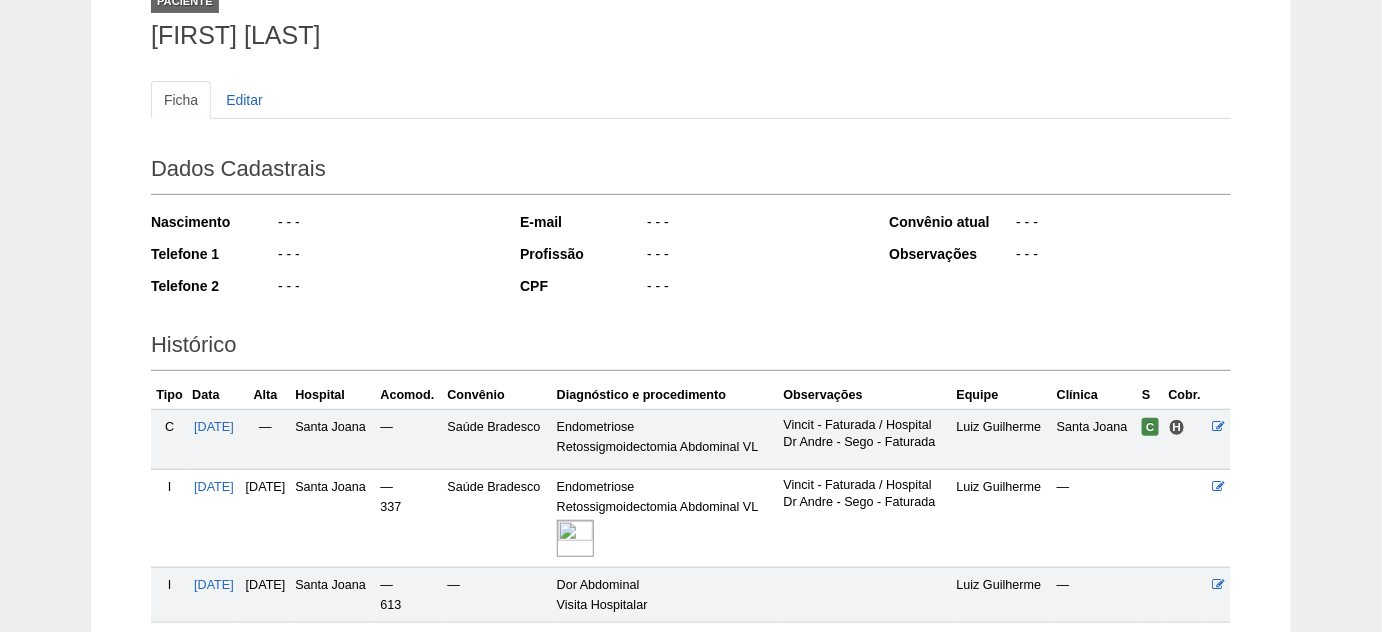 scroll, scrollTop: 272, scrollLeft: 0, axis: vertical 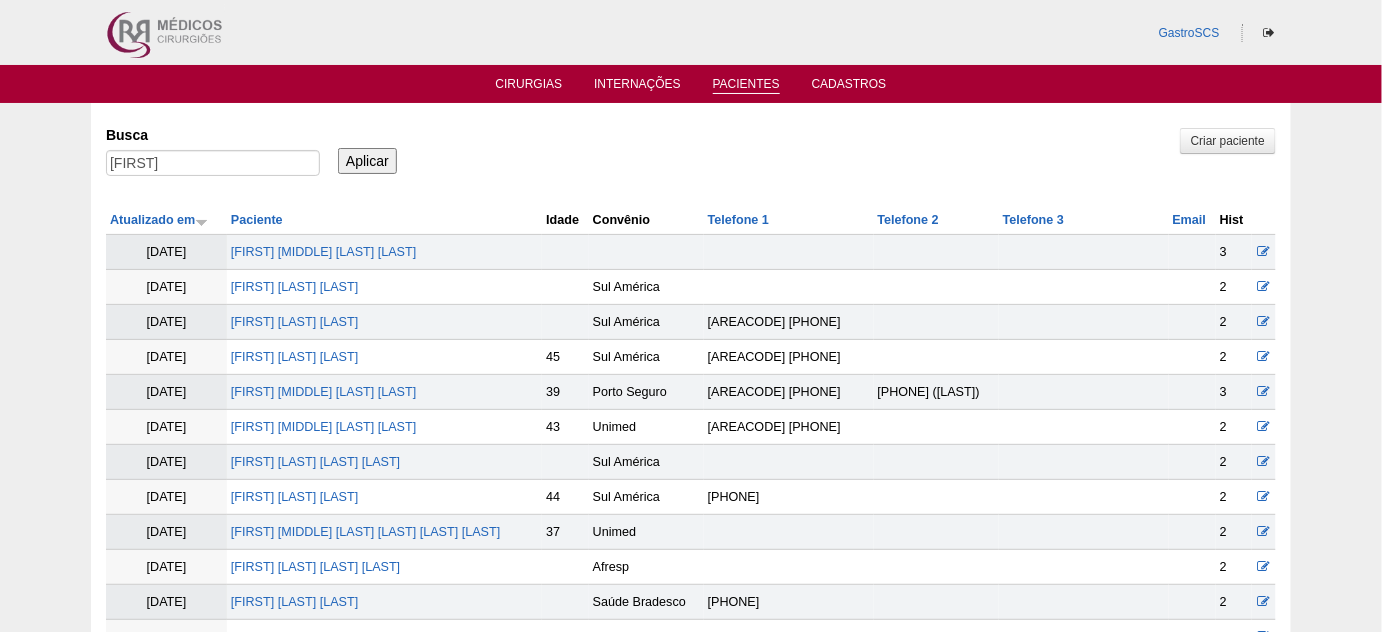 click on "Pacientes
Criar paciente
Busca
gisele
Aplicar
Atualizado em
Paciente
Idade" at bounding box center (691, 1174) 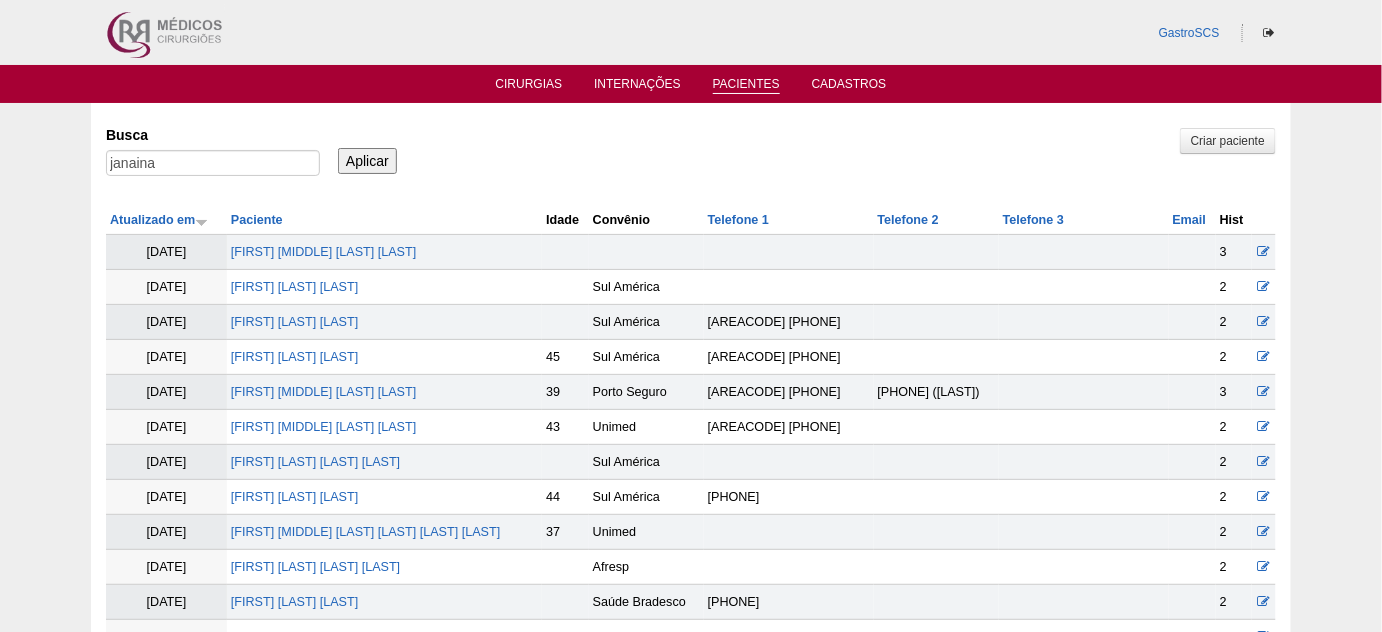 type on "janaina" 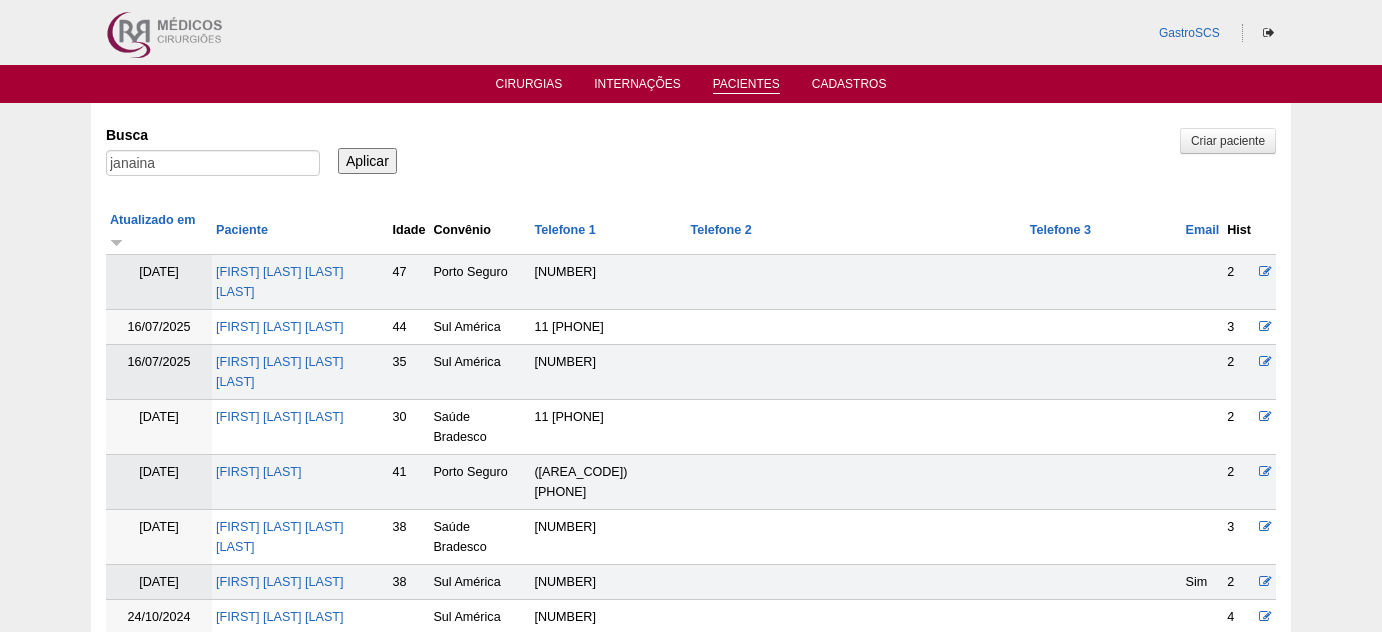 scroll, scrollTop: 0, scrollLeft: 0, axis: both 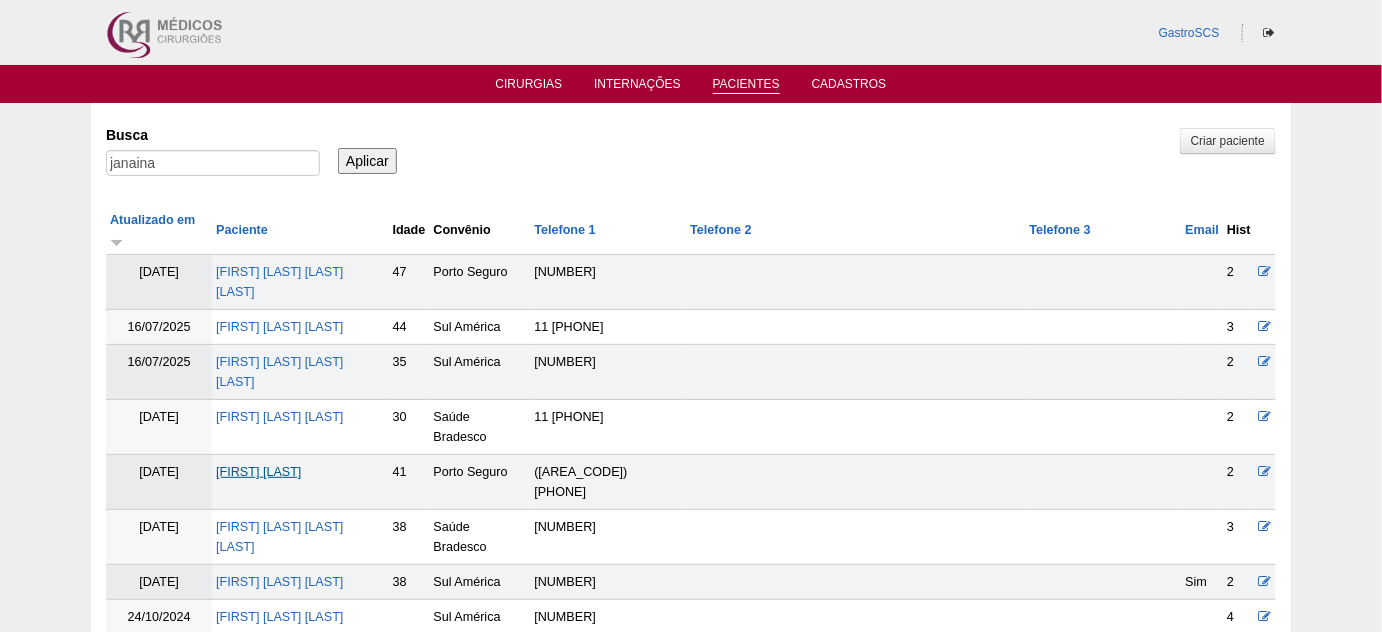 click on "JANAINA DAS NEVES" at bounding box center [258, 472] 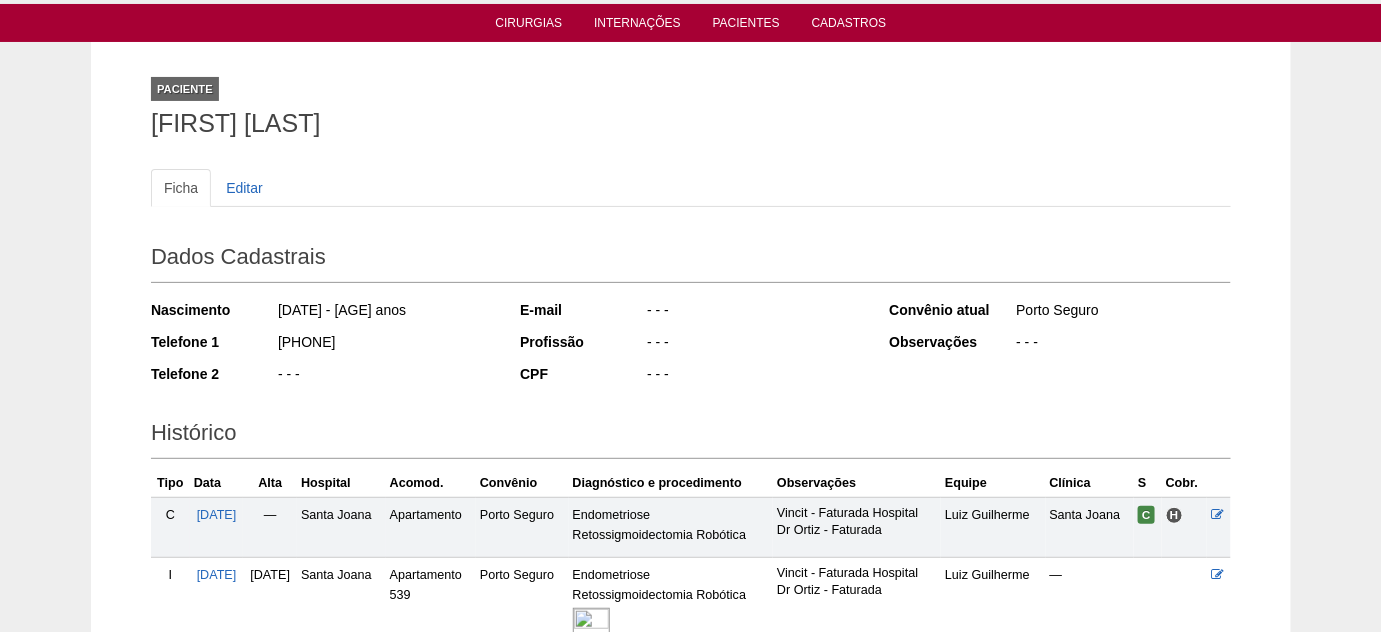 scroll, scrollTop: 181, scrollLeft: 0, axis: vertical 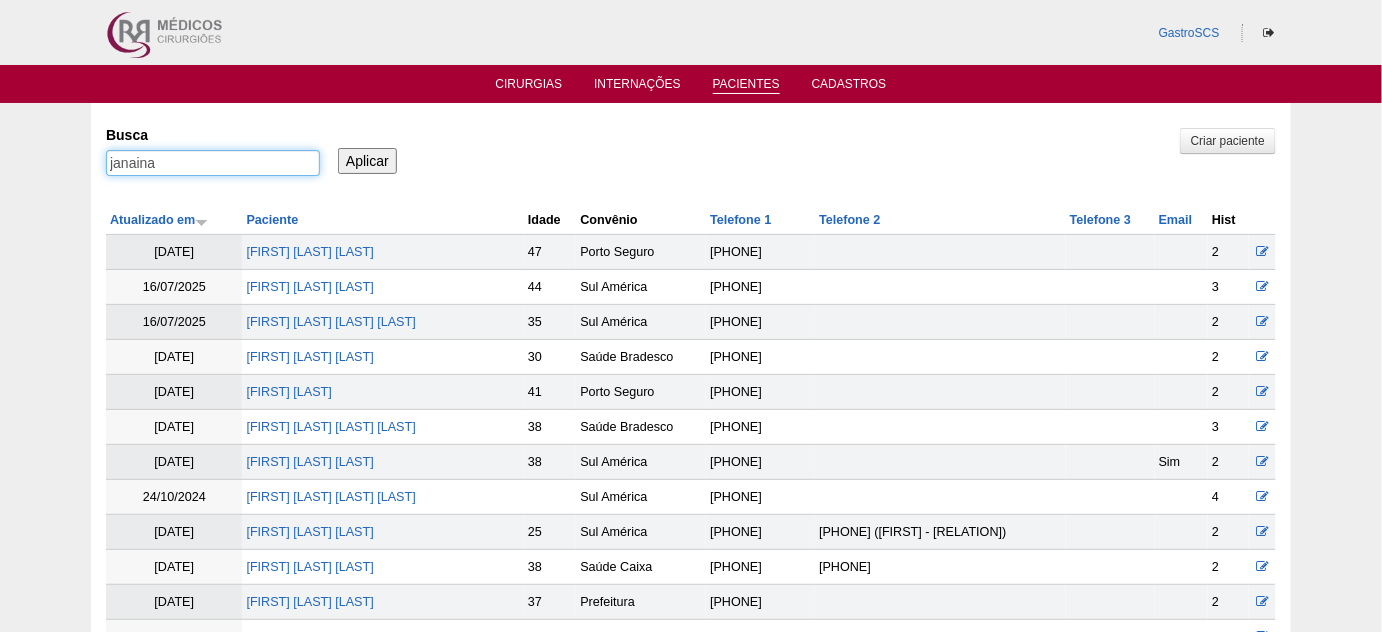 drag, startPoint x: 197, startPoint y: 155, endPoint x: 0, endPoint y: 172, distance: 197.73215 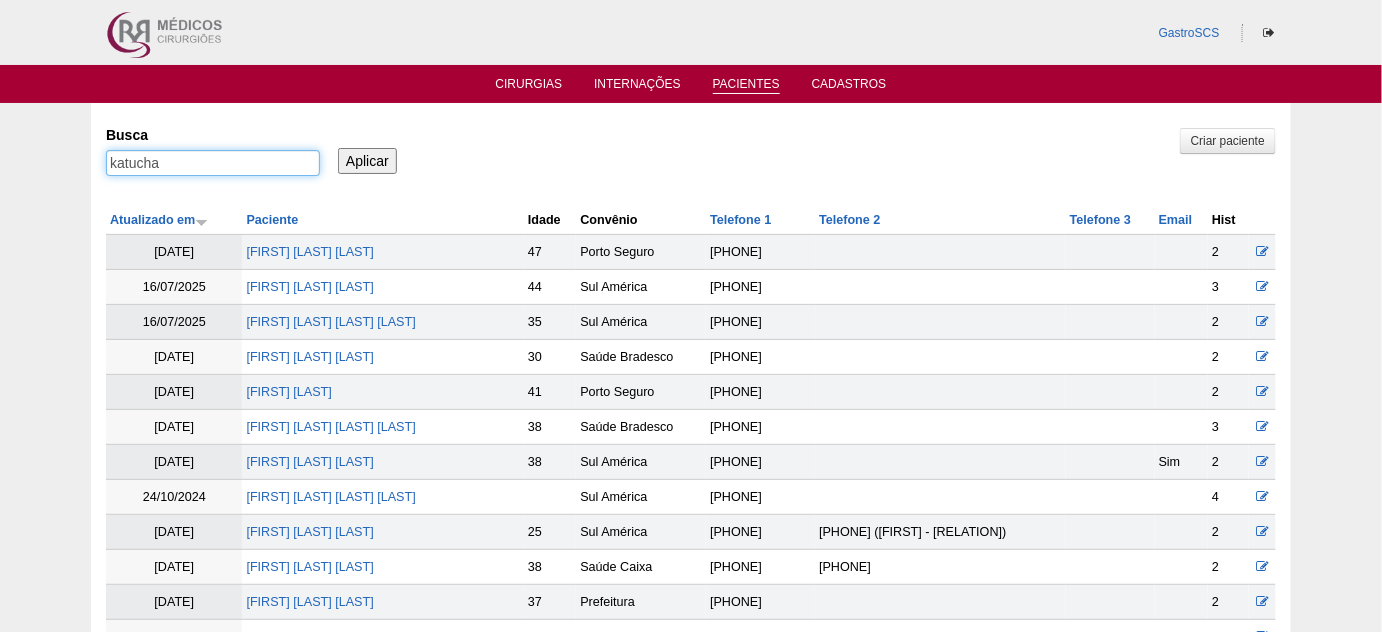 type on "katucha" 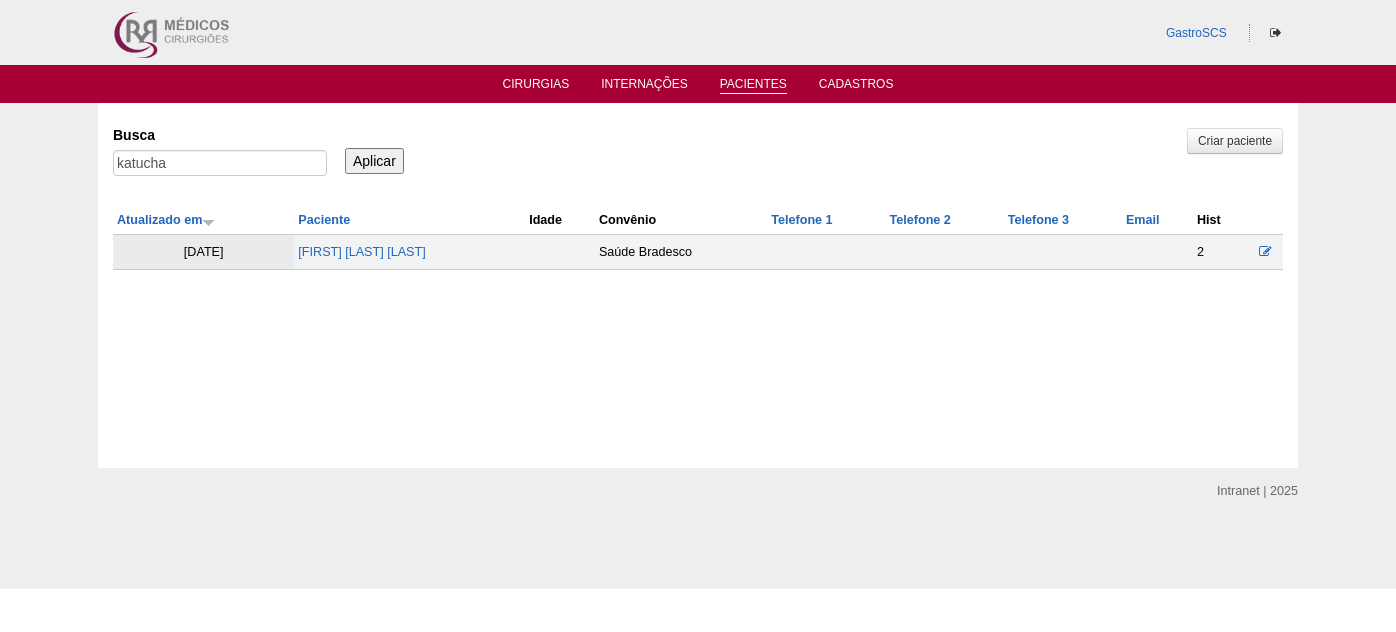 scroll, scrollTop: 0, scrollLeft: 0, axis: both 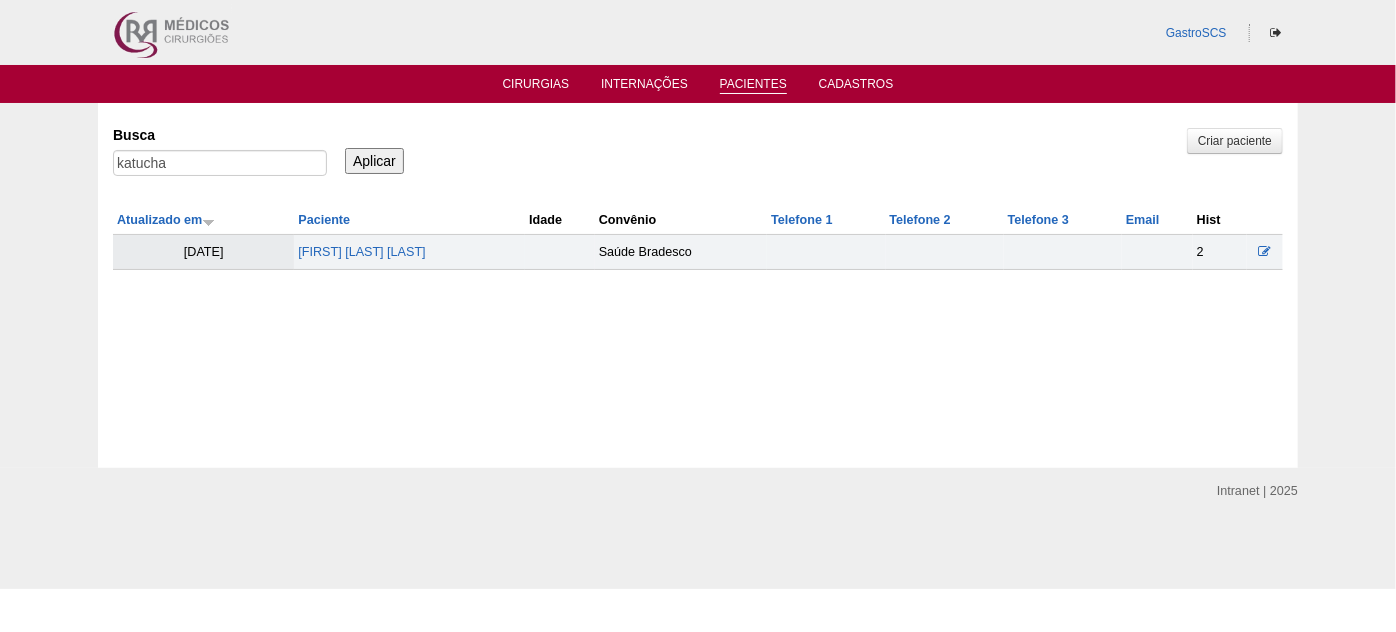 click on "[FIRST] [LAST] [LAST]" at bounding box center (409, 252) 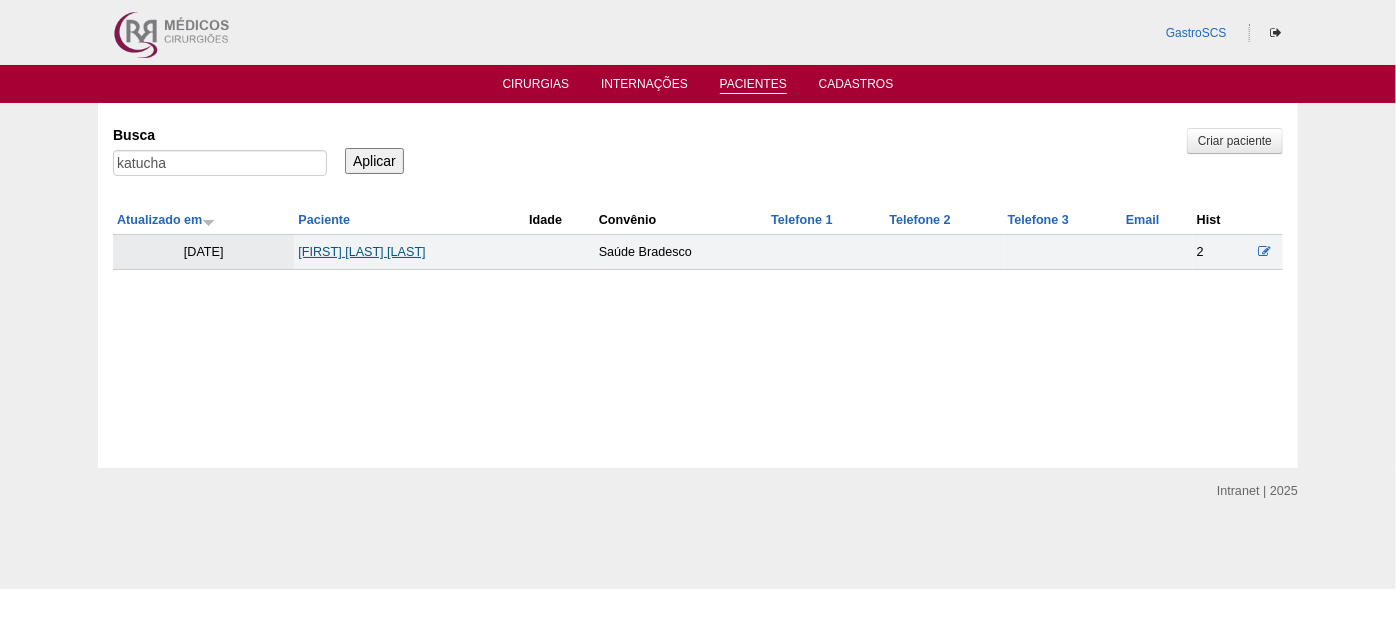 click on "[FIRST] [LAST] [LAST]" at bounding box center [361, 252] 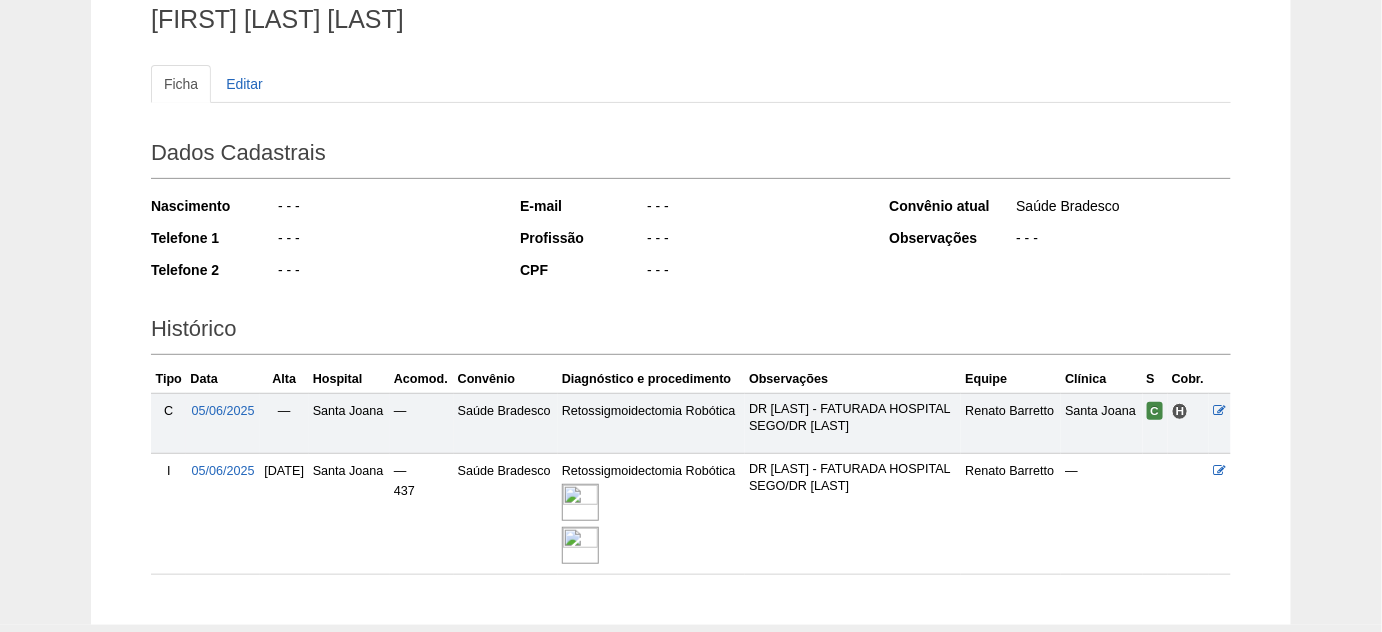 scroll, scrollTop: 181, scrollLeft: 0, axis: vertical 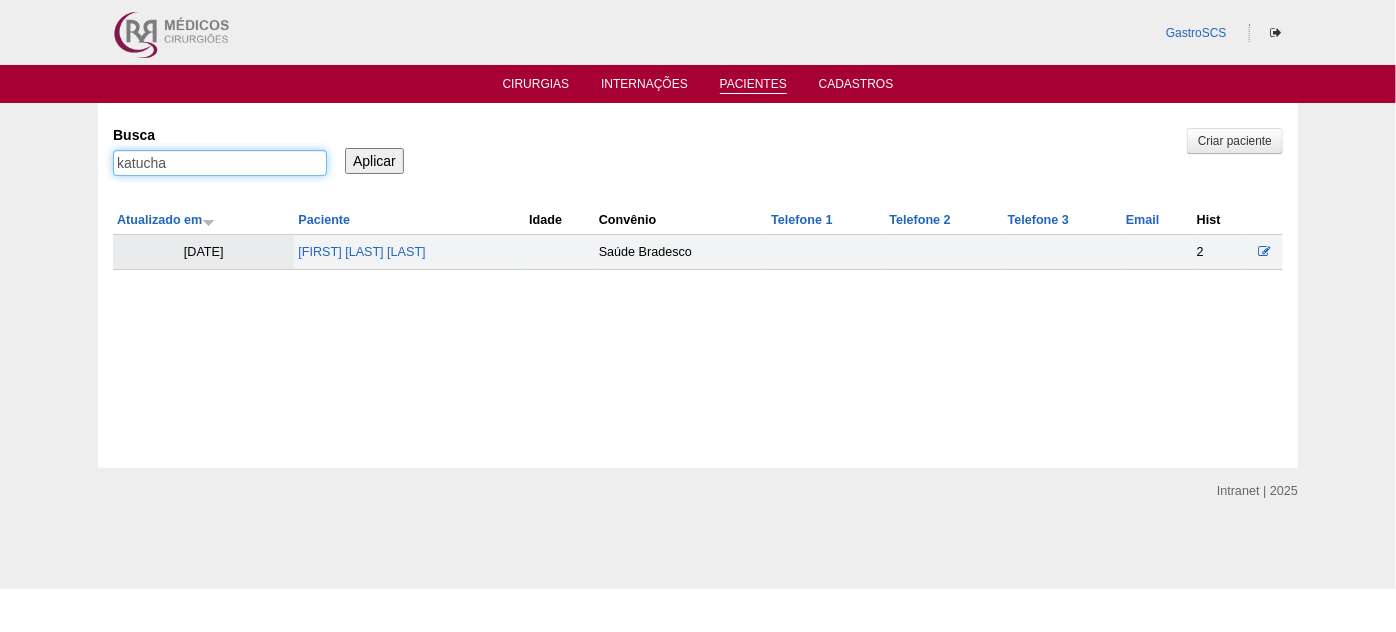 drag, startPoint x: 221, startPoint y: 168, endPoint x: 60, endPoint y: 162, distance: 161.11176 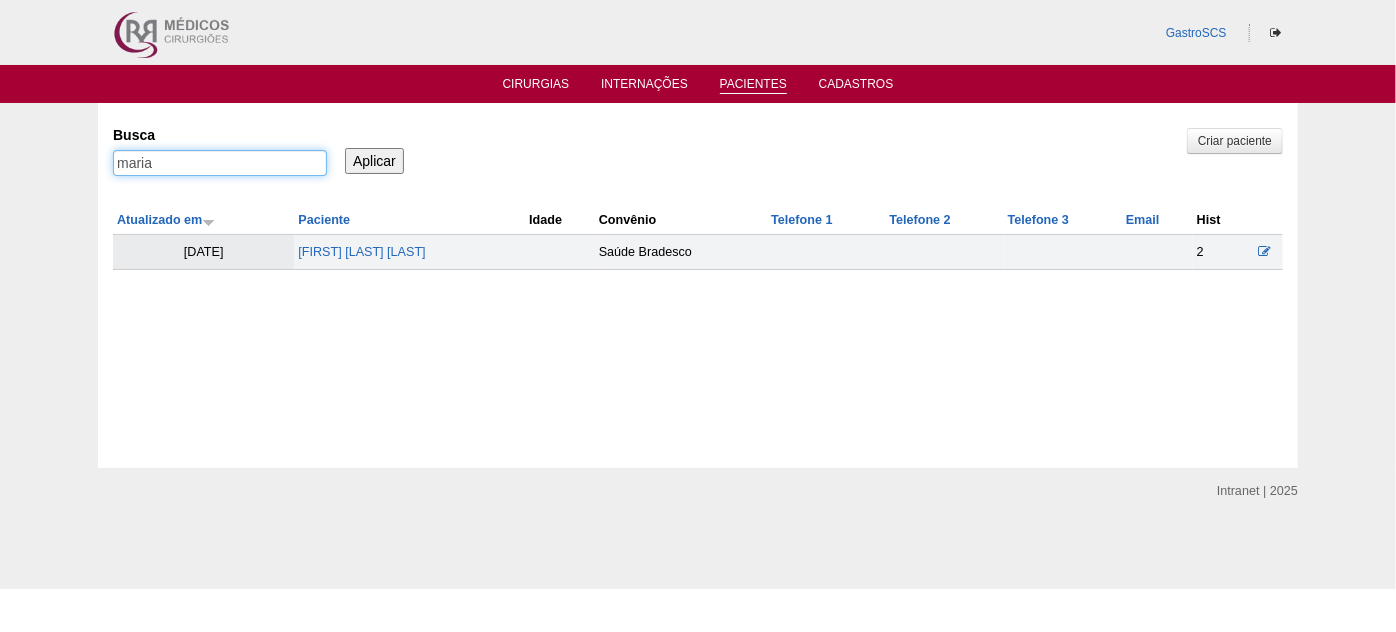 type on "maria" 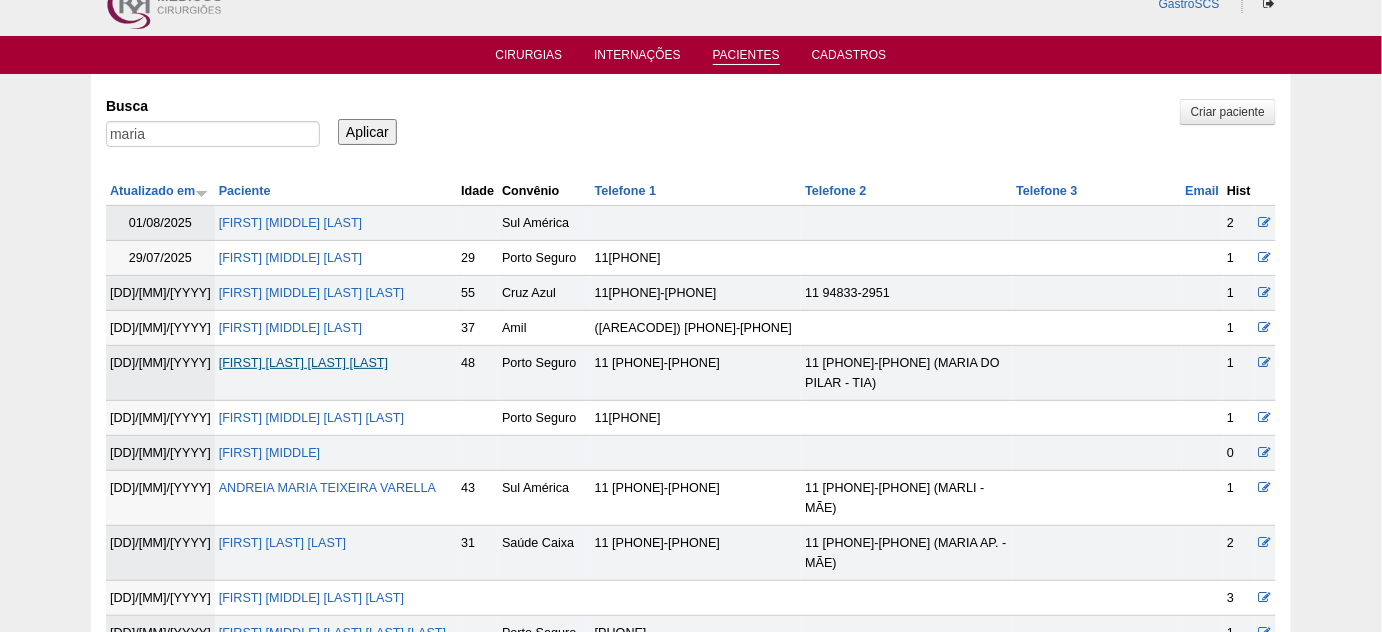 scroll, scrollTop: 0, scrollLeft: 0, axis: both 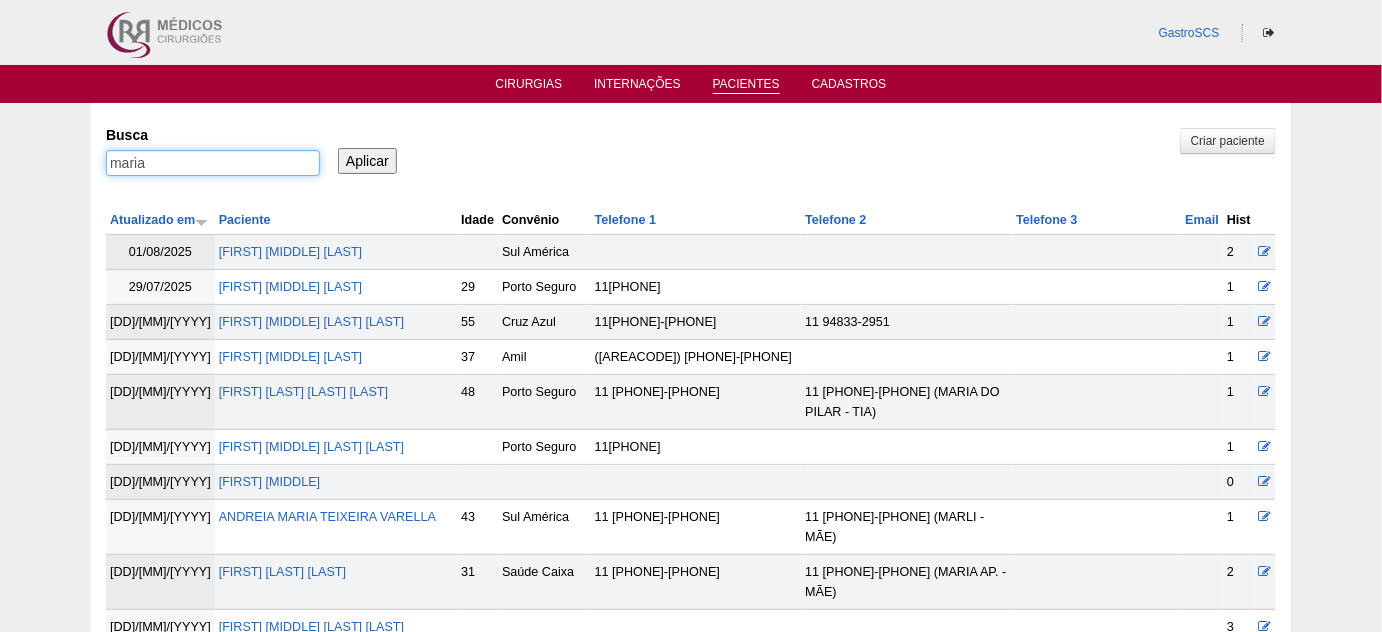 click on "Pacientes
Criar paciente
Busca
maria
Aplicar
Atualizado em
Paciente
Idade
1" at bounding box center (691, 2195) 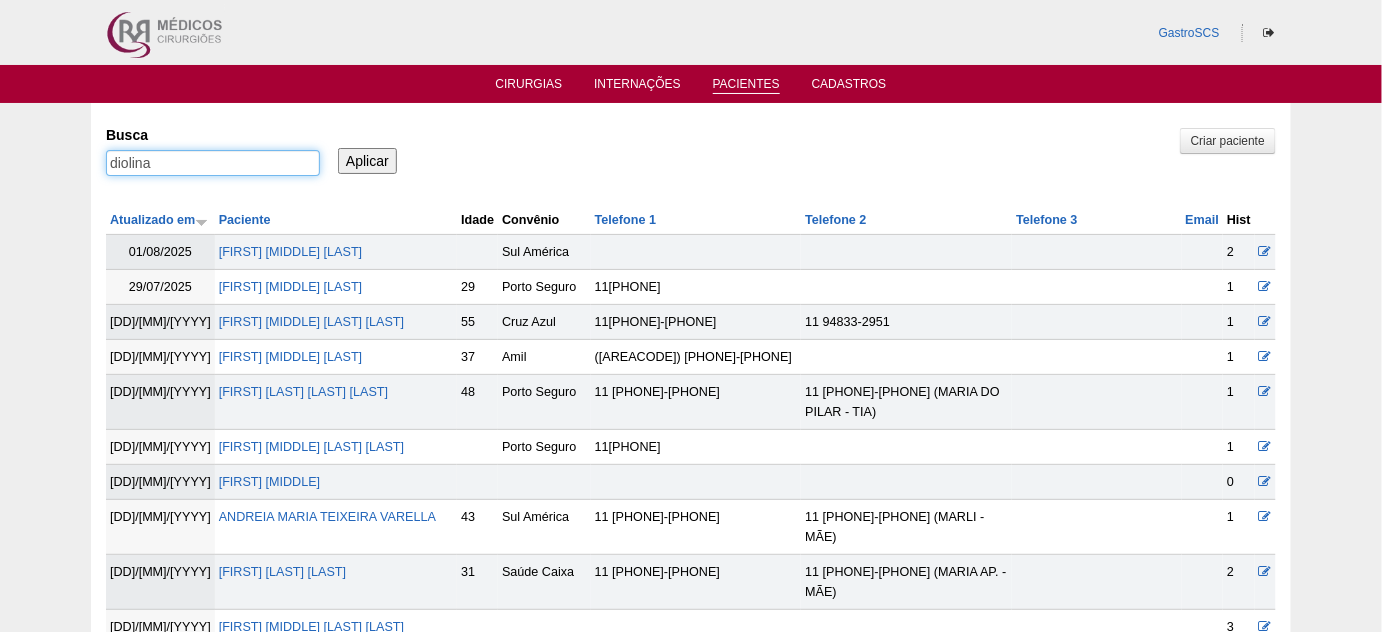 type on "diolina" 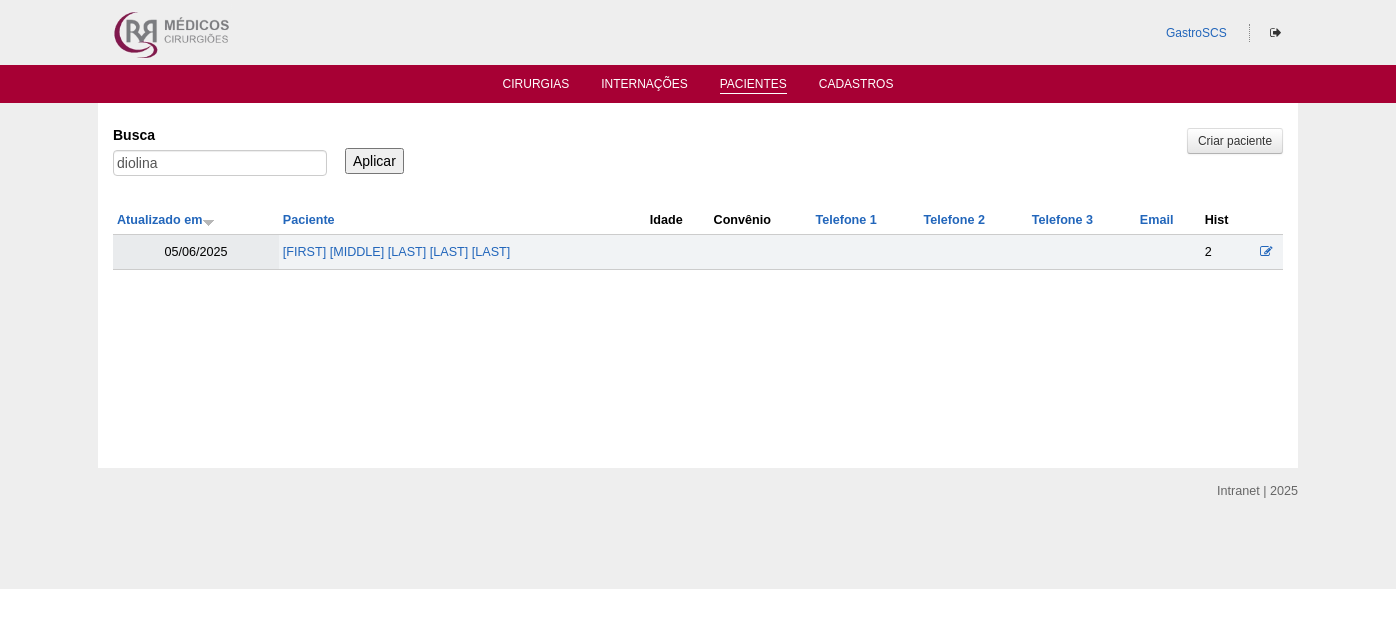 scroll, scrollTop: 0, scrollLeft: 0, axis: both 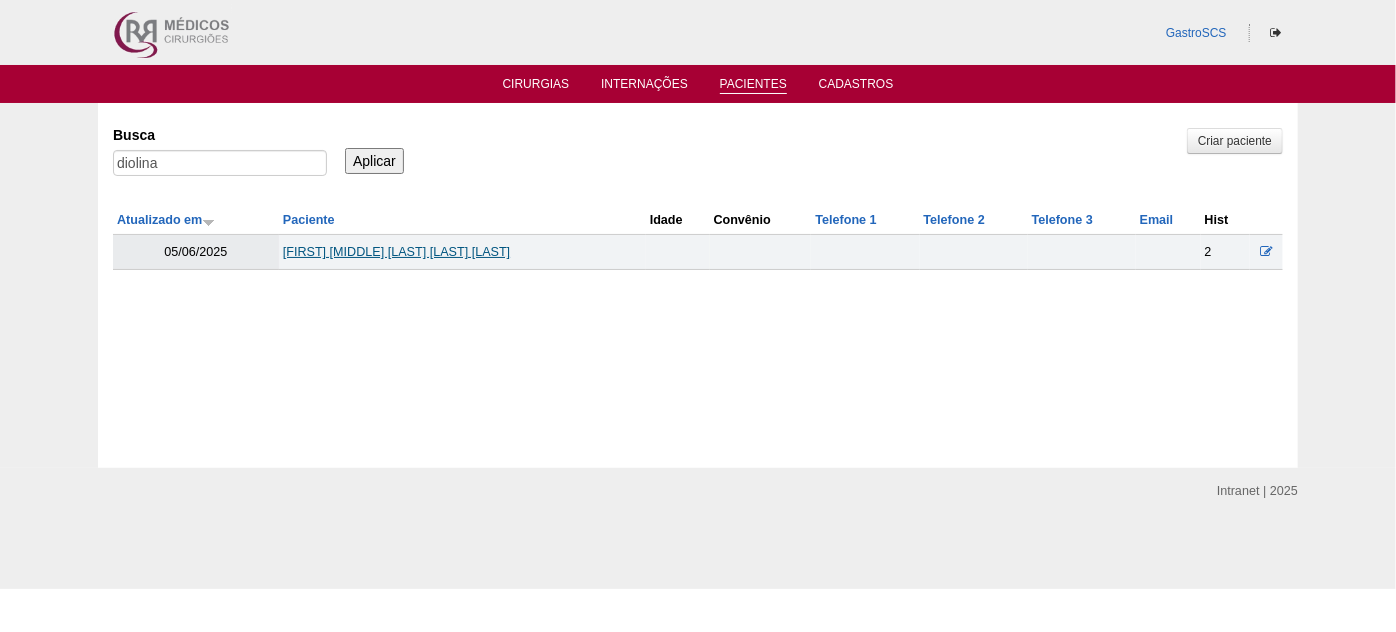 click on "MARIA ISABEL DIOLINA DA SILVA ABREU" at bounding box center [396, 252] 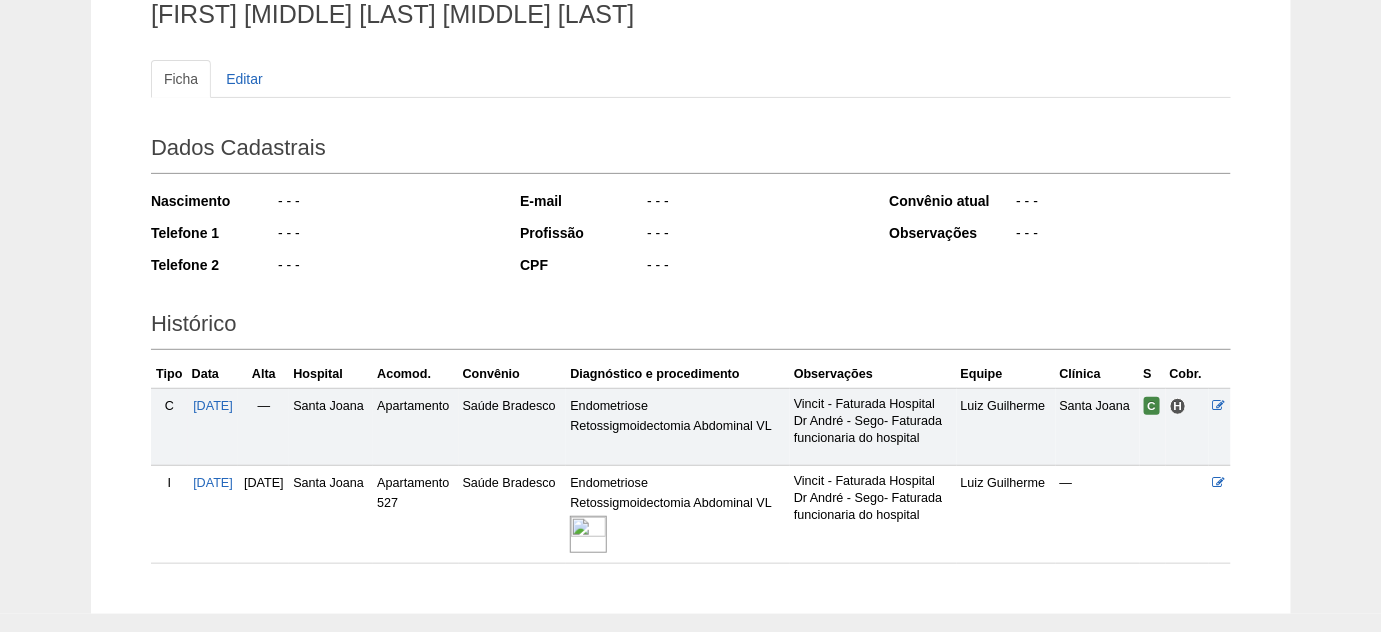 scroll, scrollTop: 0, scrollLeft: 0, axis: both 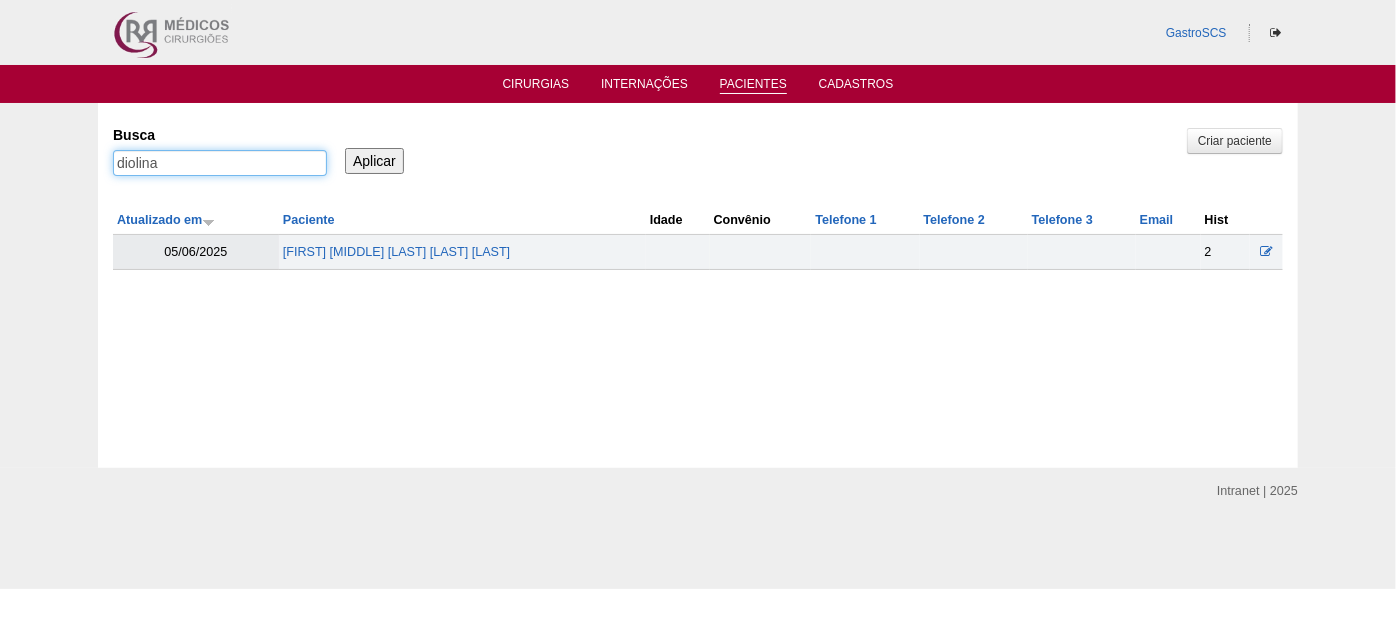 drag, startPoint x: 200, startPoint y: 155, endPoint x: 0, endPoint y: 162, distance: 200.12247 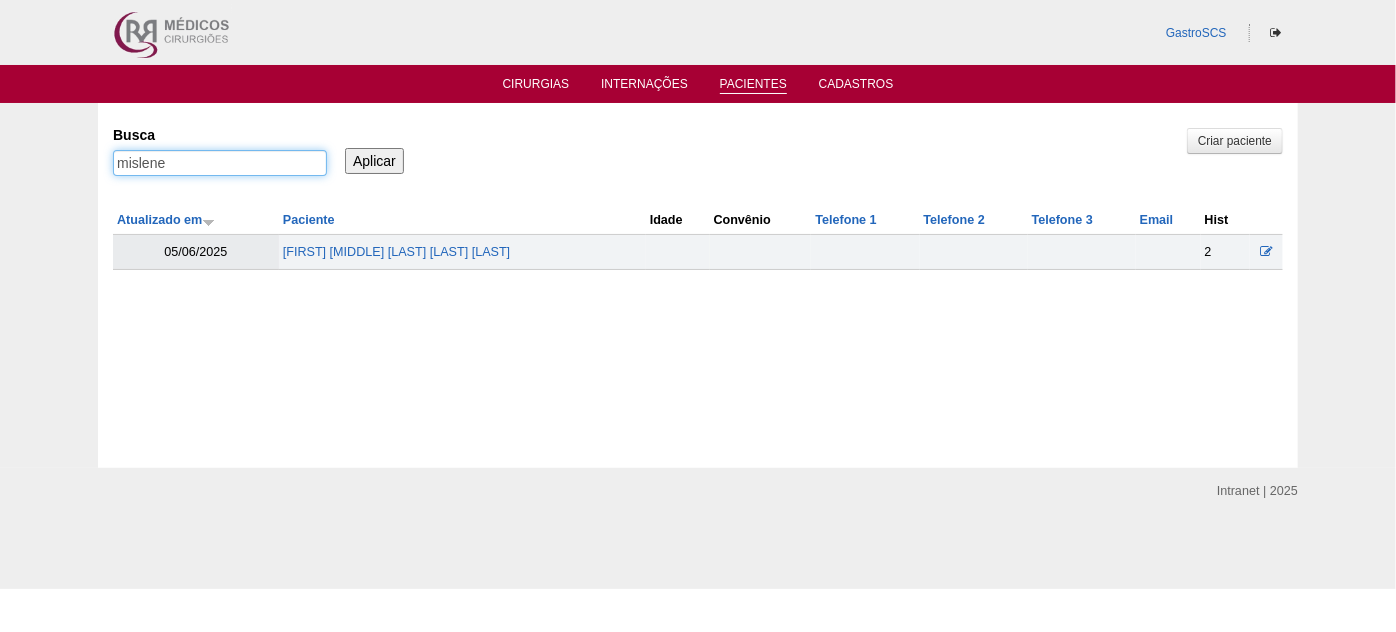 type on "mislene" 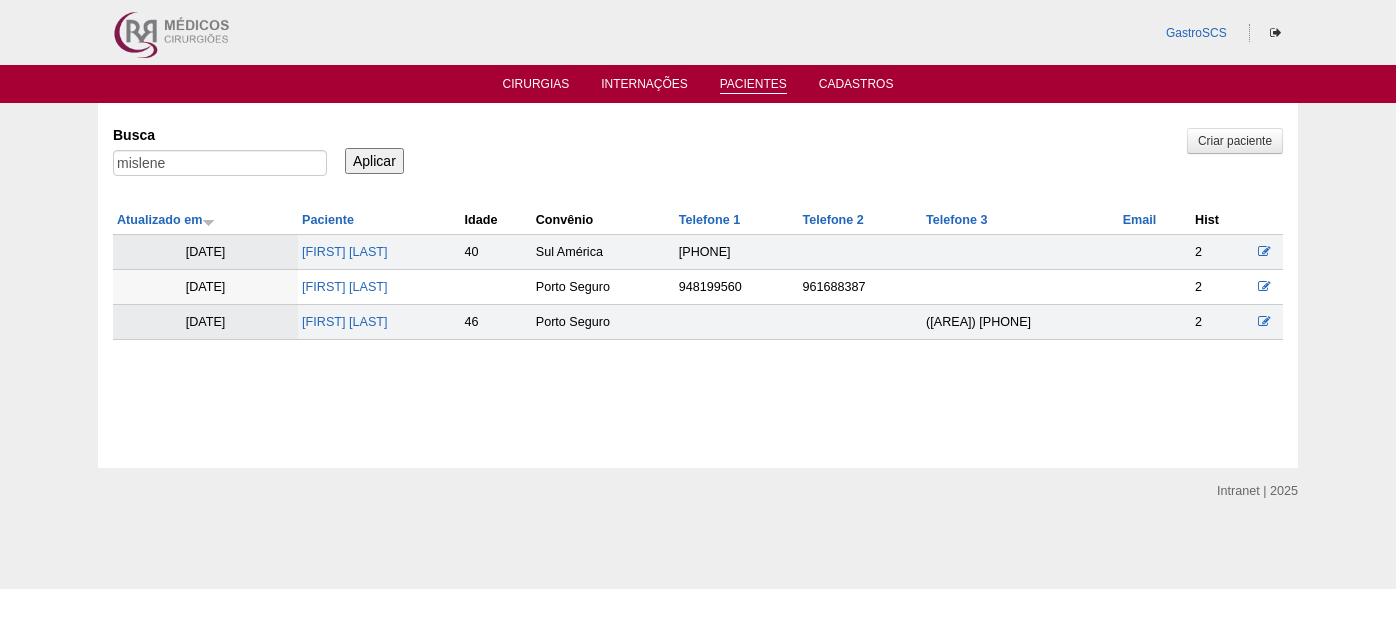 scroll, scrollTop: 0, scrollLeft: 0, axis: both 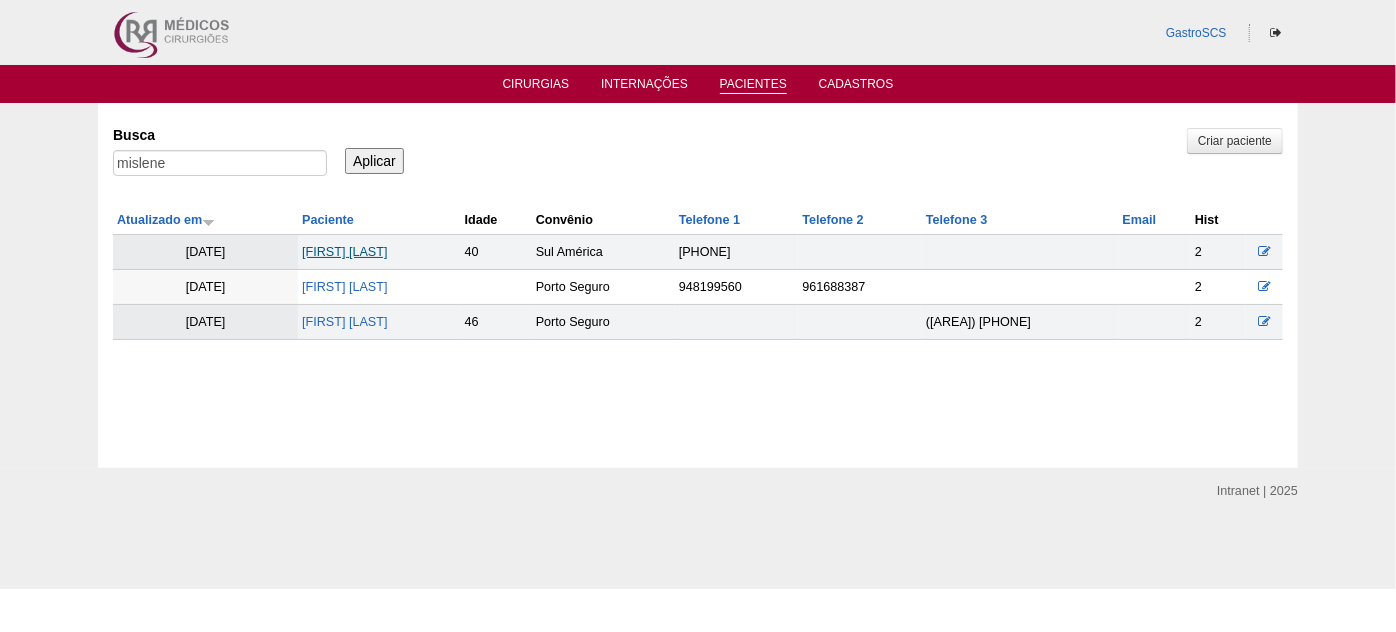 click on "[FIRST] [LAST]" at bounding box center [344, 252] 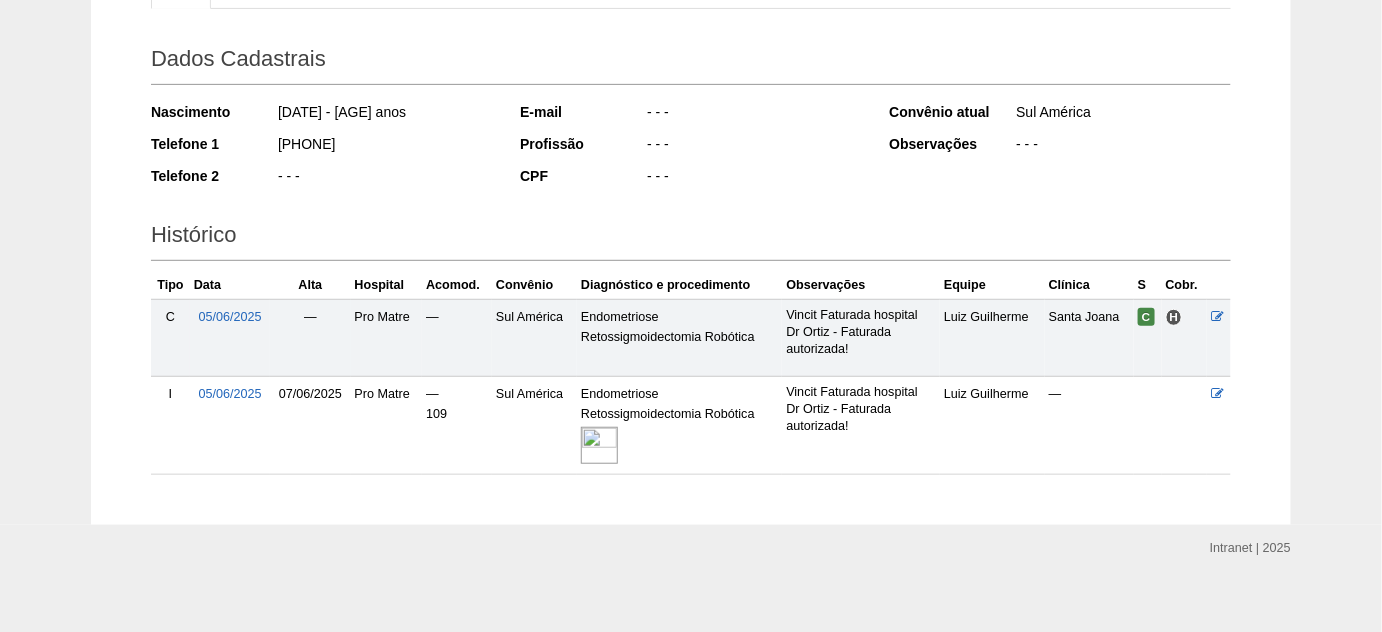 scroll, scrollTop: 269, scrollLeft: 0, axis: vertical 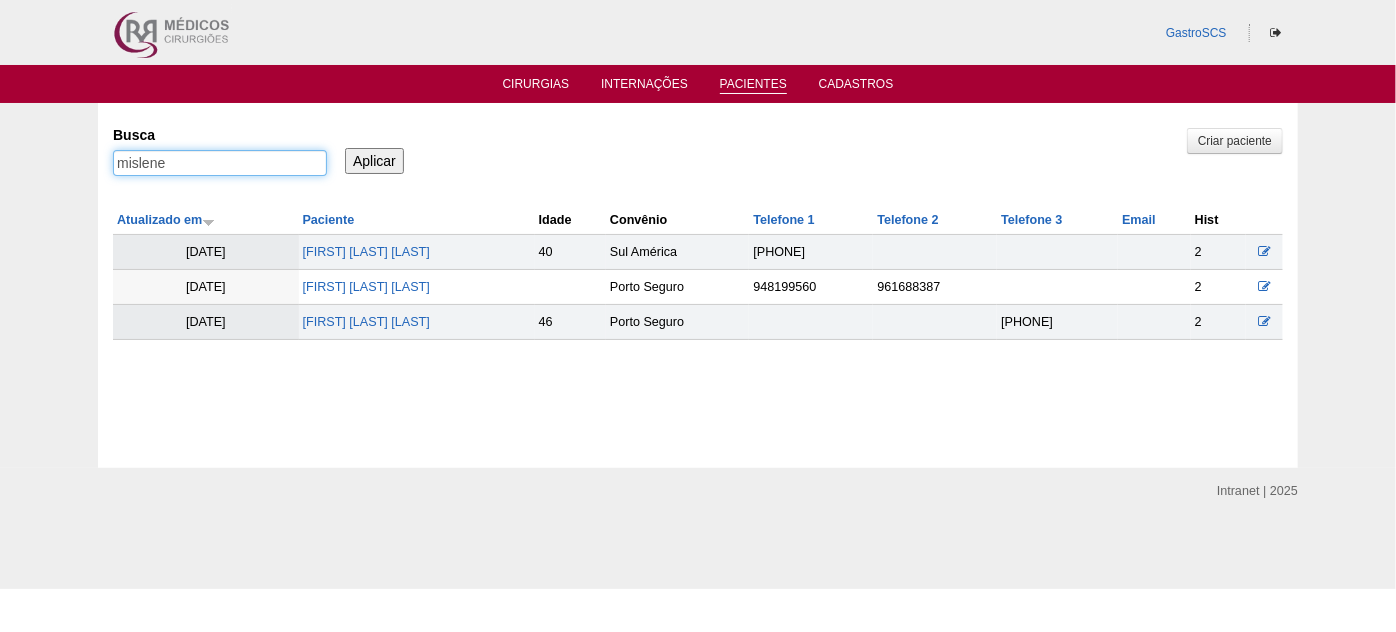 drag, startPoint x: 179, startPoint y: 156, endPoint x: 106, endPoint y: 154, distance: 73.02739 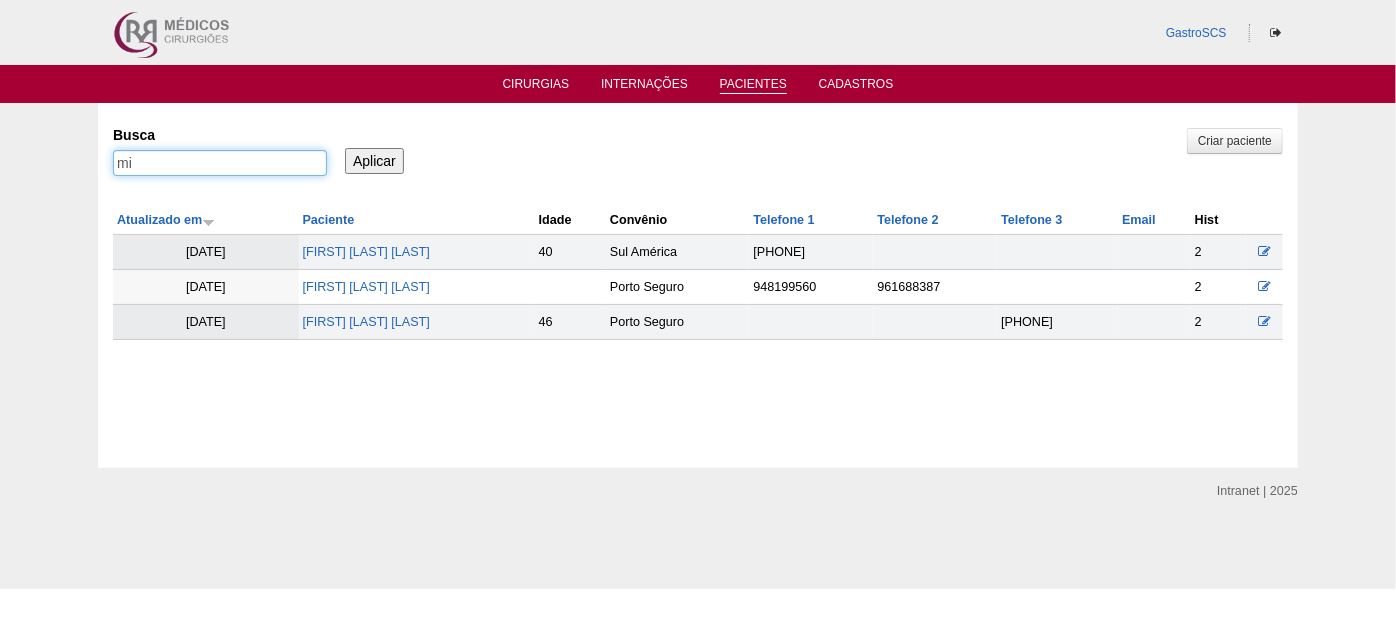 type on "m" 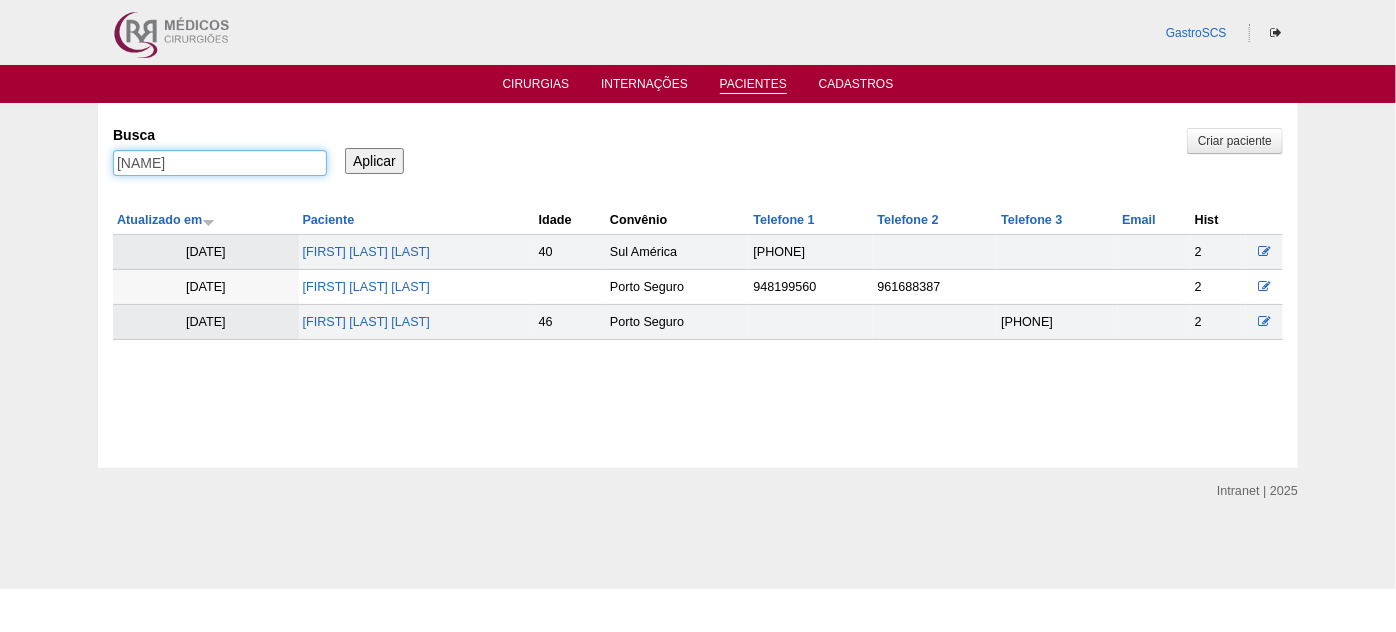 type on "[NAME]" 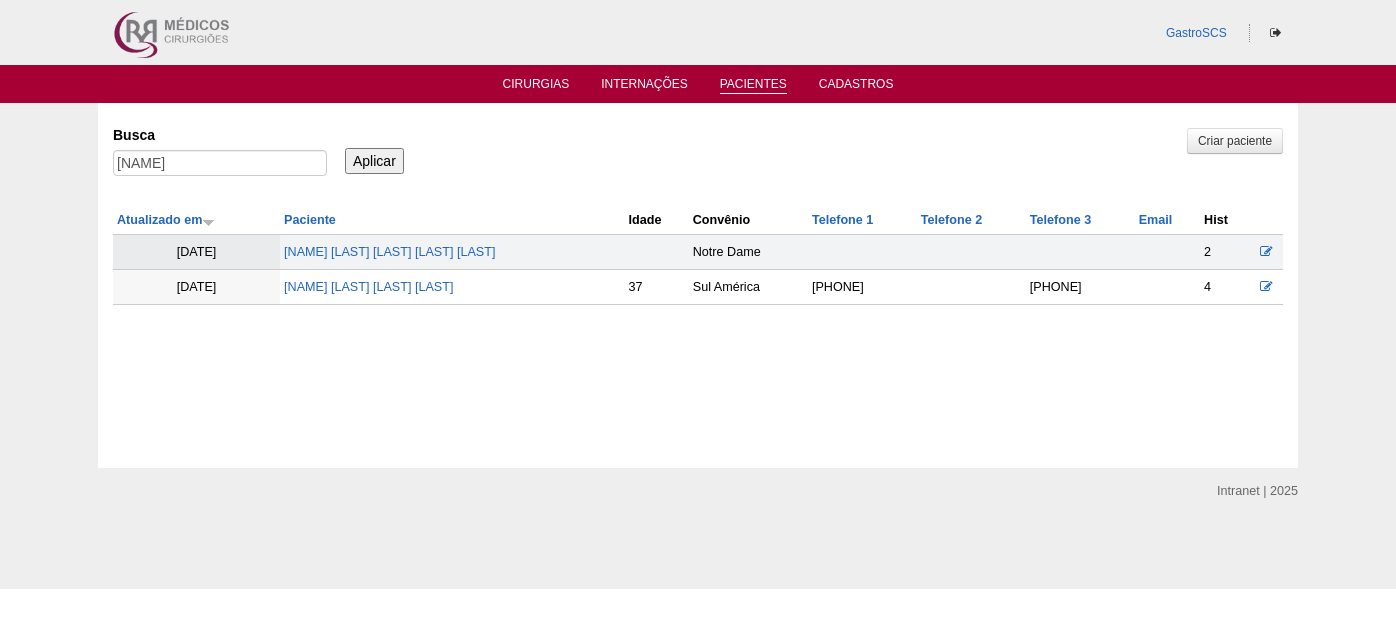 scroll, scrollTop: 0, scrollLeft: 0, axis: both 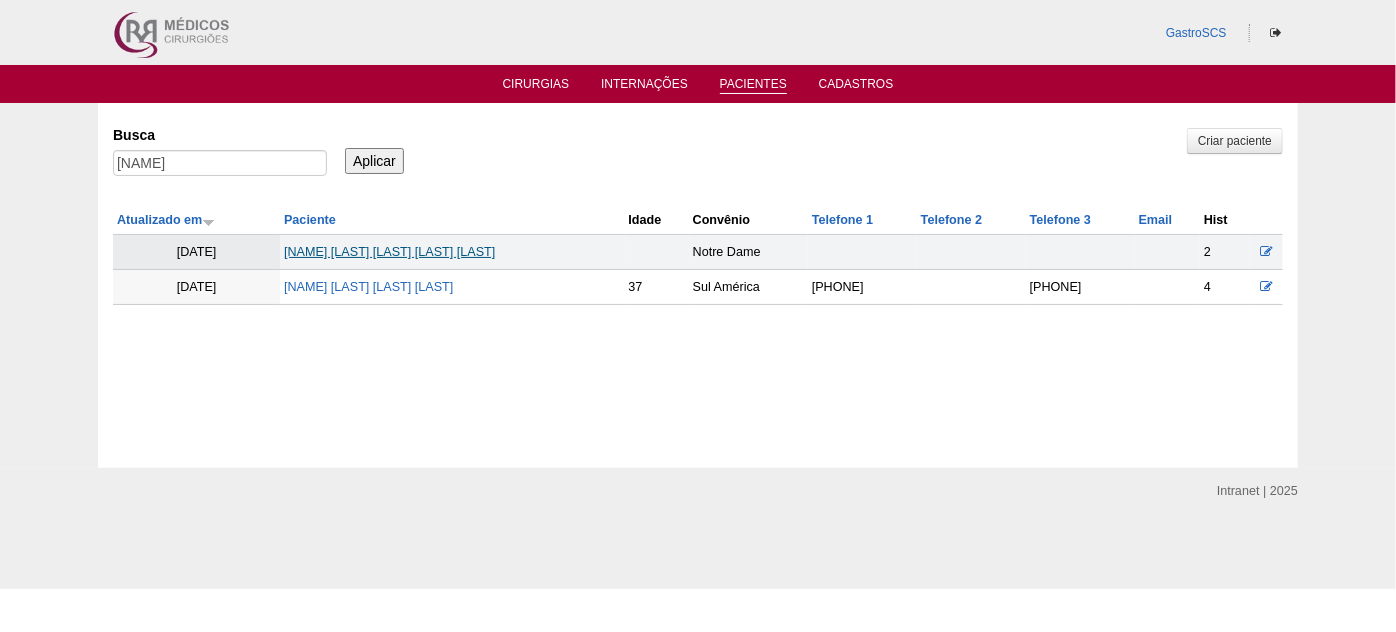 click on "[NAME] [LAST] [LAST] [LAST] [LAST]" at bounding box center [389, 252] 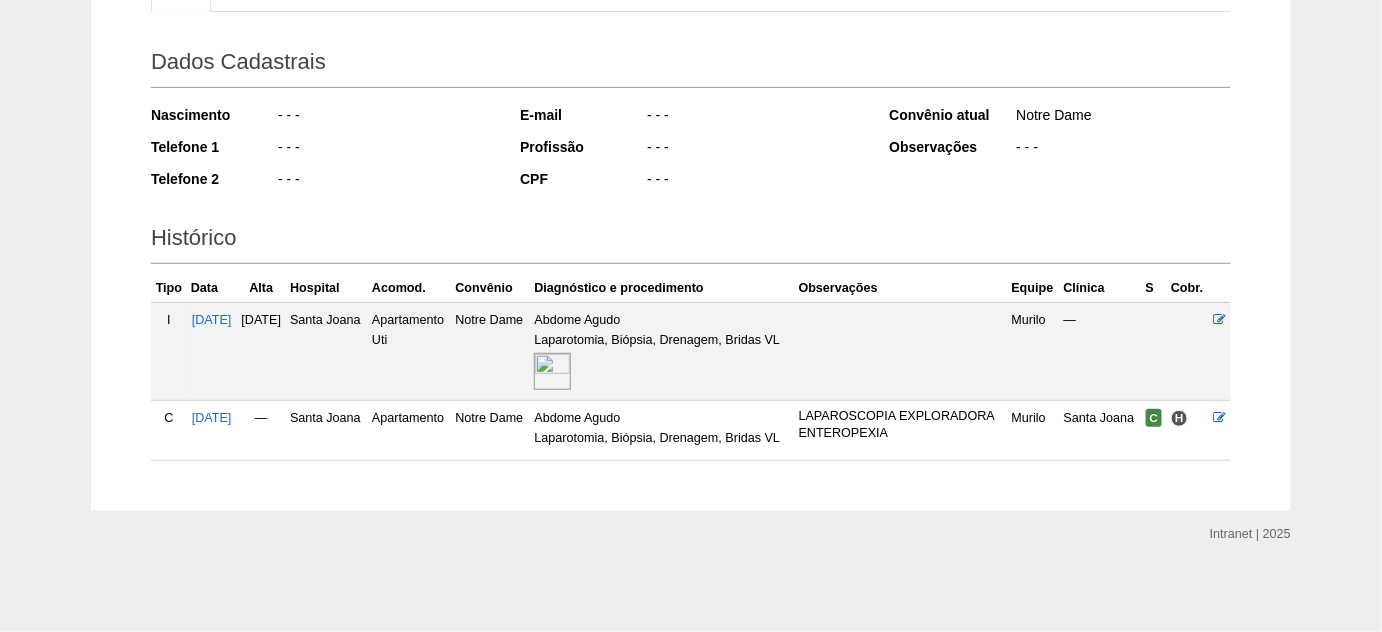 scroll, scrollTop: 272, scrollLeft: 0, axis: vertical 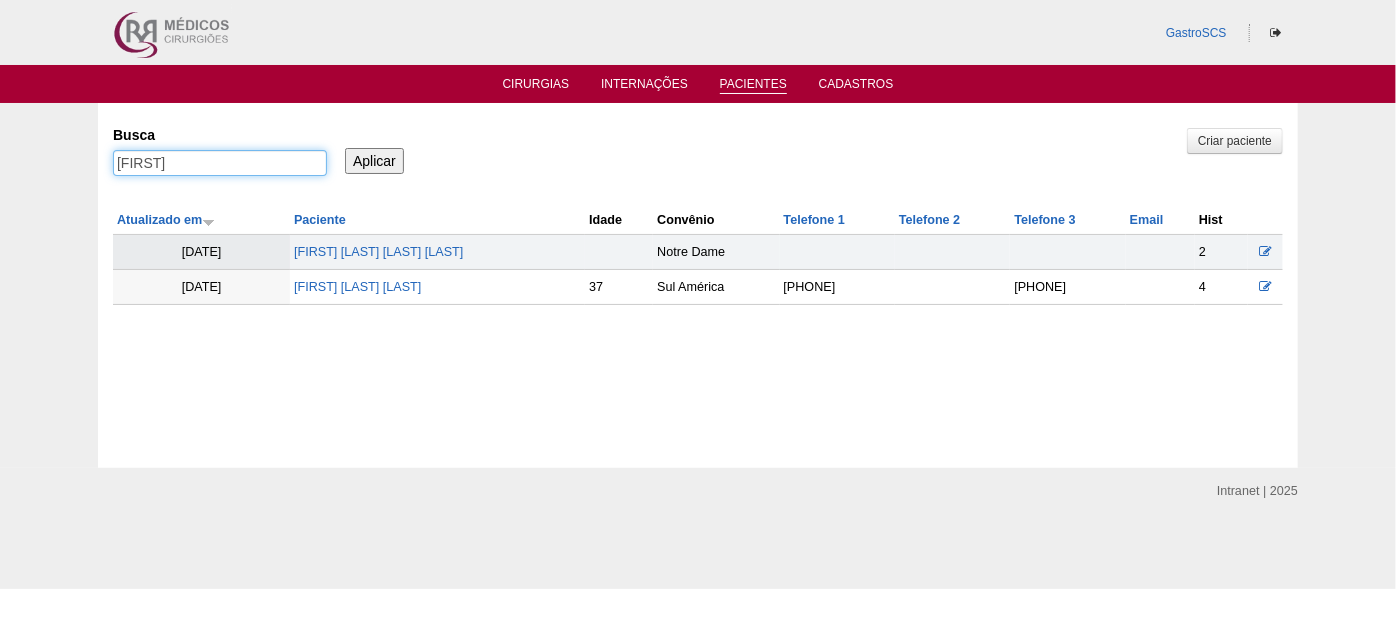 drag, startPoint x: 195, startPoint y: 170, endPoint x: 34, endPoint y: 162, distance: 161.19864 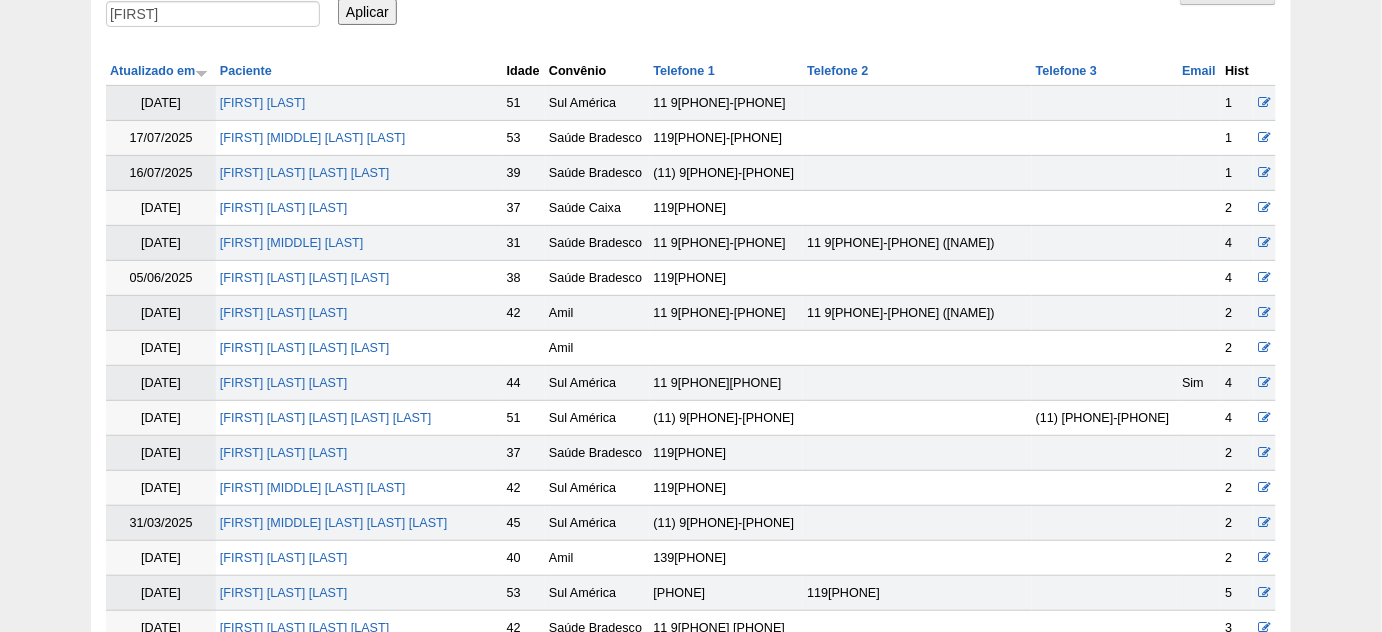 scroll, scrollTop: 181, scrollLeft: 0, axis: vertical 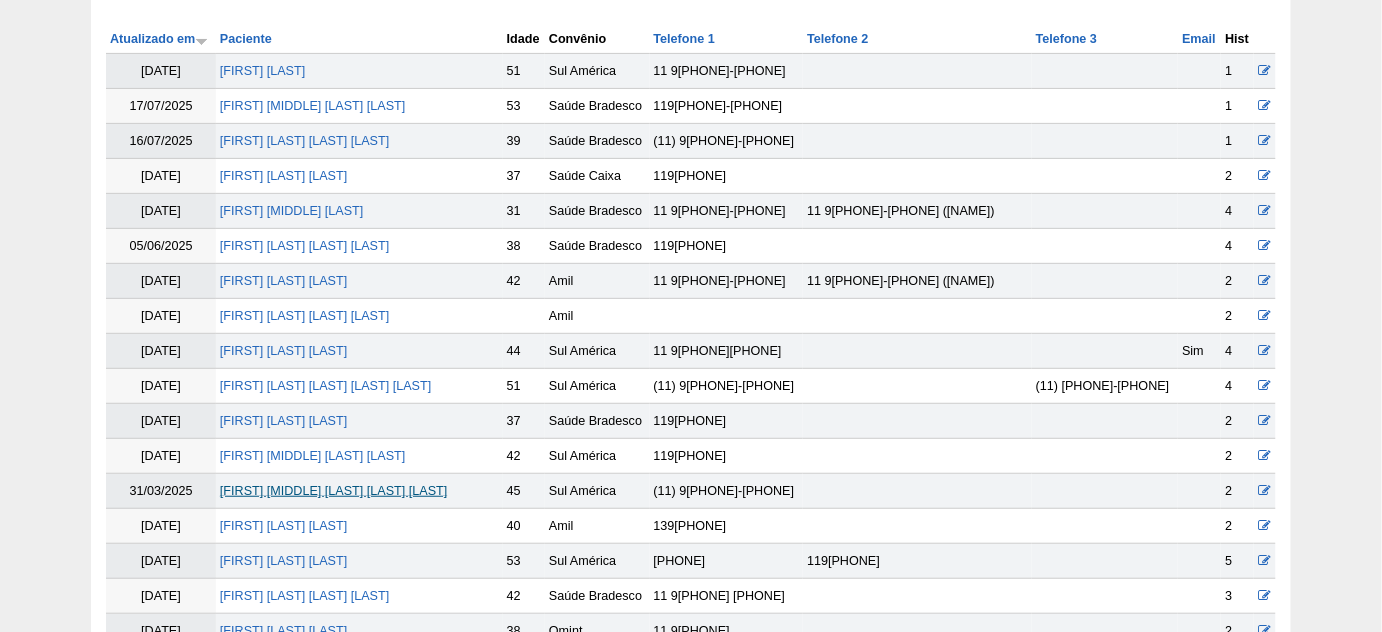 click on "RENATA  AMBRÓSIO GOMES COSTA" at bounding box center [333, 491] 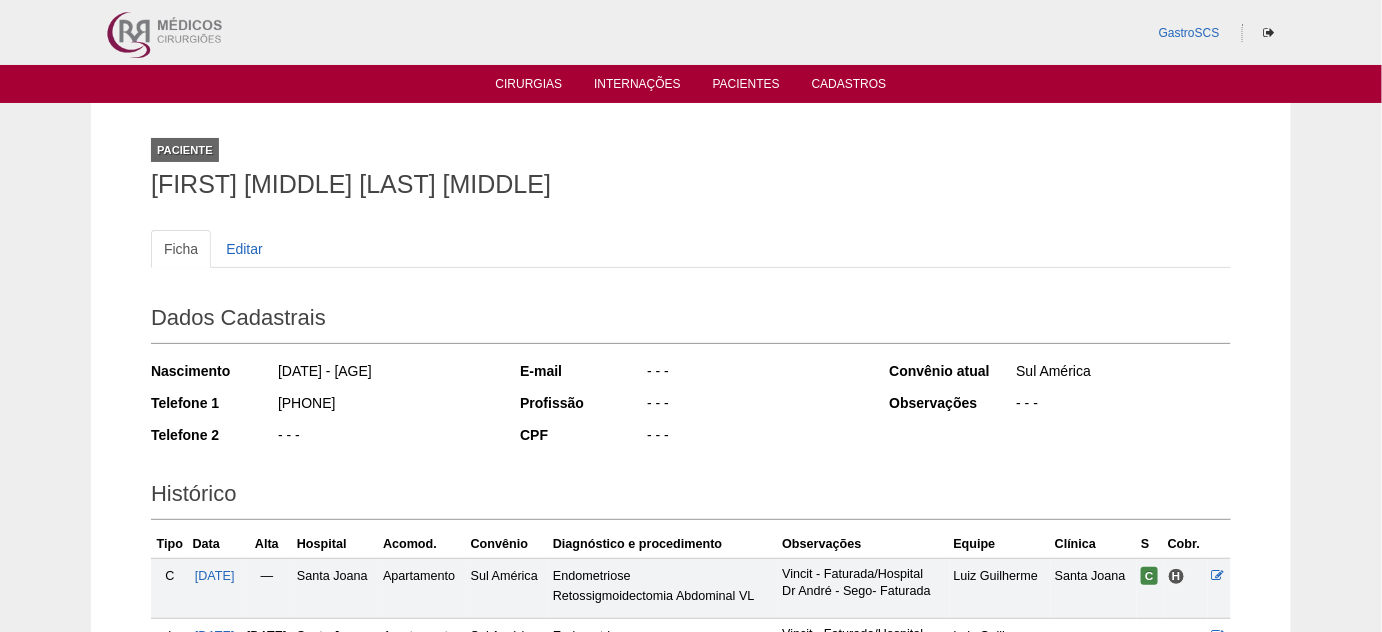 scroll, scrollTop: 181, scrollLeft: 0, axis: vertical 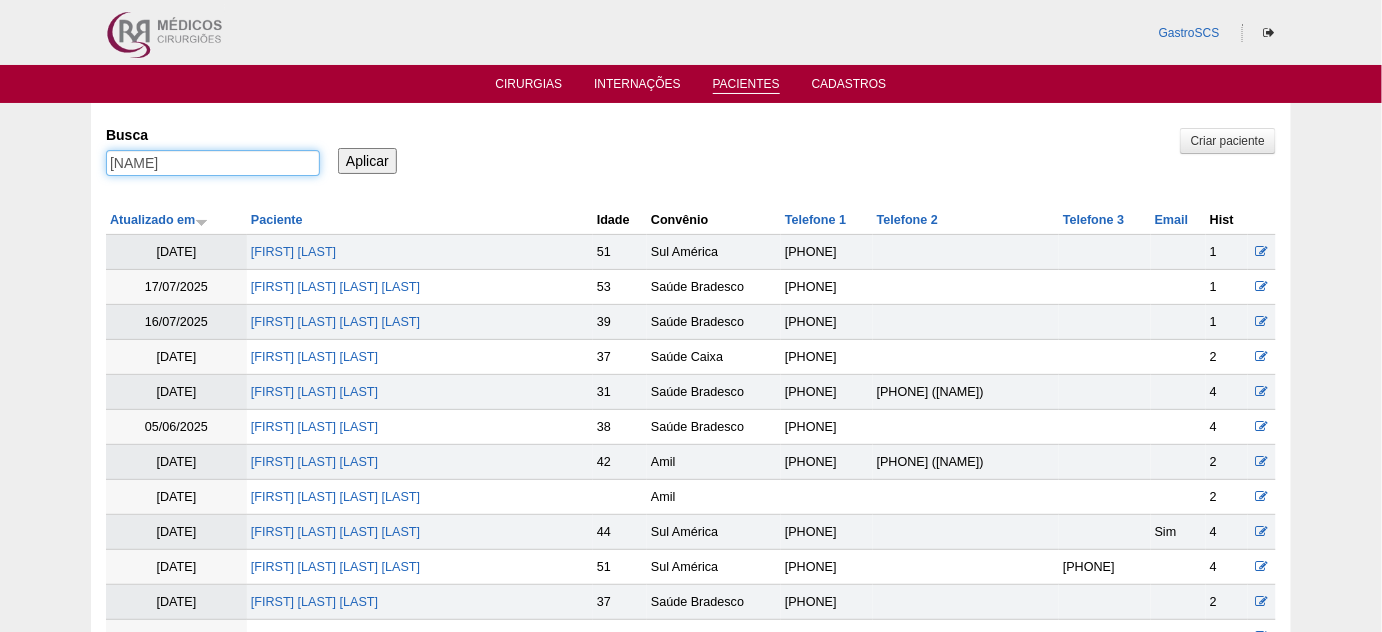 drag, startPoint x: 194, startPoint y: 162, endPoint x: 0, endPoint y: 156, distance: 194.09276 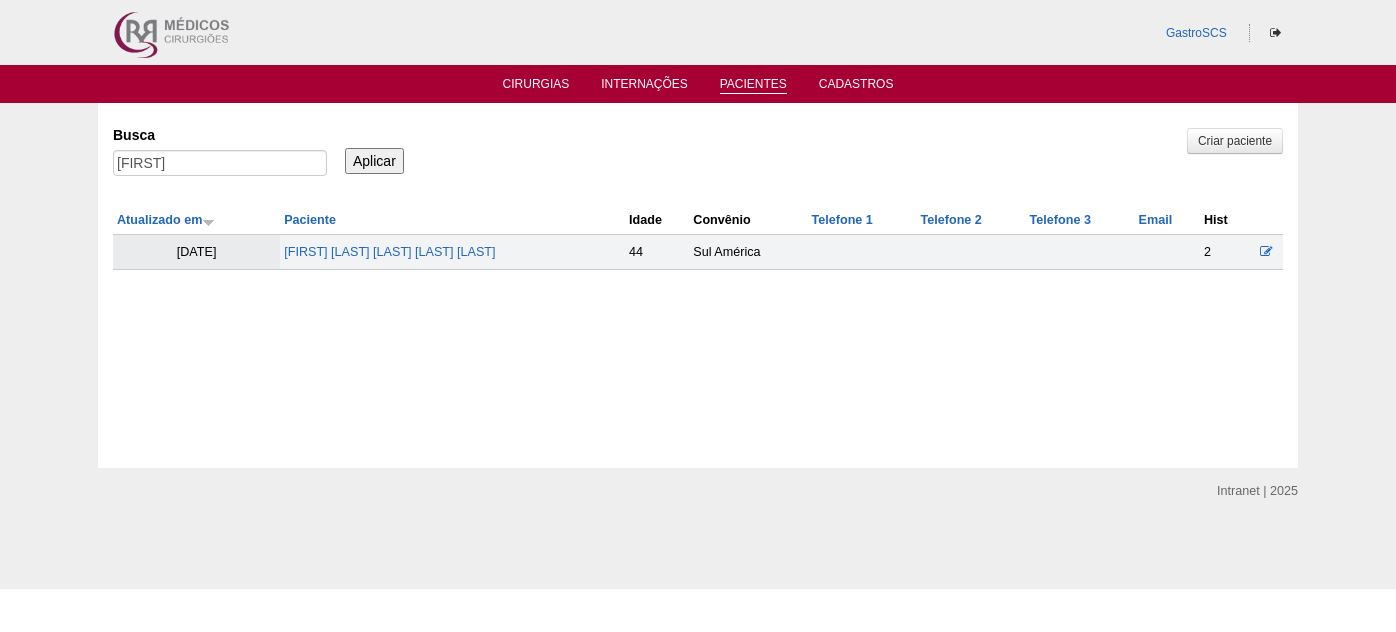 scroll, scrollTop: 0, scrollLeft: 0, axis: both 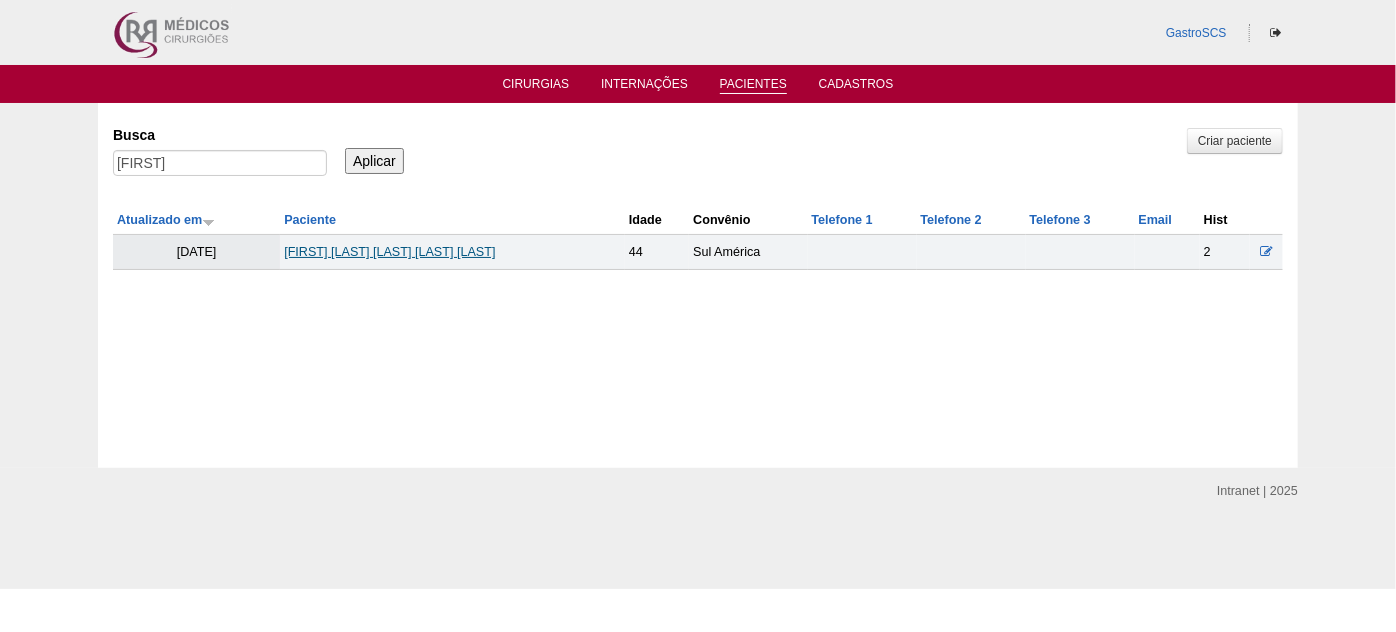 click on "ROSEMEIRY SCARPINATTI CARMO DE CAMPOS" at bounding box center (389, 252) 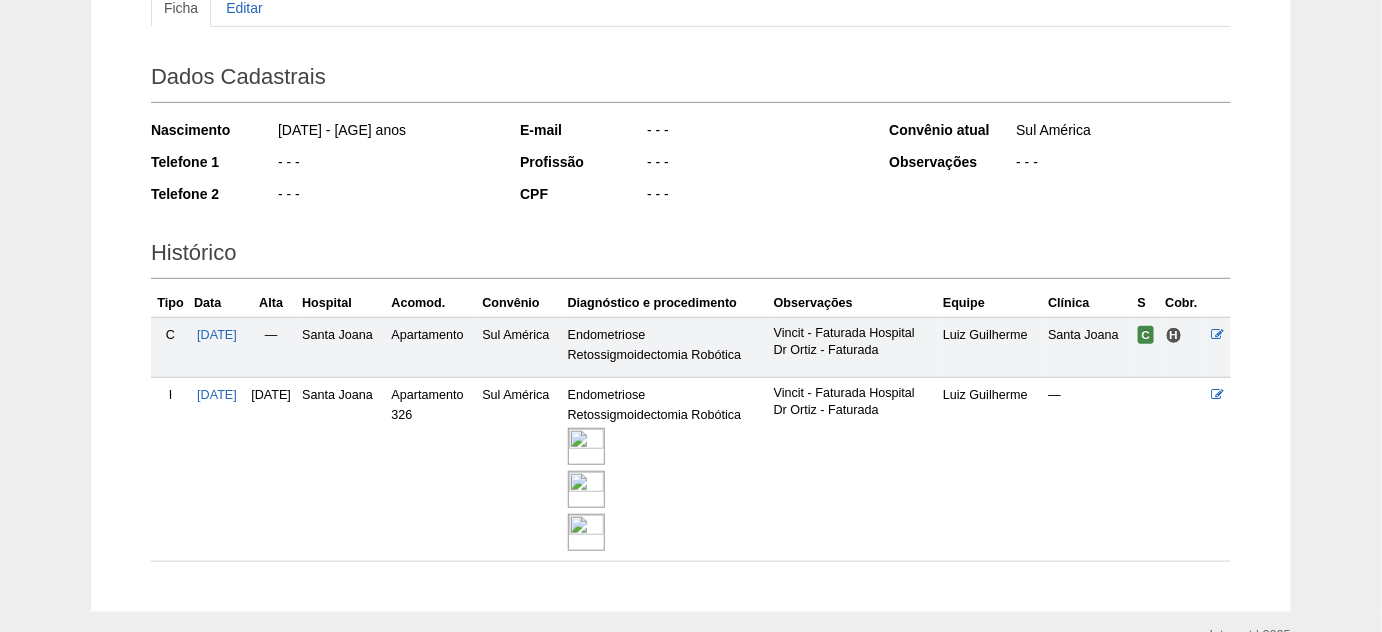 scroll, scrollTop: 272, scrollLeft: 0, axis: vertical 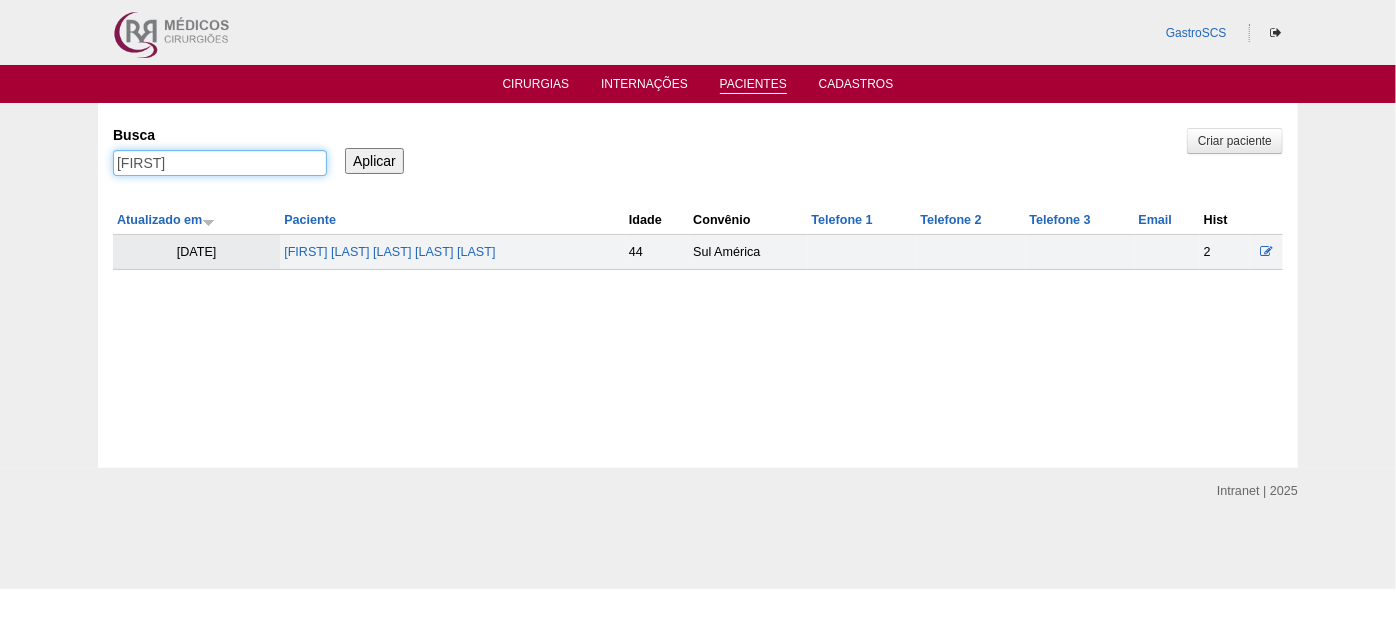 drag, startPoint x: 224, startPoint y: 164, endPoint x: 59, endPoint y: 162, distance: 165.01212 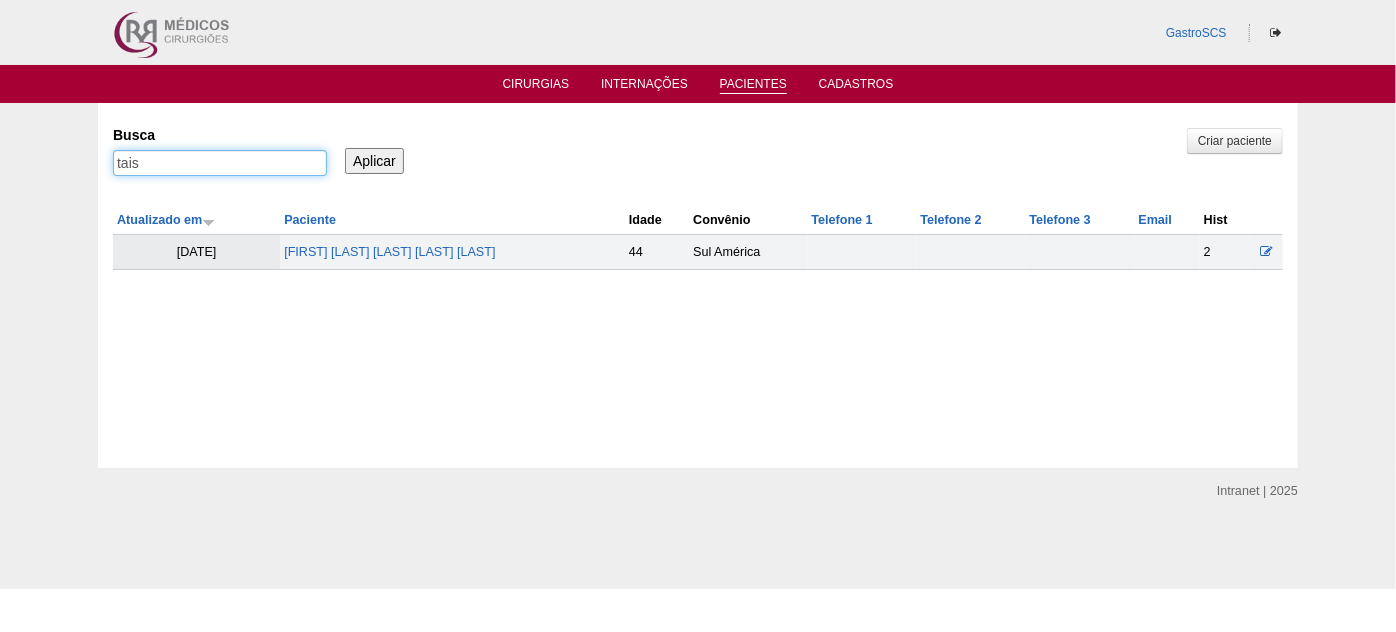 type on "tais" 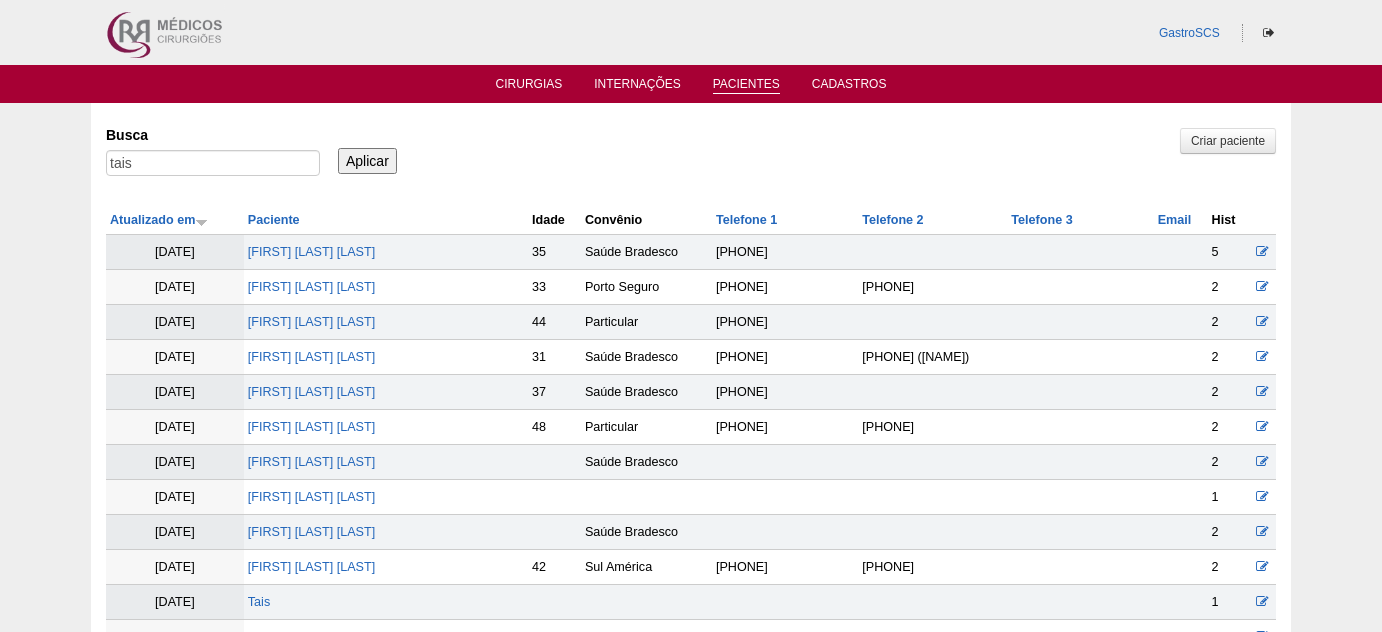 scroll, scrollTop: 0, scrollLeft: 0, axis: both 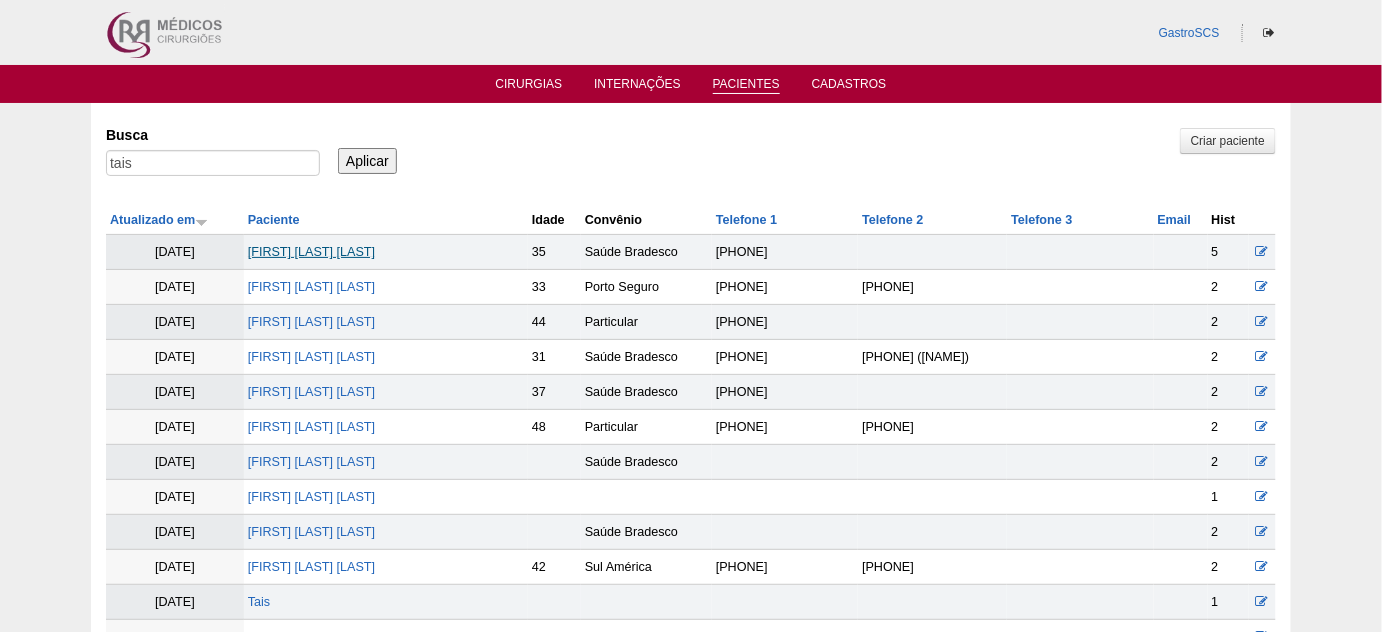 drag, startPoint x: 393, startPoint y: 248, endPoint x: 545, endPoint y: 286, distance: 156.67801 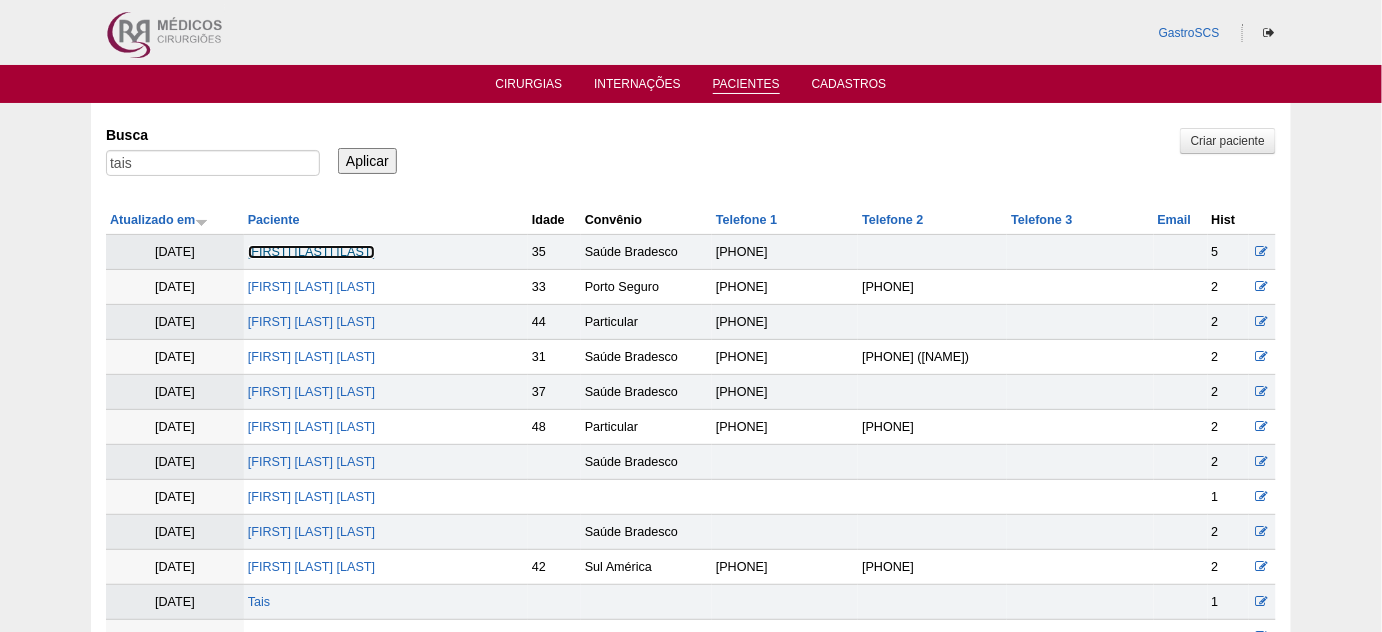 click on "[FIRST] [LAST] [LAST]" at bounding box center (311, 252) 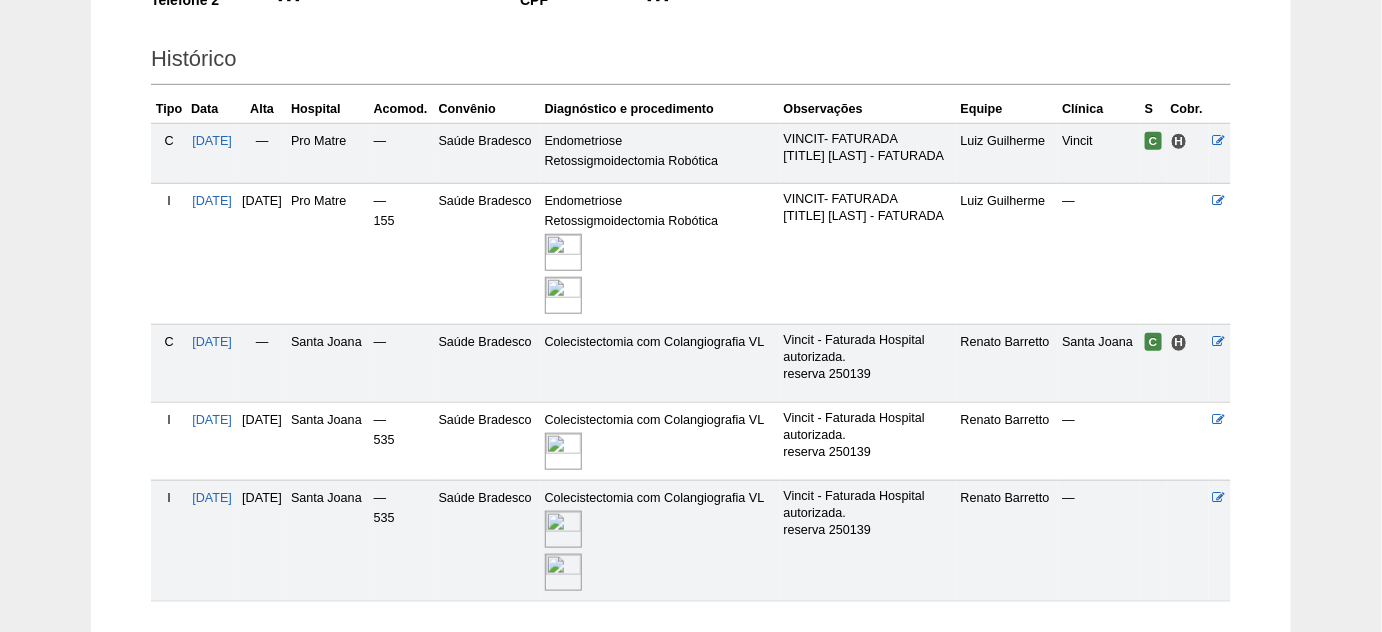 scroll, scrollTop: 545, scrollLeft: 0, axis: vertical 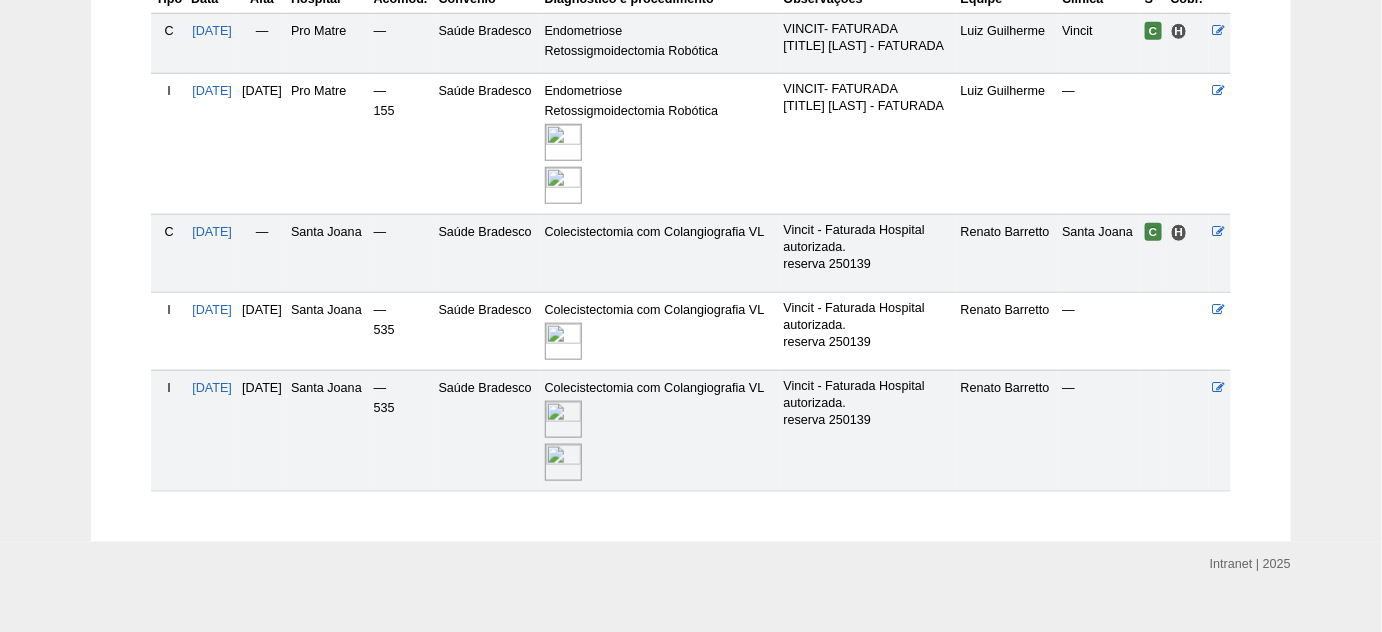 click at bounding box center (563, 341) 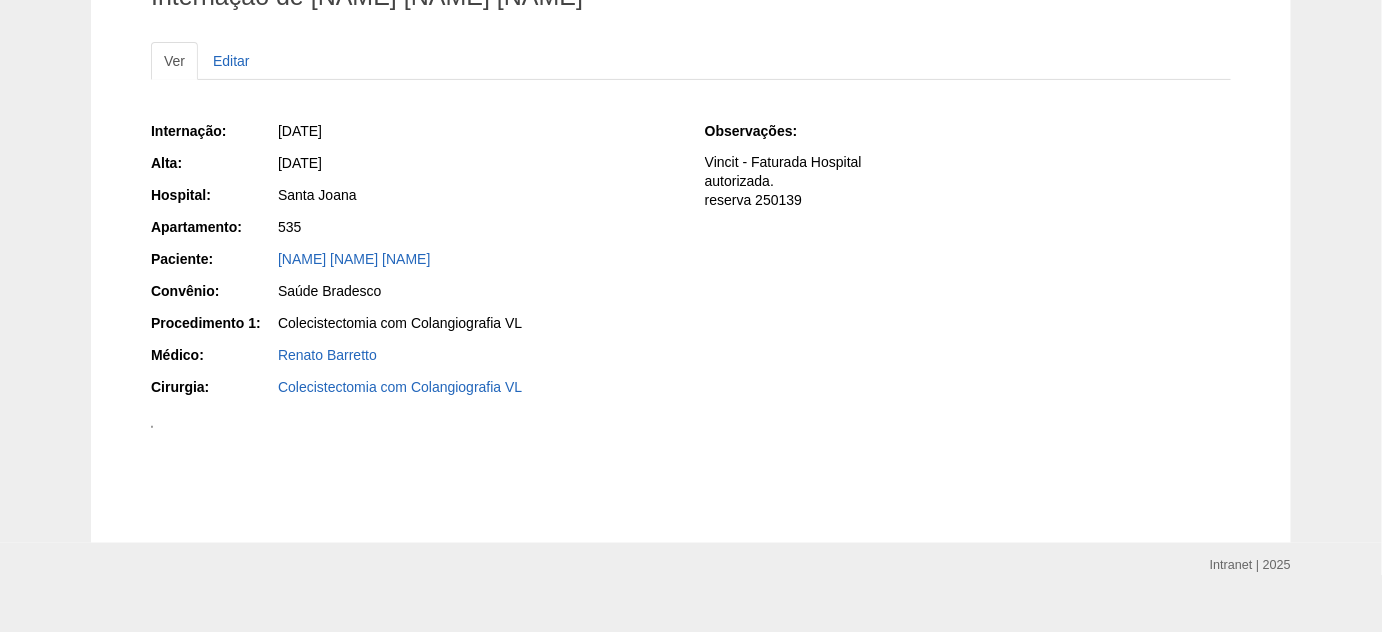 scroll, scrollTop: 181, scrollLeft: 0, axis: vertical 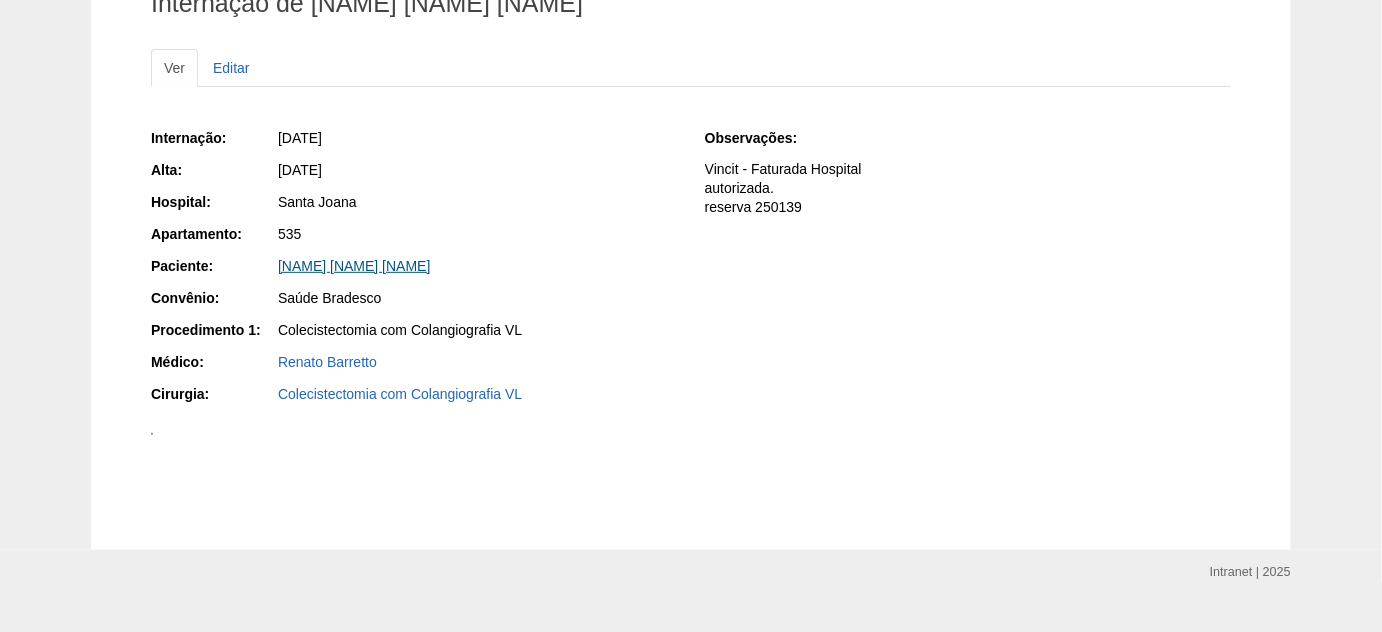 click on "[FIRST] [MIDDLE] [LAST]" at bounding box center (354, 266) 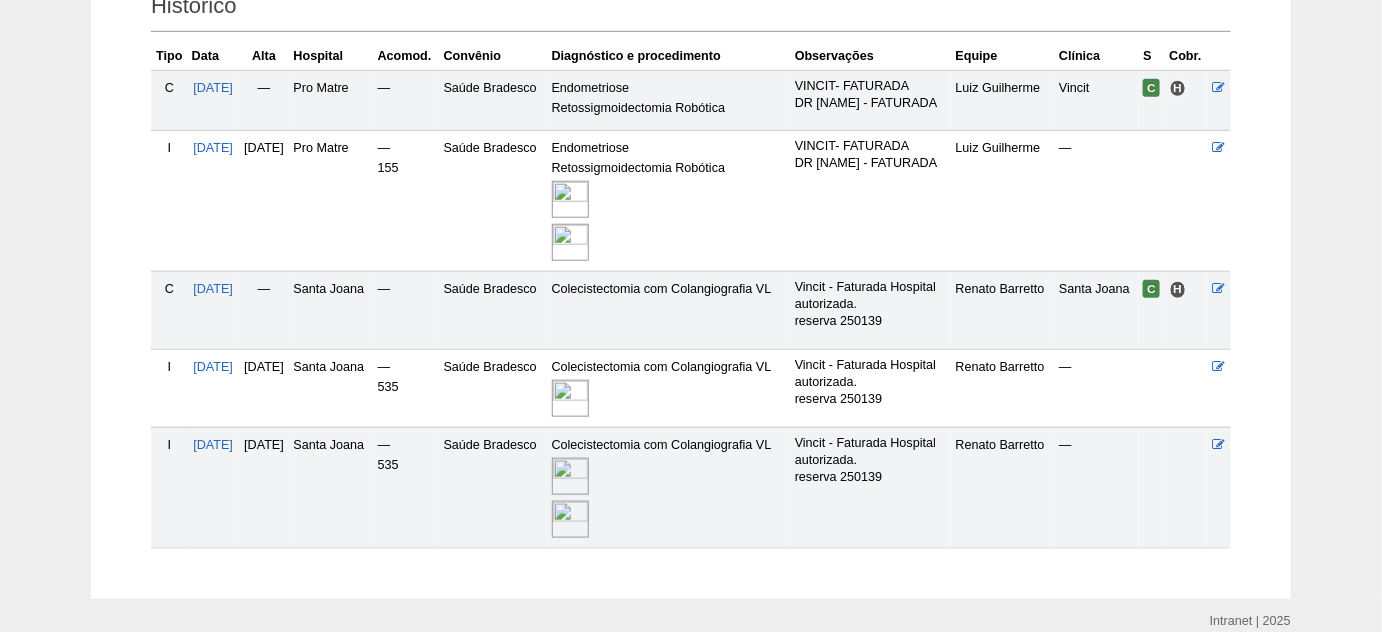 scroll, scrollTop: 545, scrollLeft: 0, axis: vertical 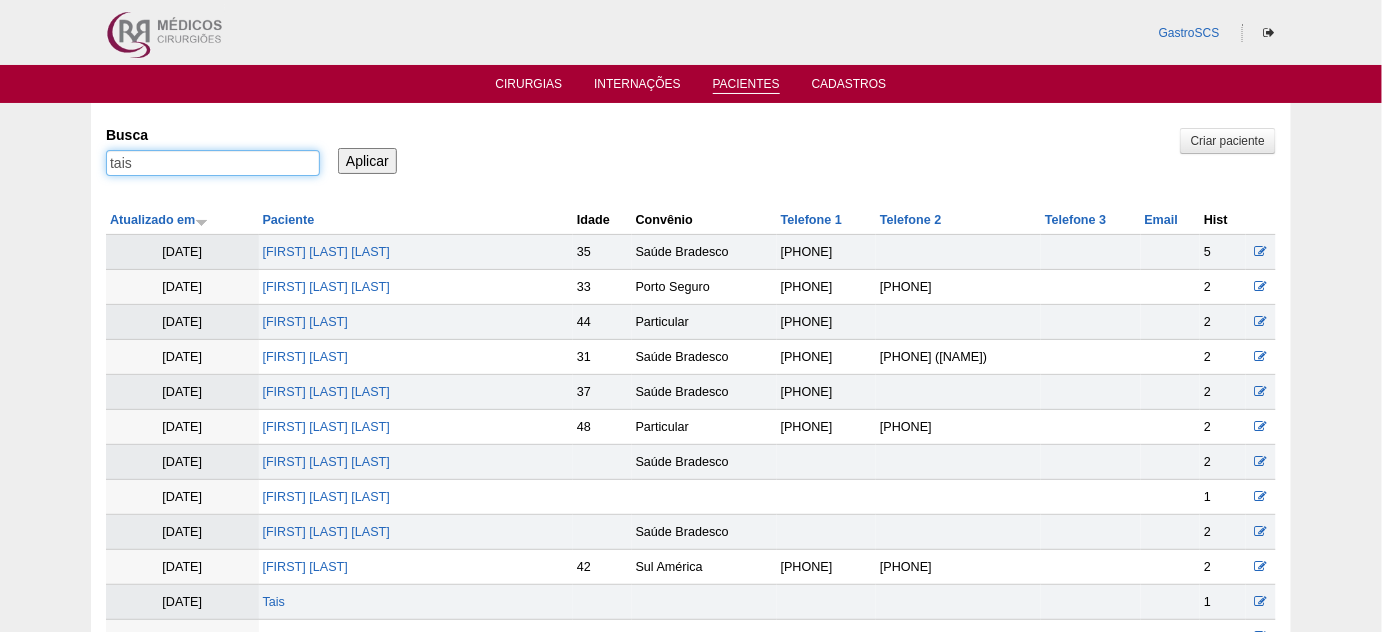 drag, startPoint x: 192, startPoint y: 152, endPoint x: 98, endPoint y: 159, distance: 94.26028 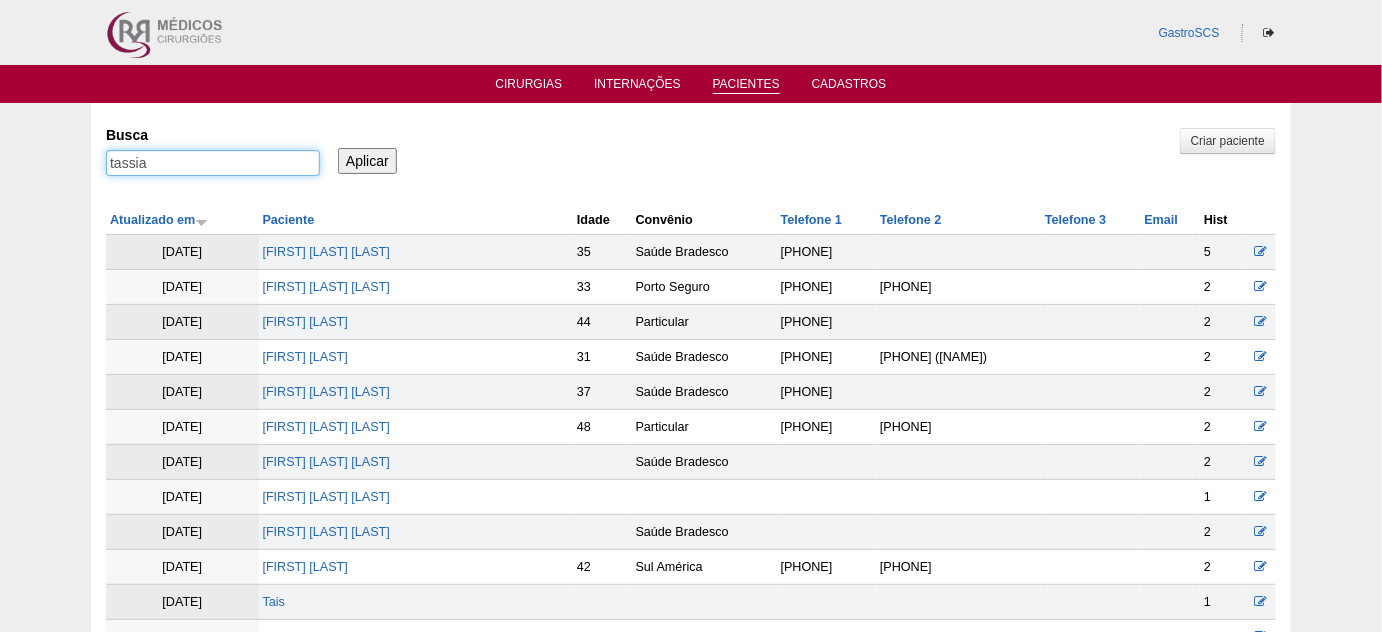 type on "tassia" 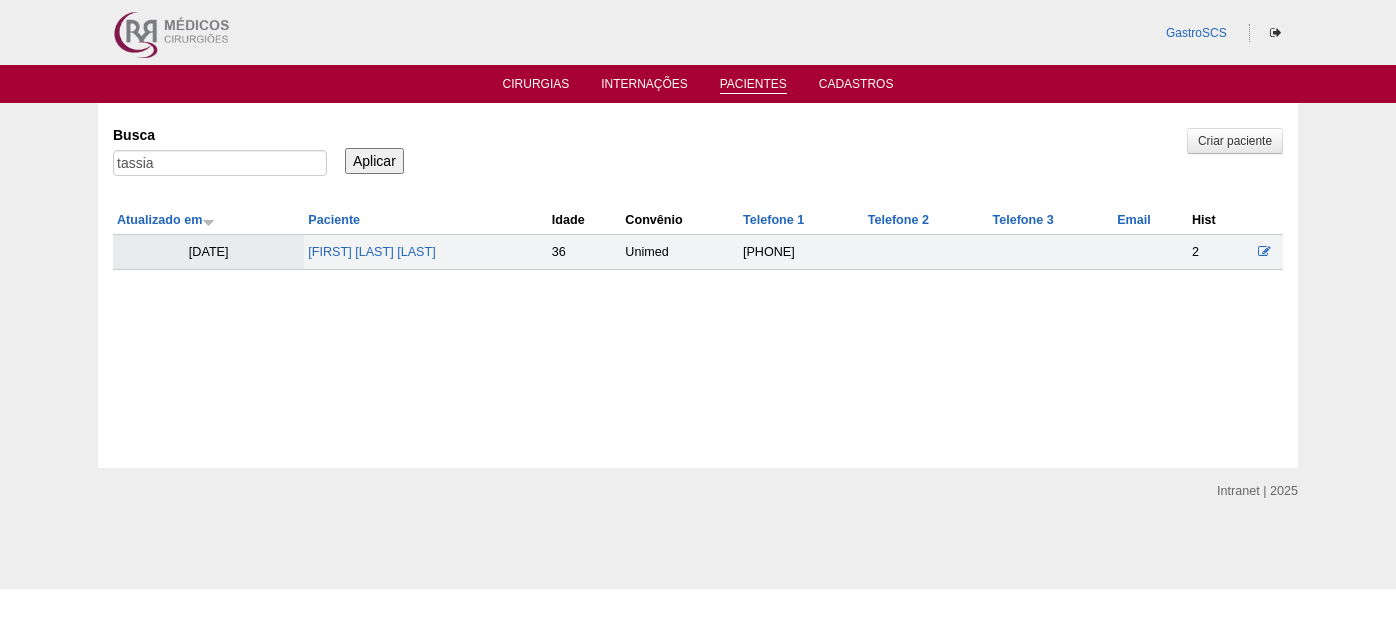 scroll, scrollTop: 0, scrollLeft: 0, axis: both 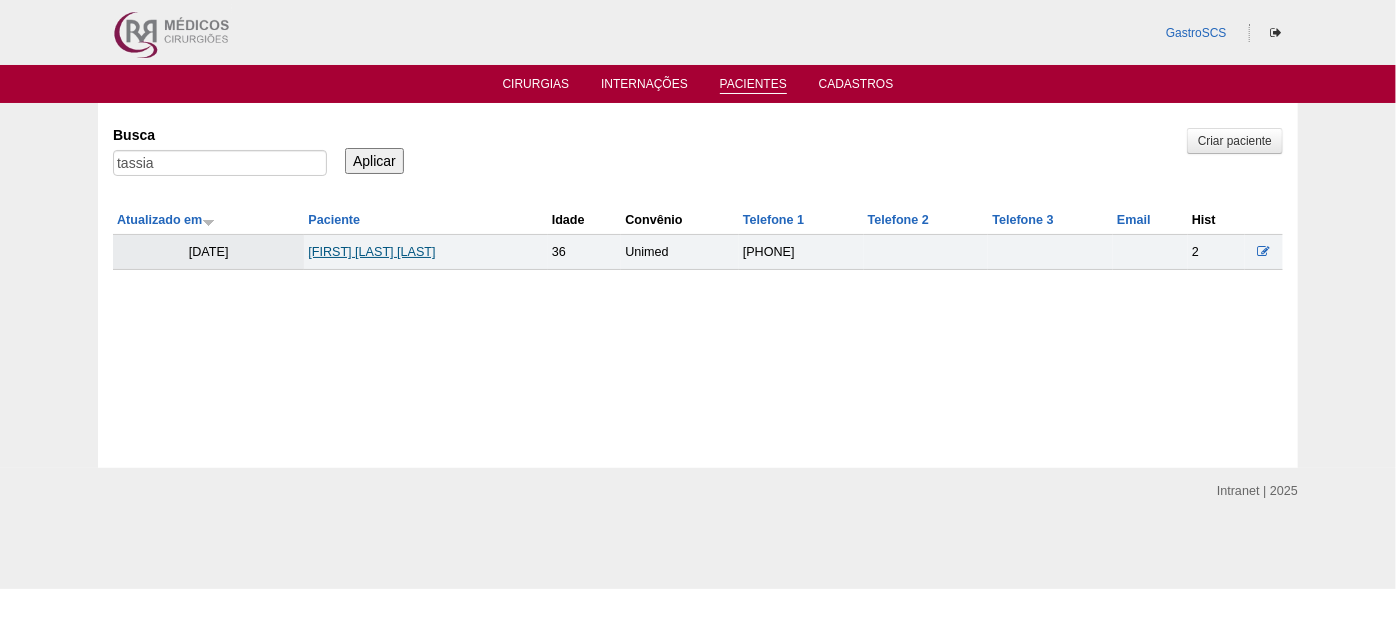 click on "[FIRST] [LAST] [LAST]" at bounding box center [371, 252] 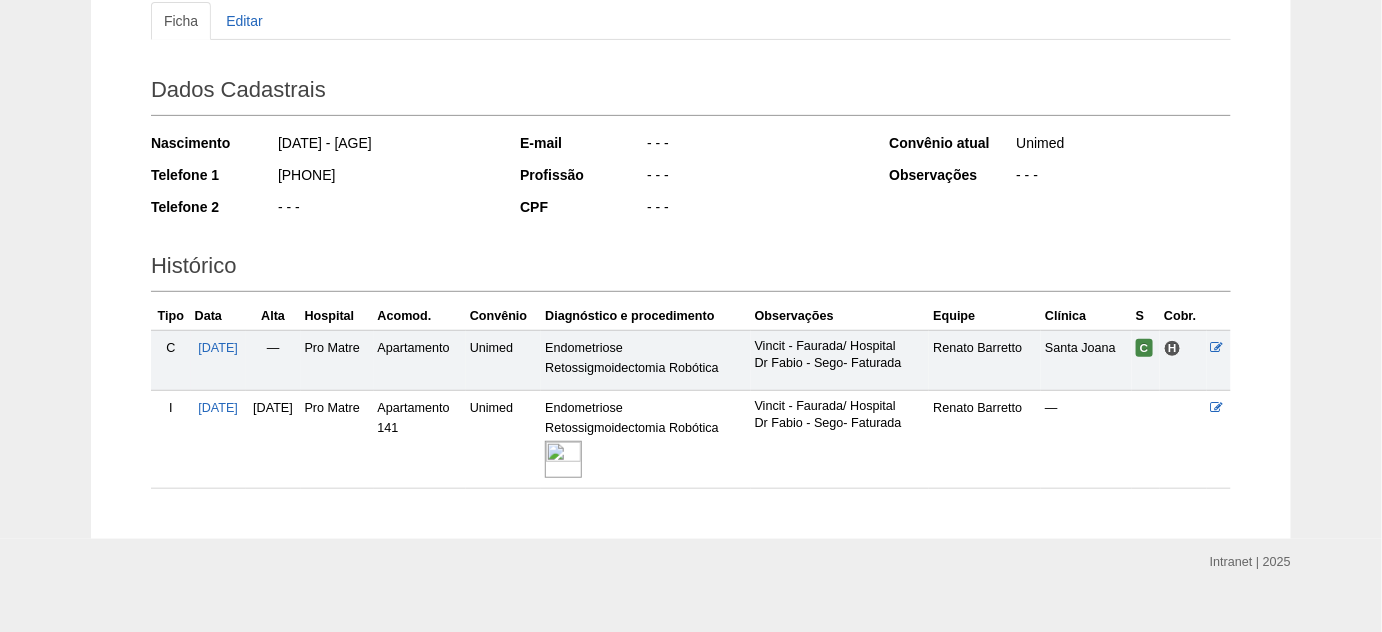 scroll, scrollTop: 253, scrollLeft: 0, axis: vertical 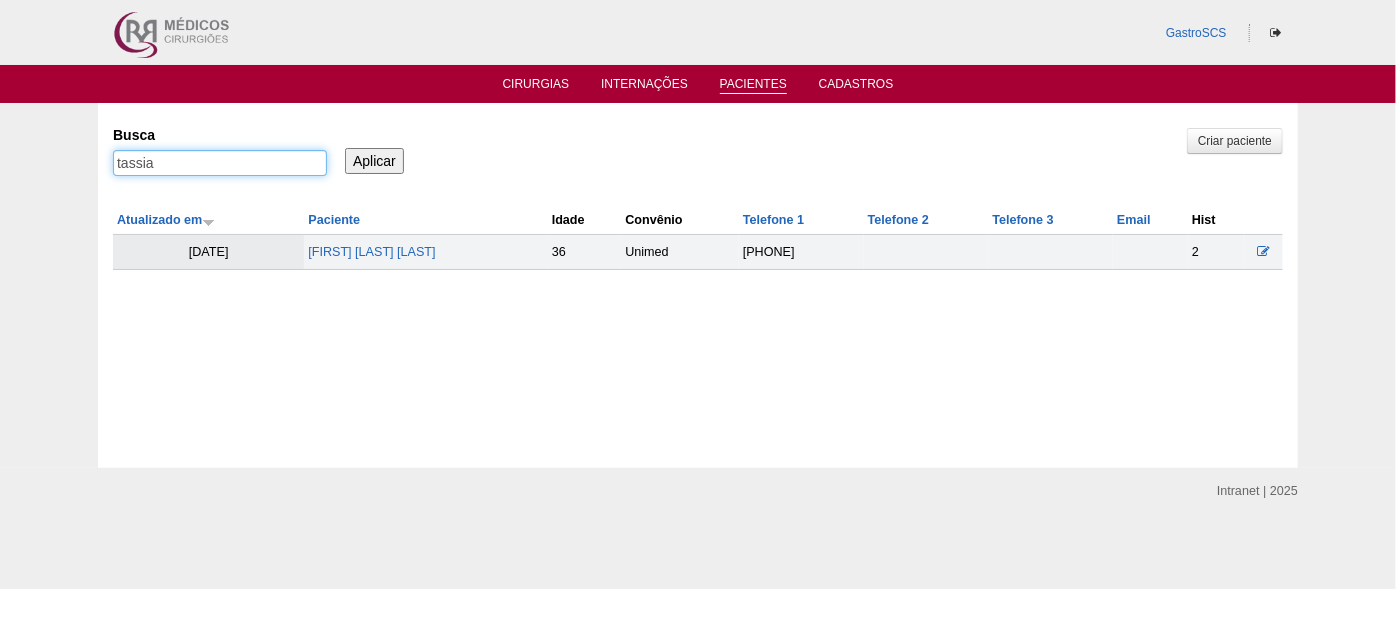 drag, startPoint x: 197, startPoint y: 169, endPoint x: 0, endPoint y: 172, distance: 197.02284 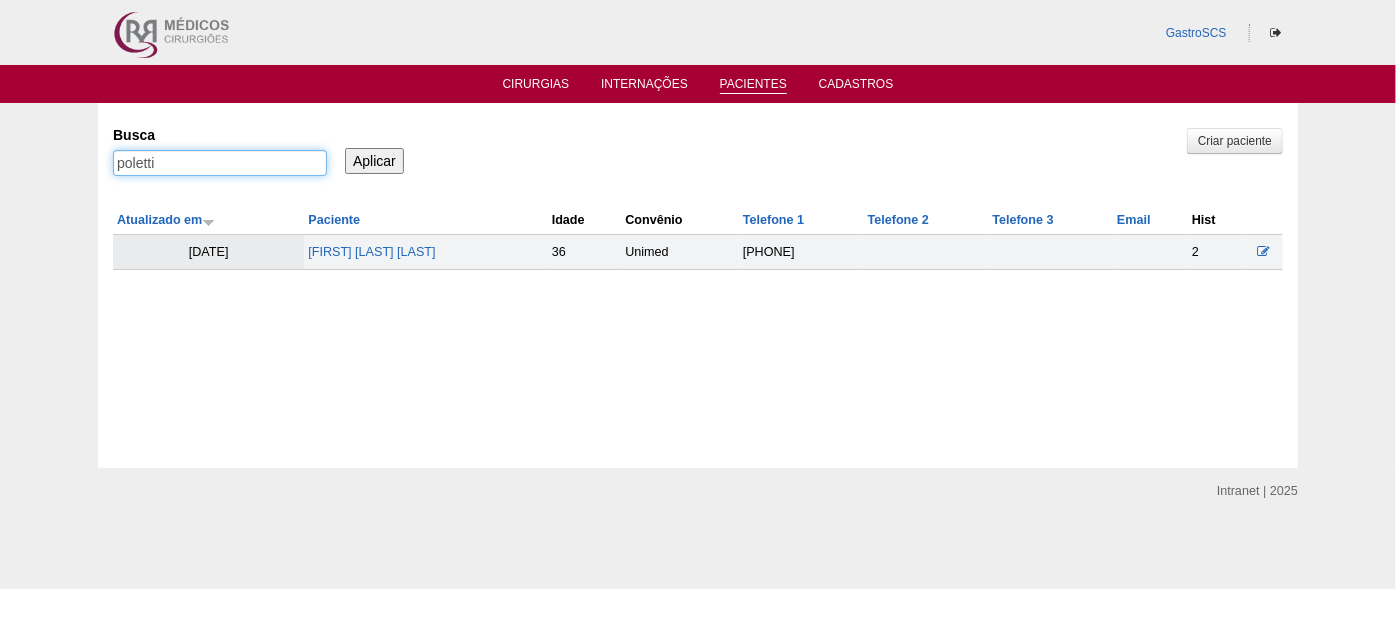 type on "poletti" 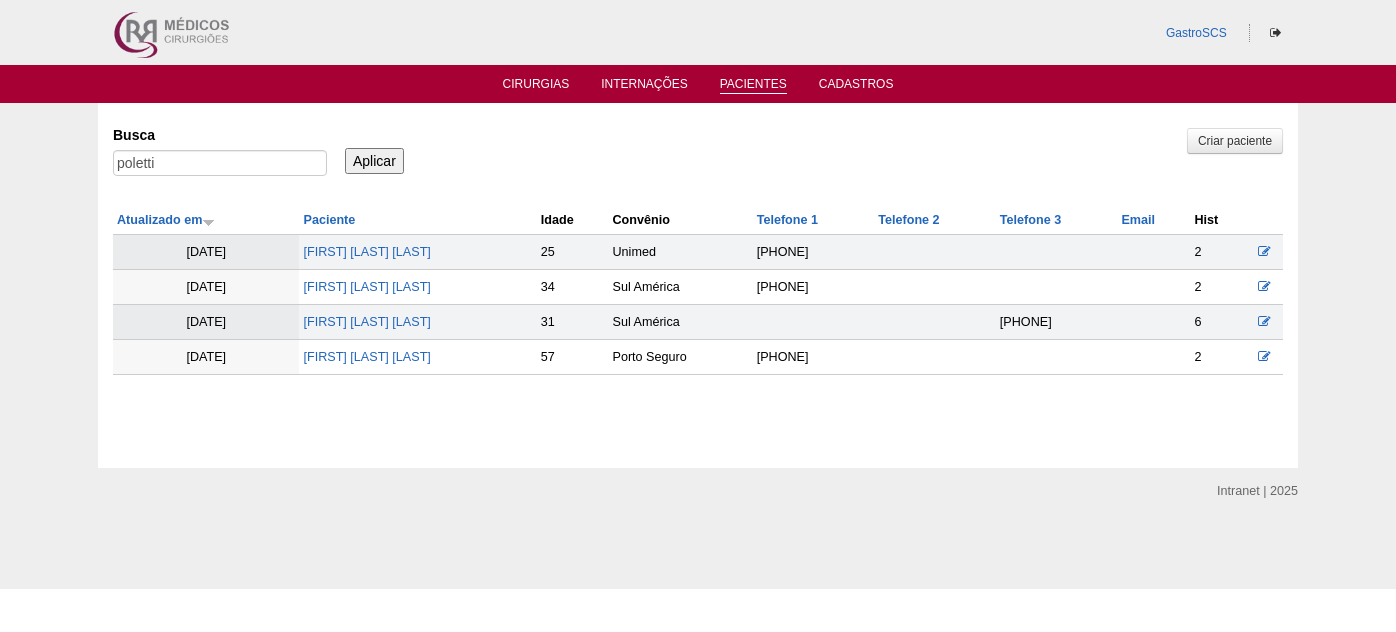 scroll, scrollTop: 0, scrollLeft: 0, axis: both 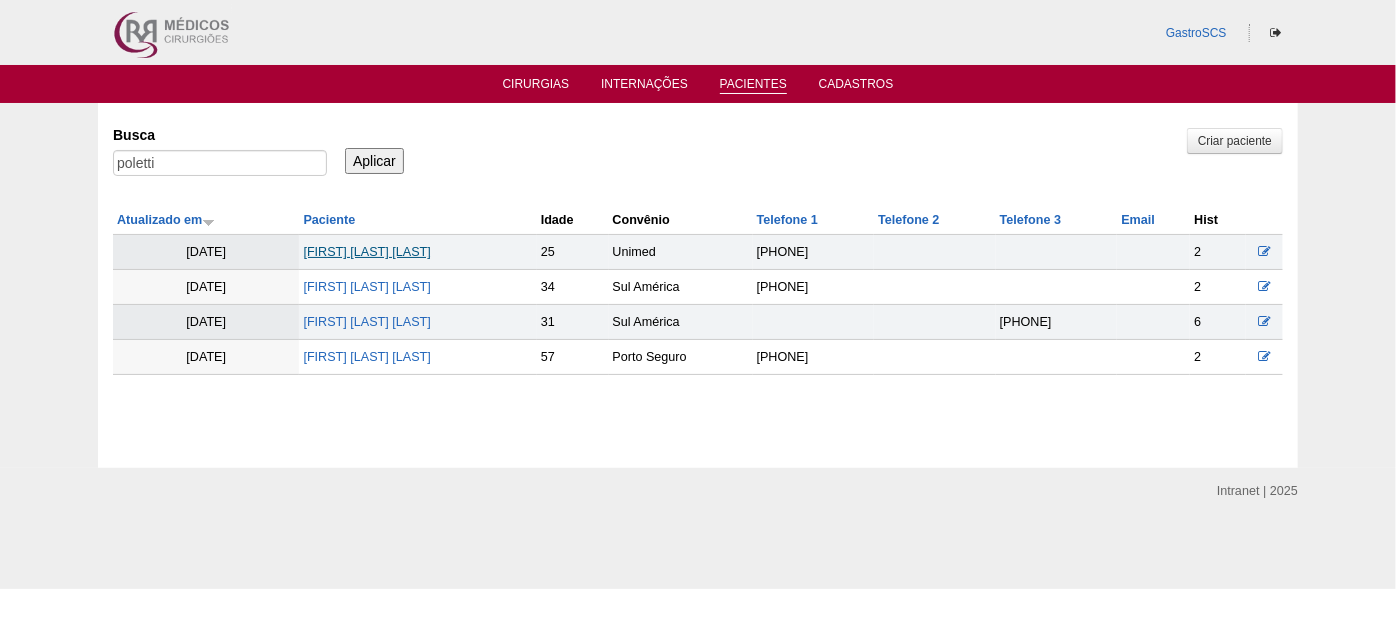 click on "[FIRST] [LAST] [LAST]" at bounding box center (366, 252) 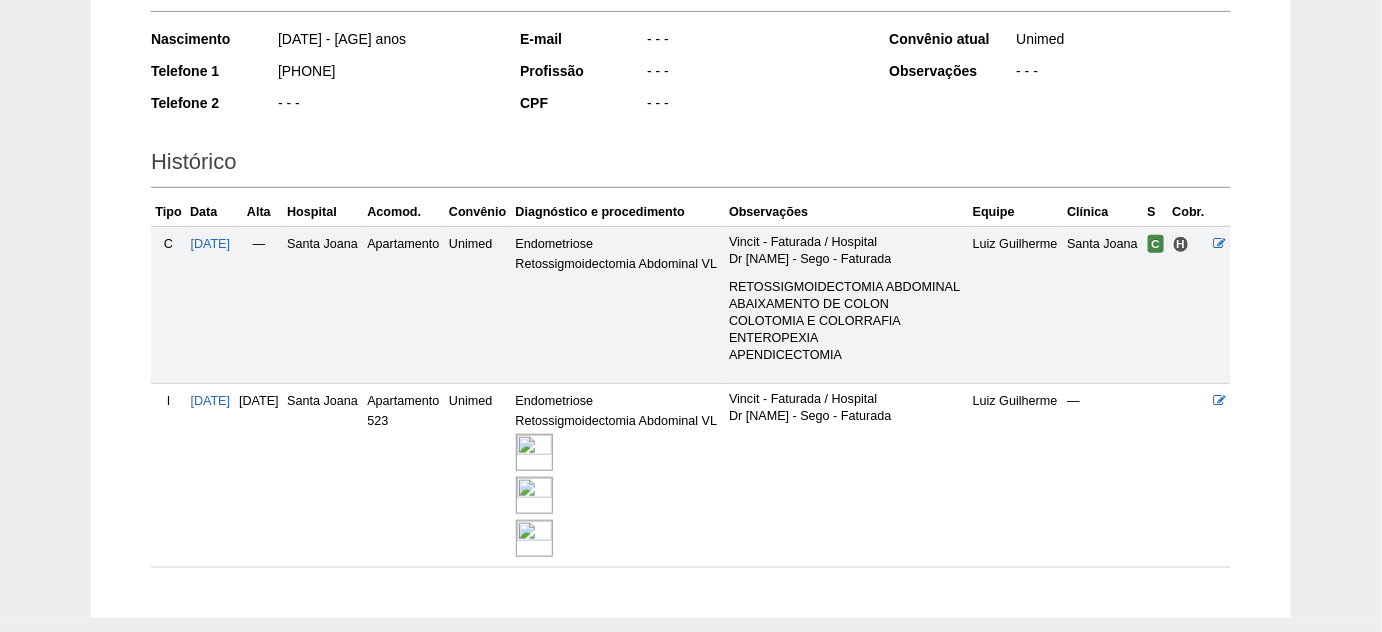 scroll, scrollTop: 363, scrollLeft: 0, axis: vertical 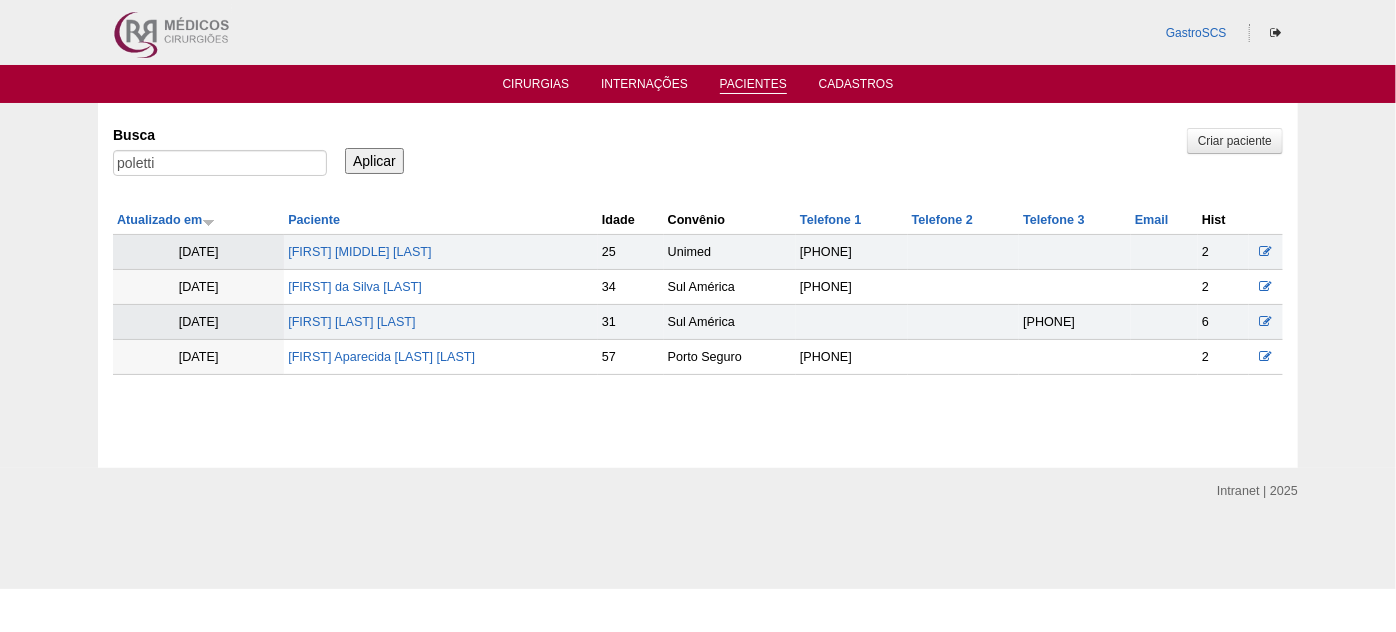 drag, startPoint x: 249, startPoint y: 148, endPoint x: 89, endPoint y: 153, distance: 160.07811 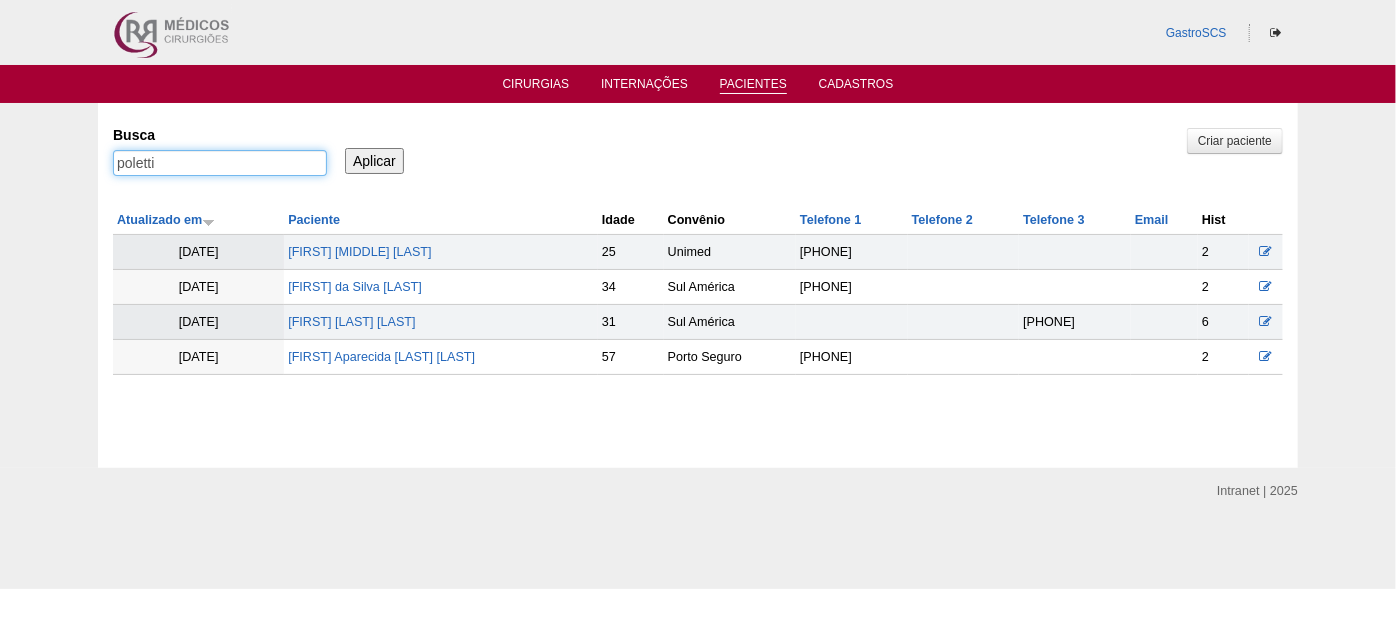 drag, startPoint x: 207, startPoint y: 157, endPoint x: 12, endPoint y: 148, distance: 195.20758 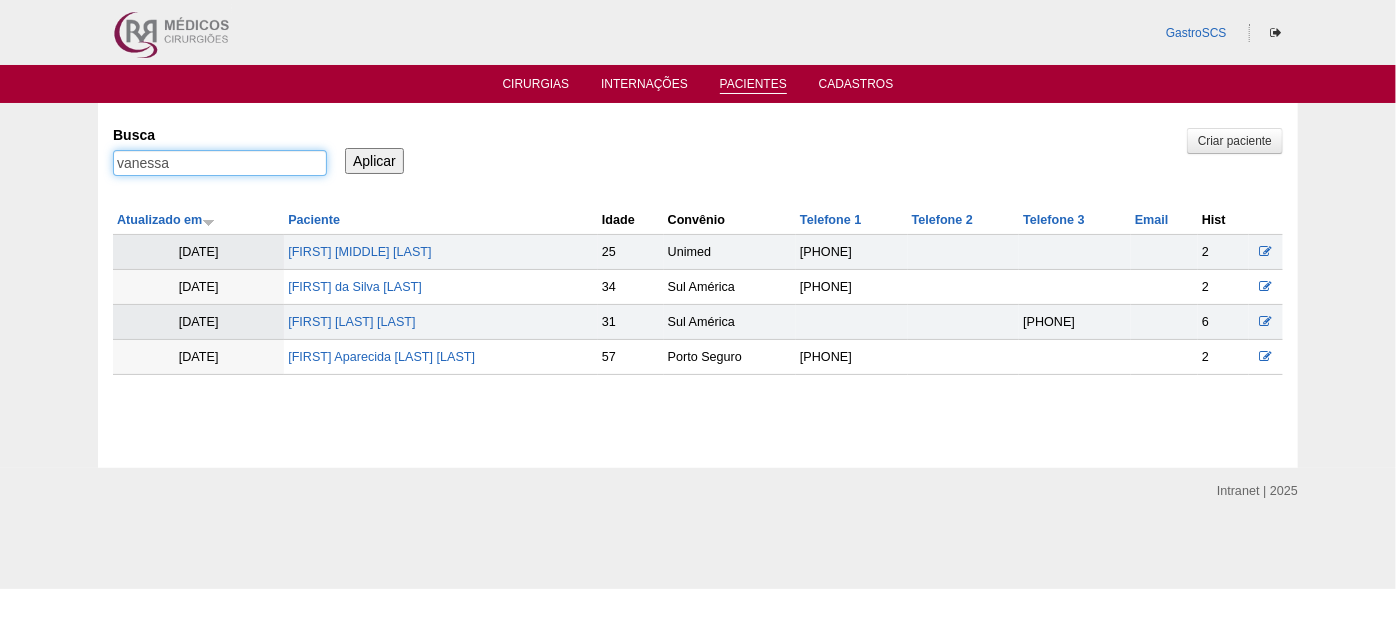 type on "vanessa" 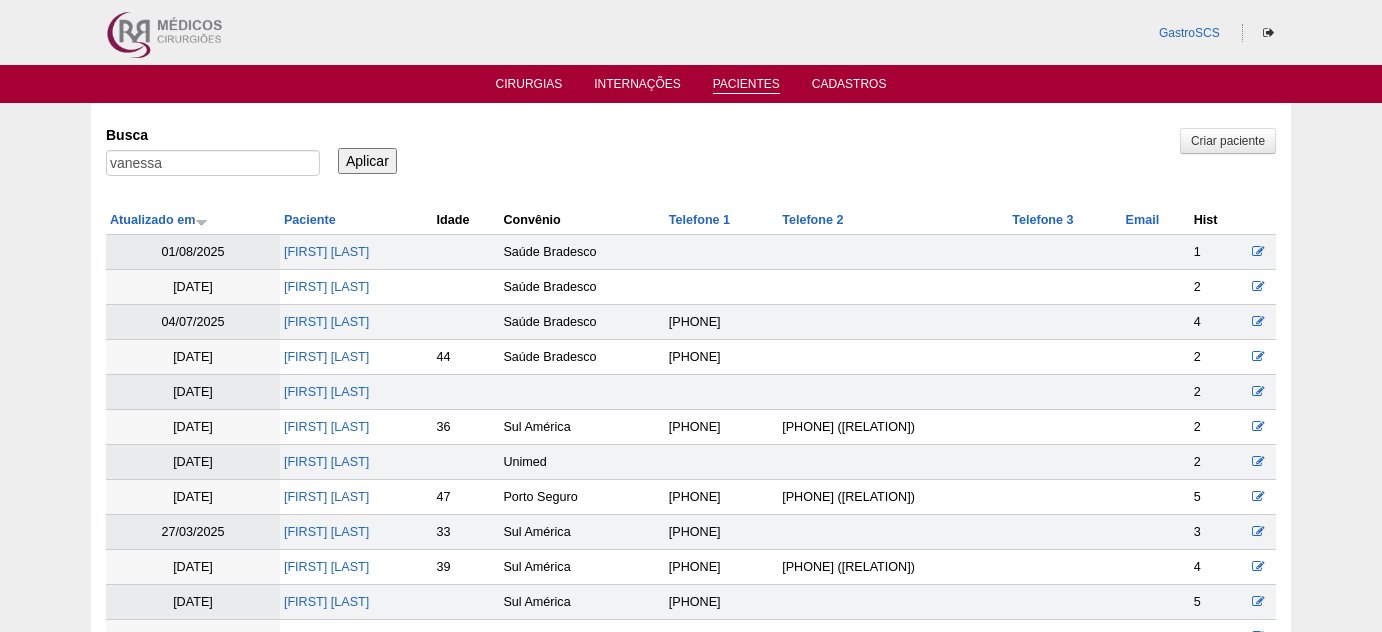 scroll, scrollTop: 0, scrollLeft: 0, axis: both 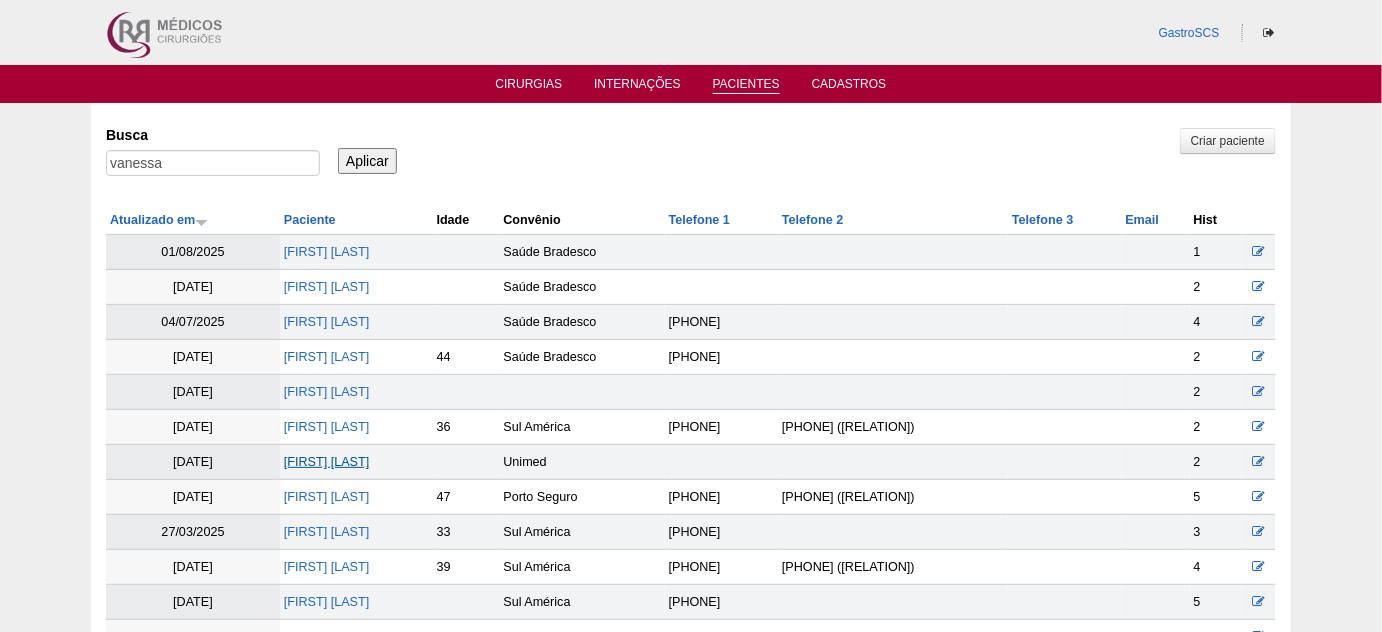 click on "[FIRST] [LAST]" at bounding box center (326, 462) 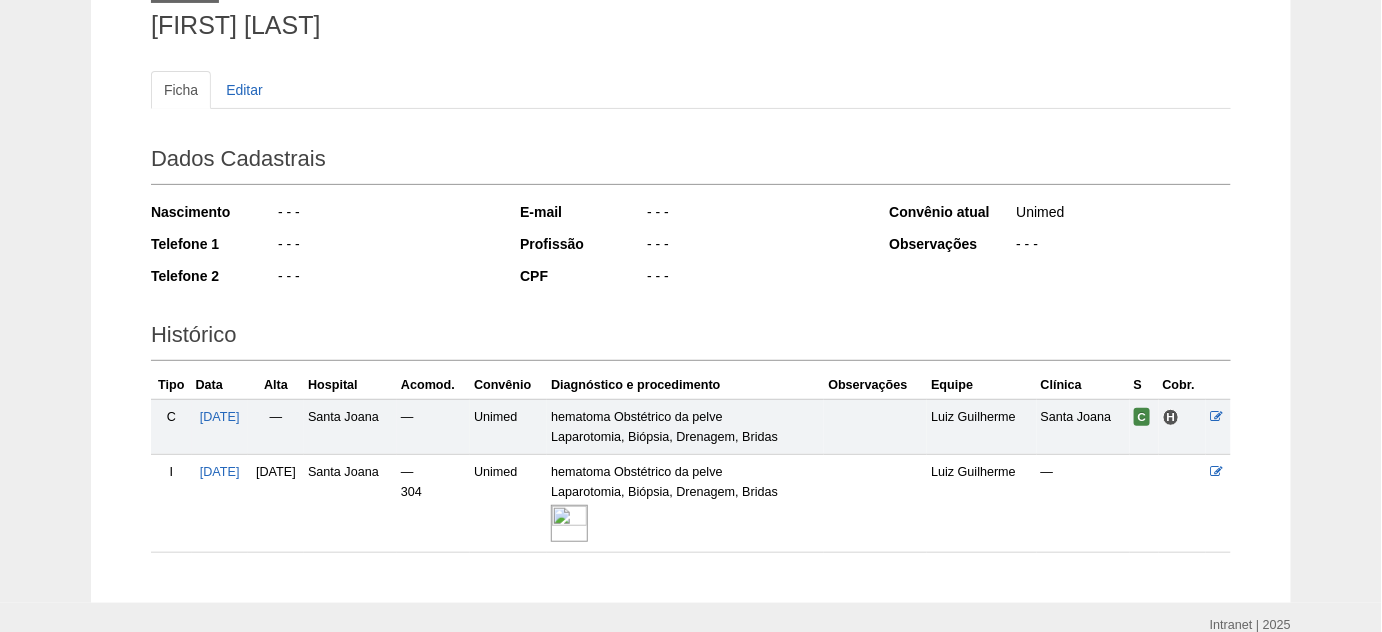 scroll, scrollTop: 181, scrollLeft: 0, axis: vertical 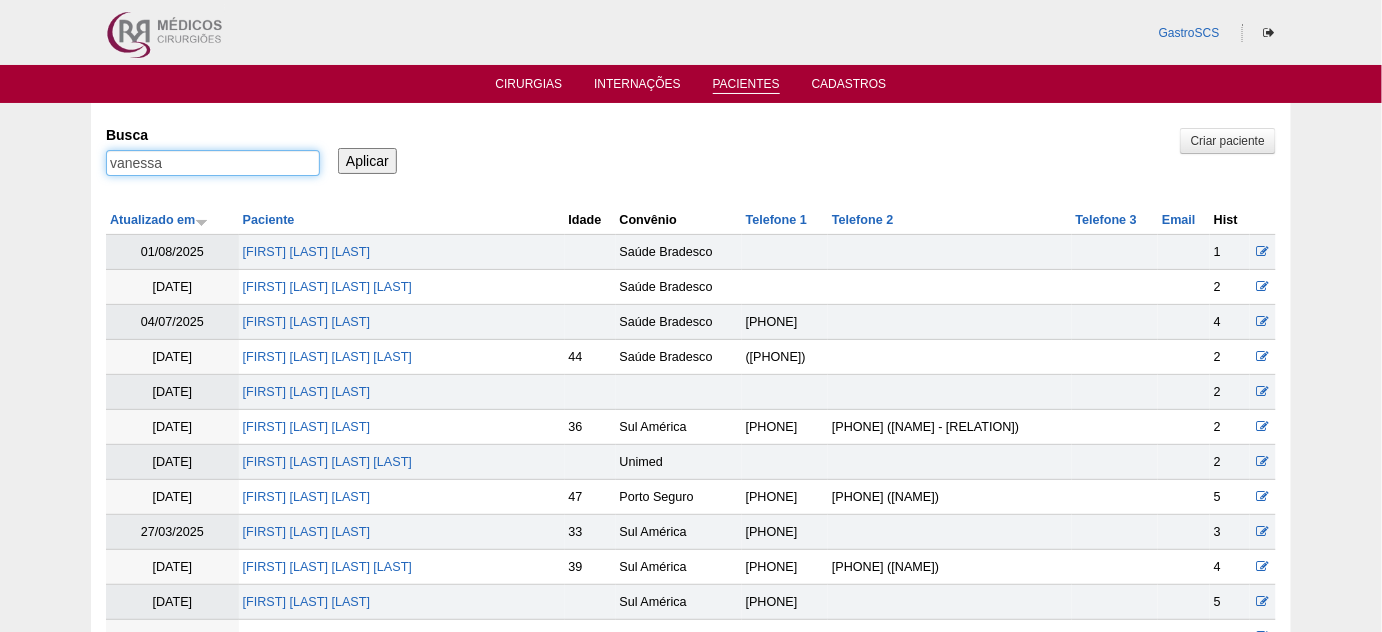 drag, startPoint x: 189, startPoint y: 172, endPoint x: 0, endPoint y: 149, distance: 190.39433 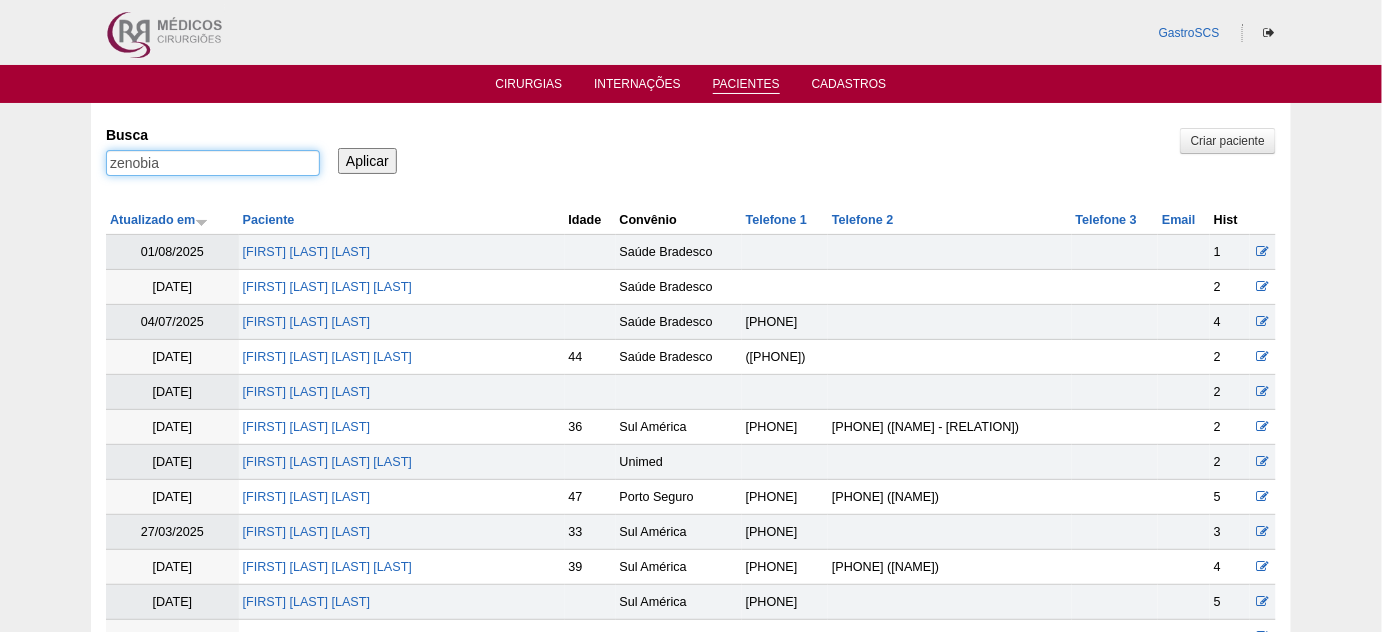 type on "zenobia" 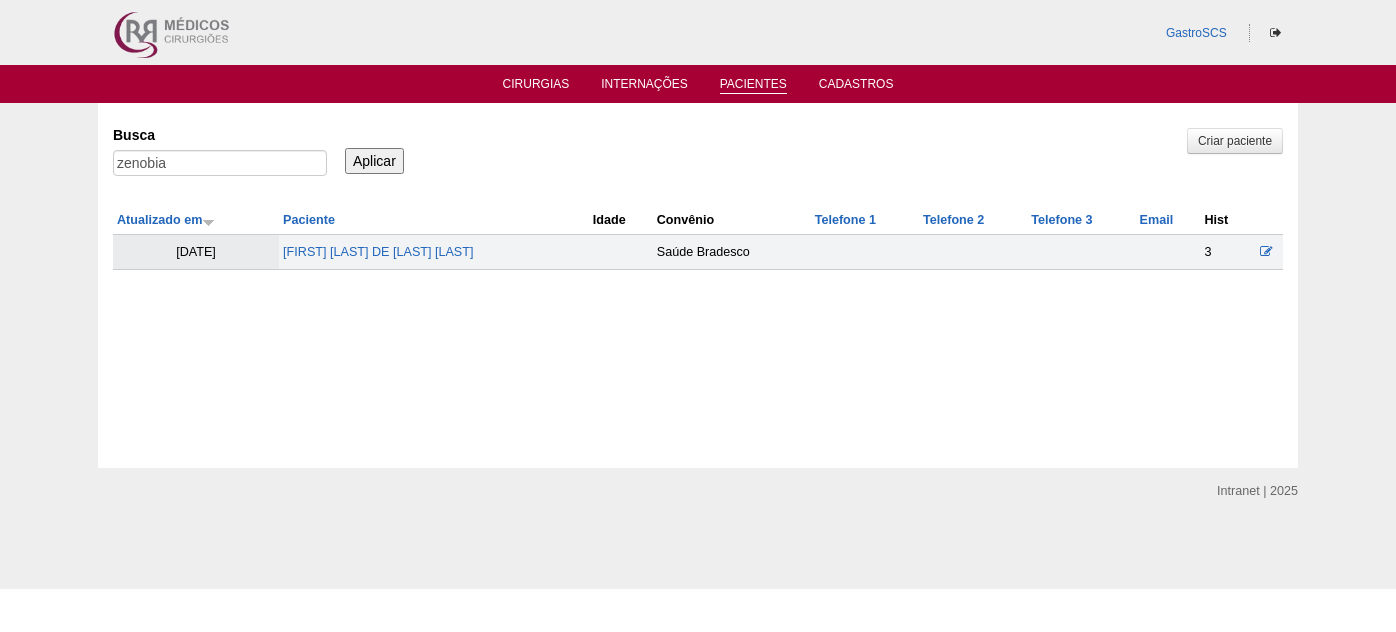 scroll, scrollTop: 0, scrollLeft: 0, axis: both 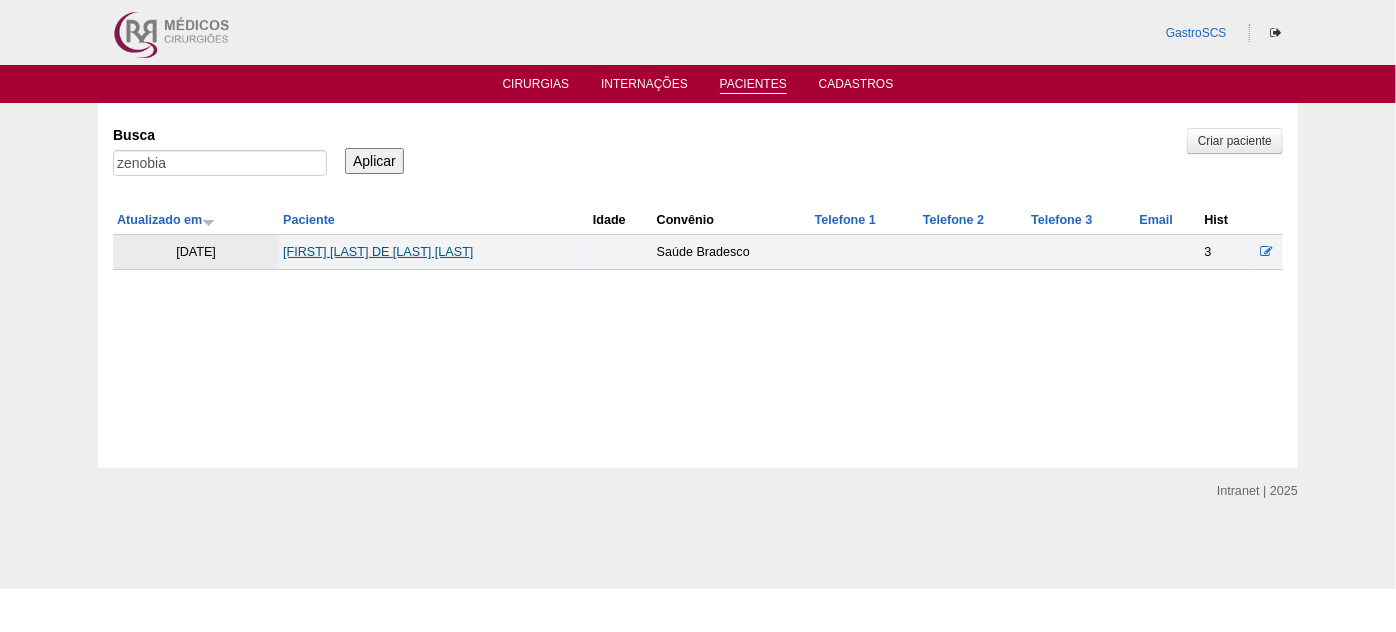 click on "[FIRST] [LAST] DE [LAST] [LAST]" at bounding box center [378, 252] 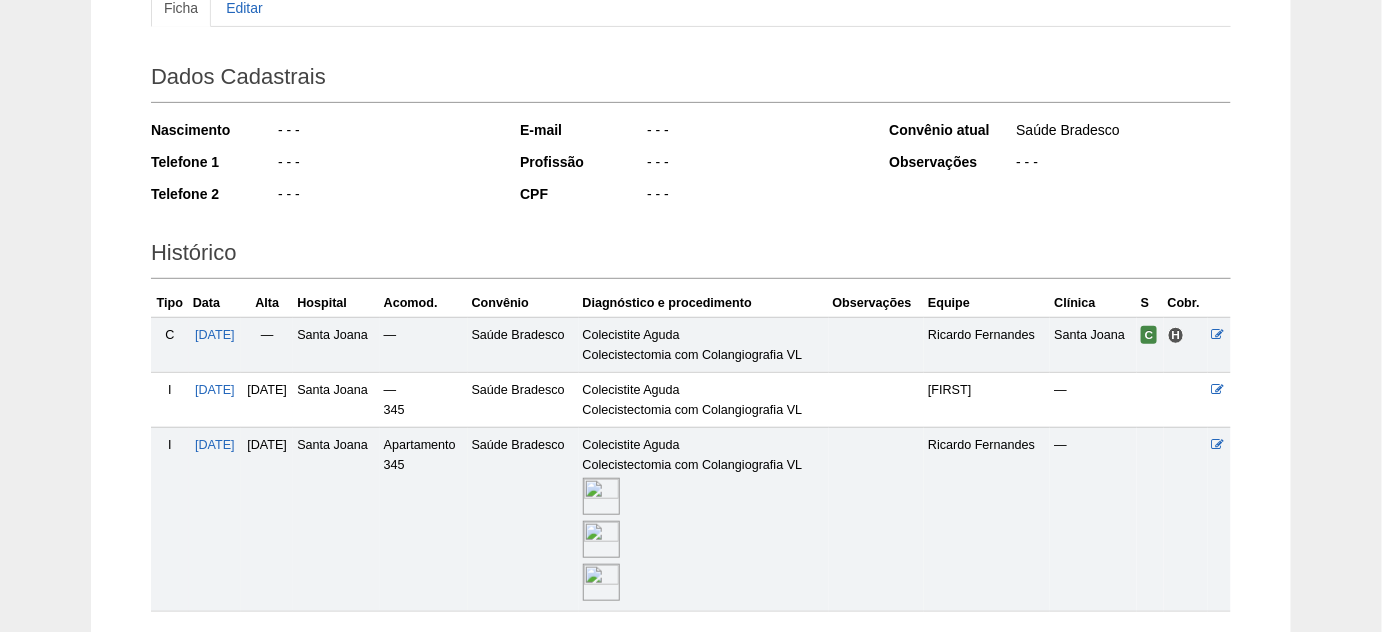scroll, scrollTop: 272, scrollLeft: 0, axis: vertical 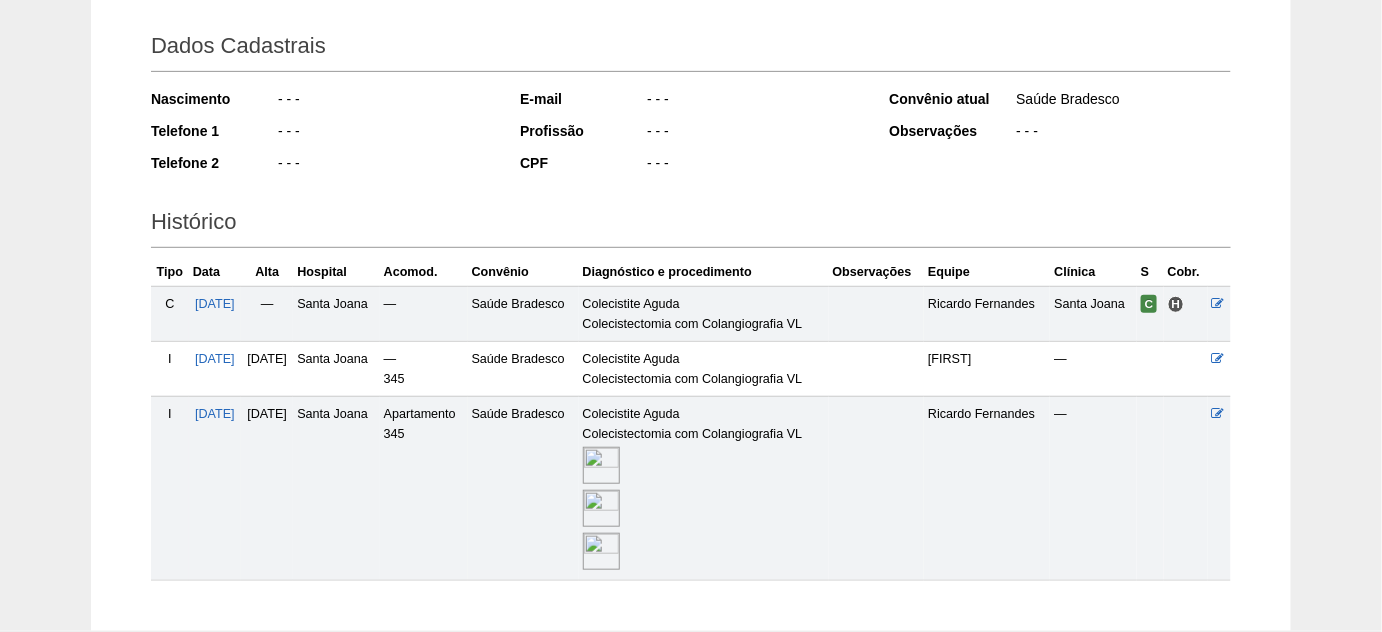 click at bounding box center [601, 465] 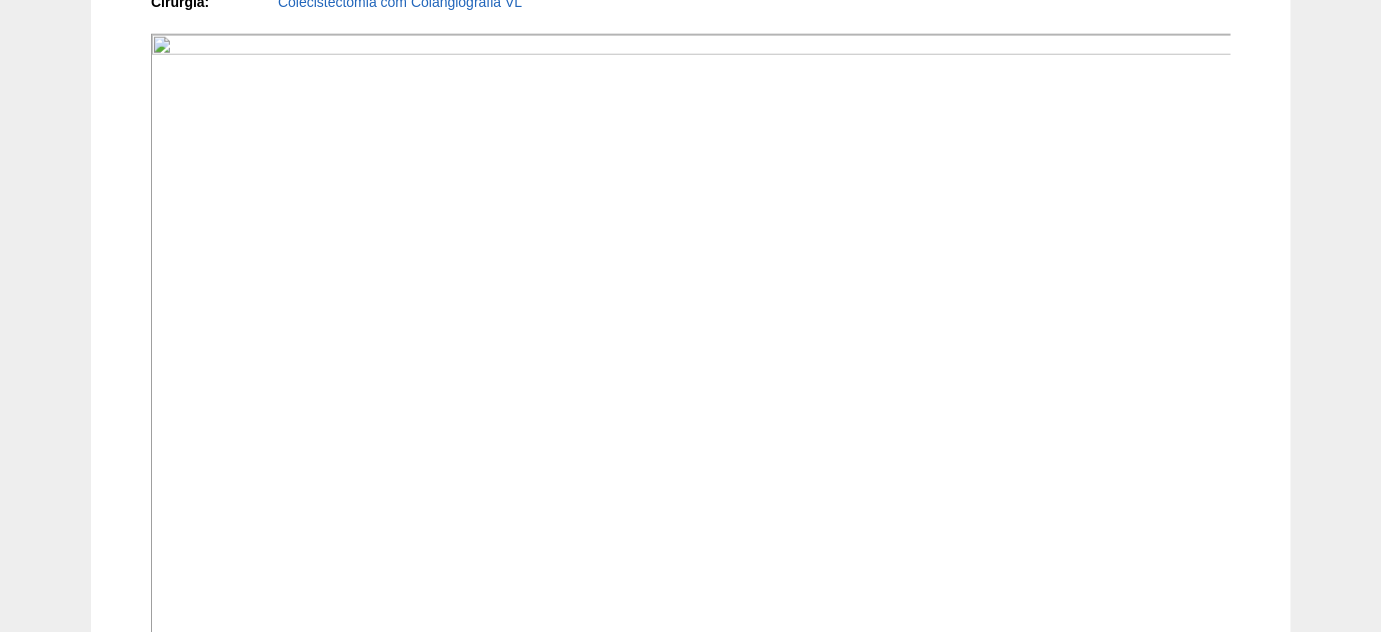 scroll, scrollTop: 636, scrollLeft: 0, axis: vertical 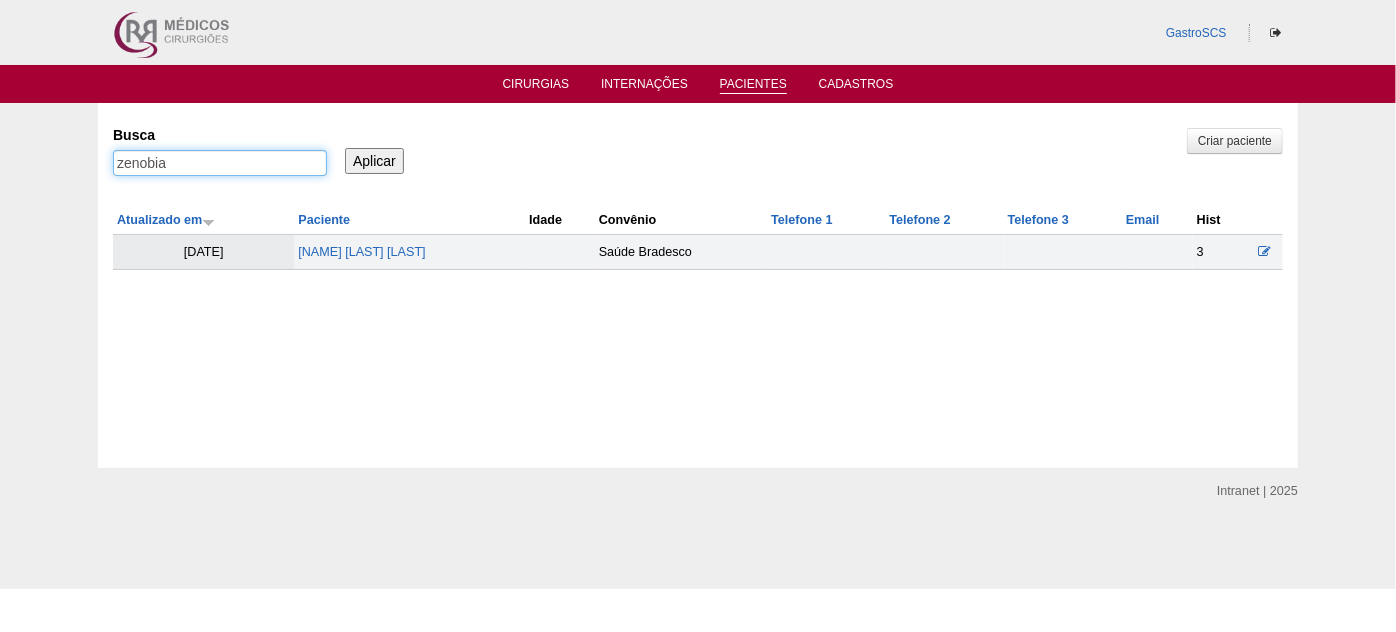 drag, startPoint x: 206, startPoint y: 167, endPoint x: 0, endPoint y: 151, distance: 206.62042 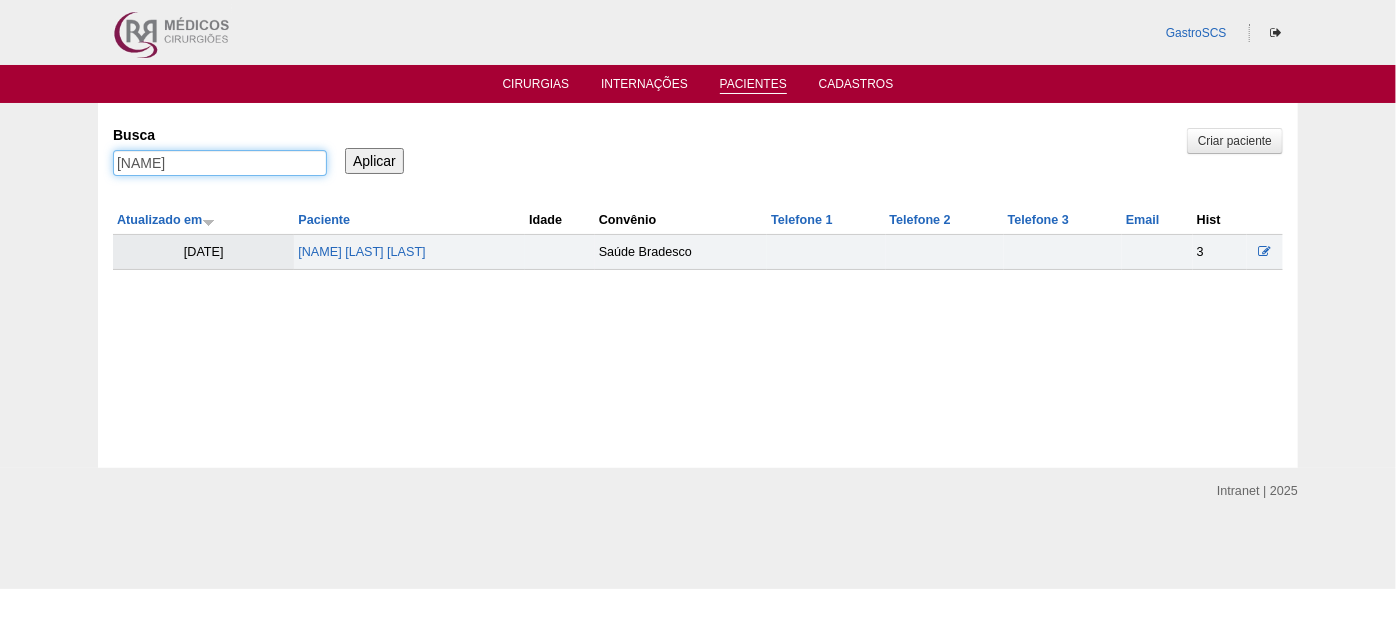 type on "[NAME]" 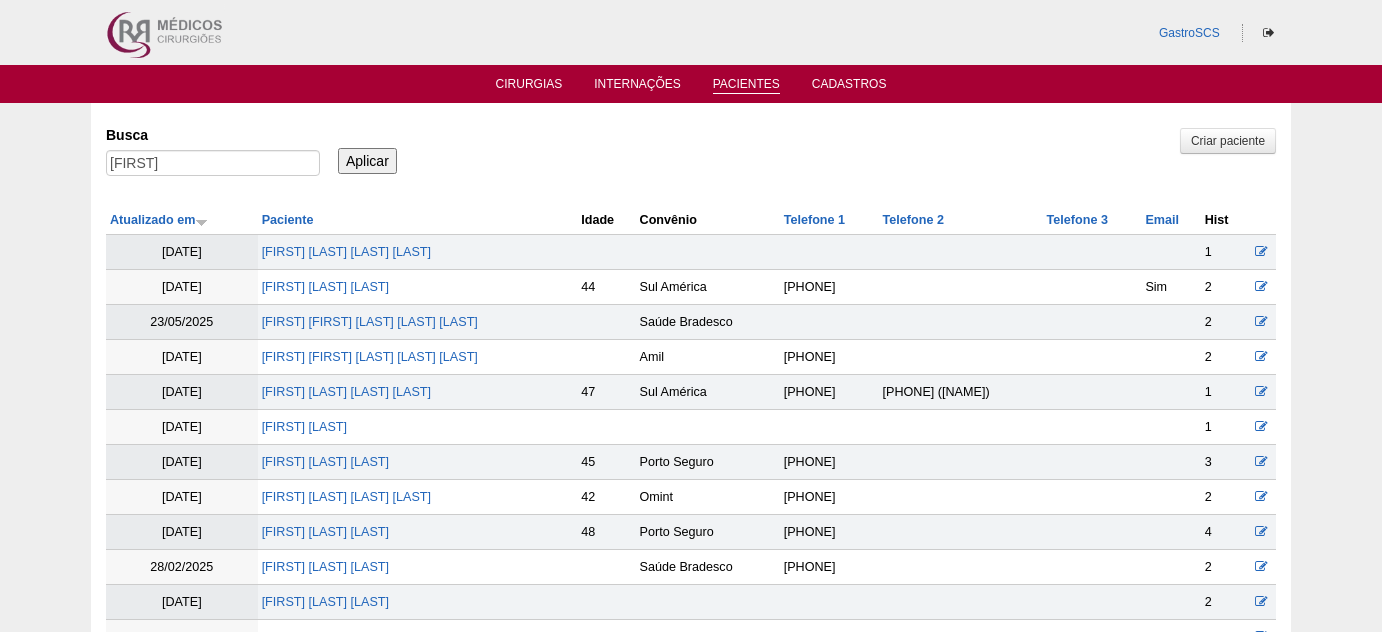 scroll, scrollTop: 0, scrollLeft: 0, axis: both 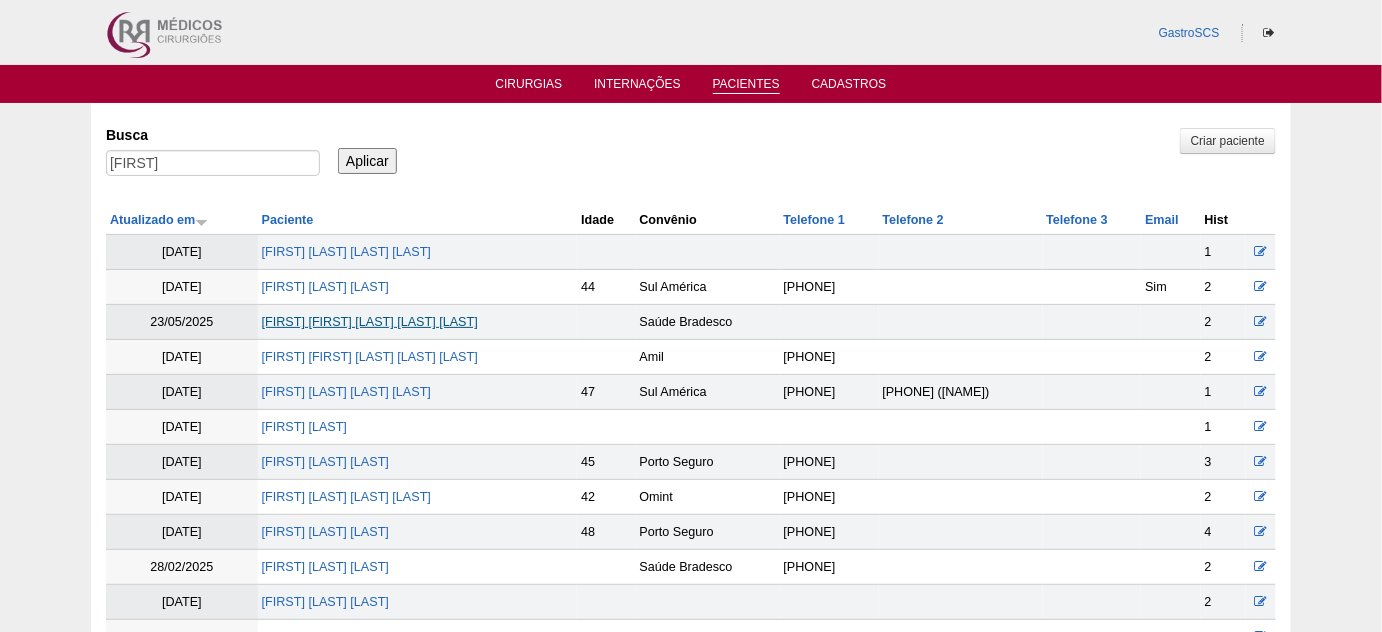 click on "Alessandra Cristiane de Andrade Bueno Lopes" at bounding box center [370, 322] 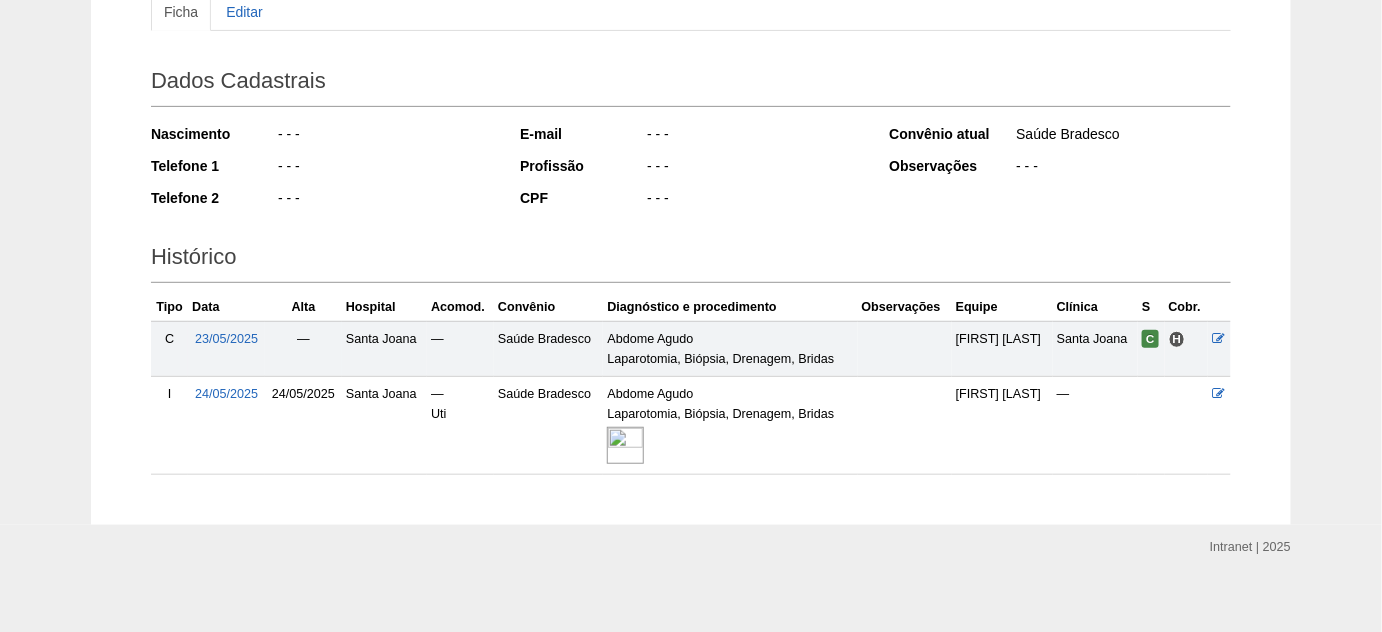 scroll, scrollTop: 247, scrollLeft: 0, axis: vertical 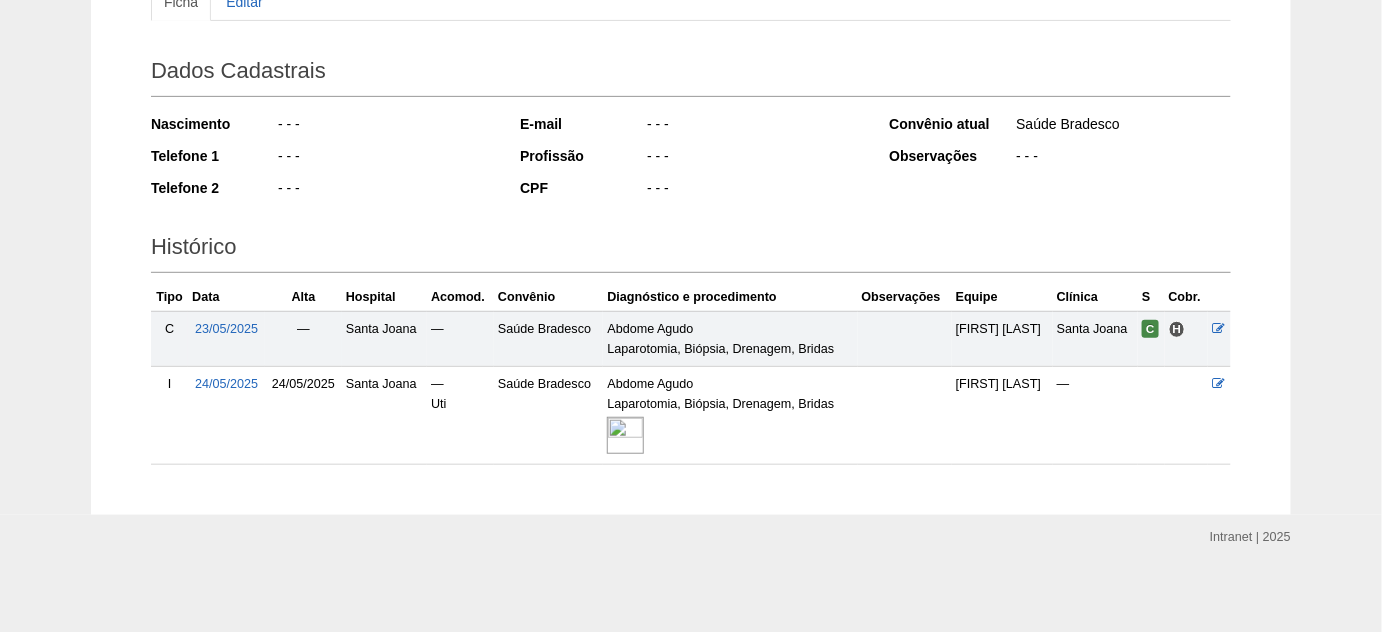 click at bounding box center [625, 435] 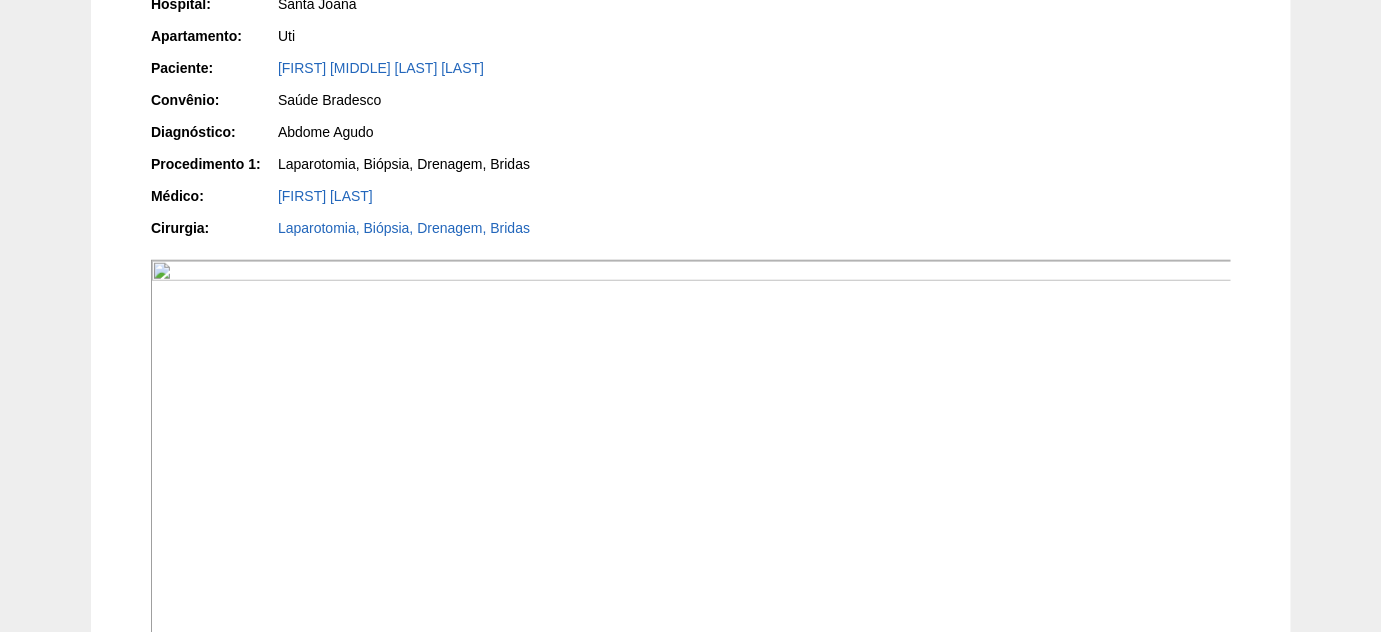scroll, scrollTop: 636, scrollLeft: 0, axis: vertical 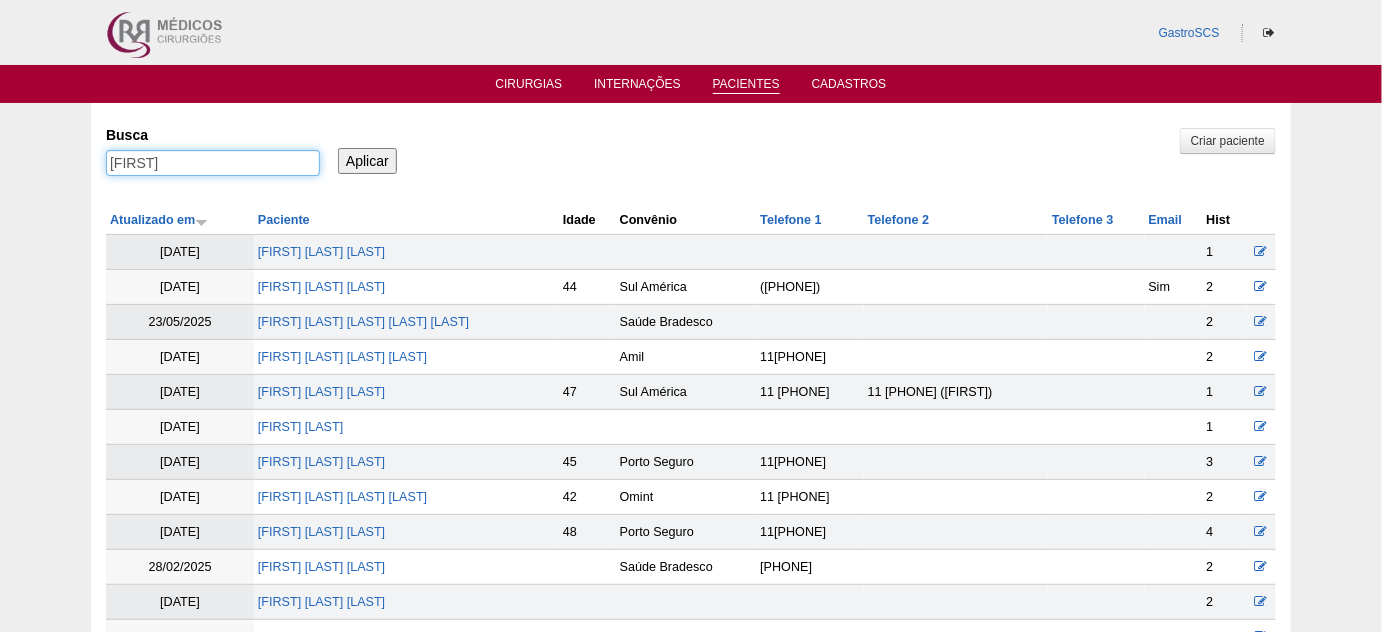 drag, startPoint x: 221, startPoint y: 164, endPoint x: 26, endPoint y: 166, distance: 195.01025 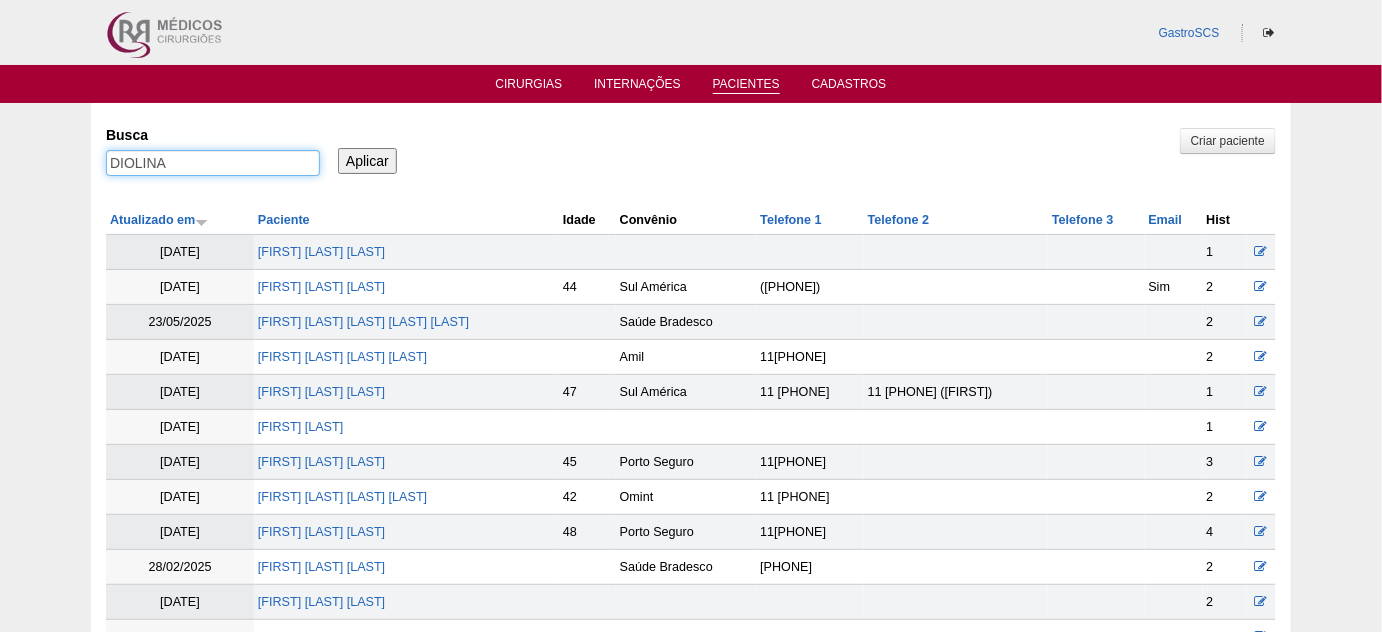 type on "DIOLINA" 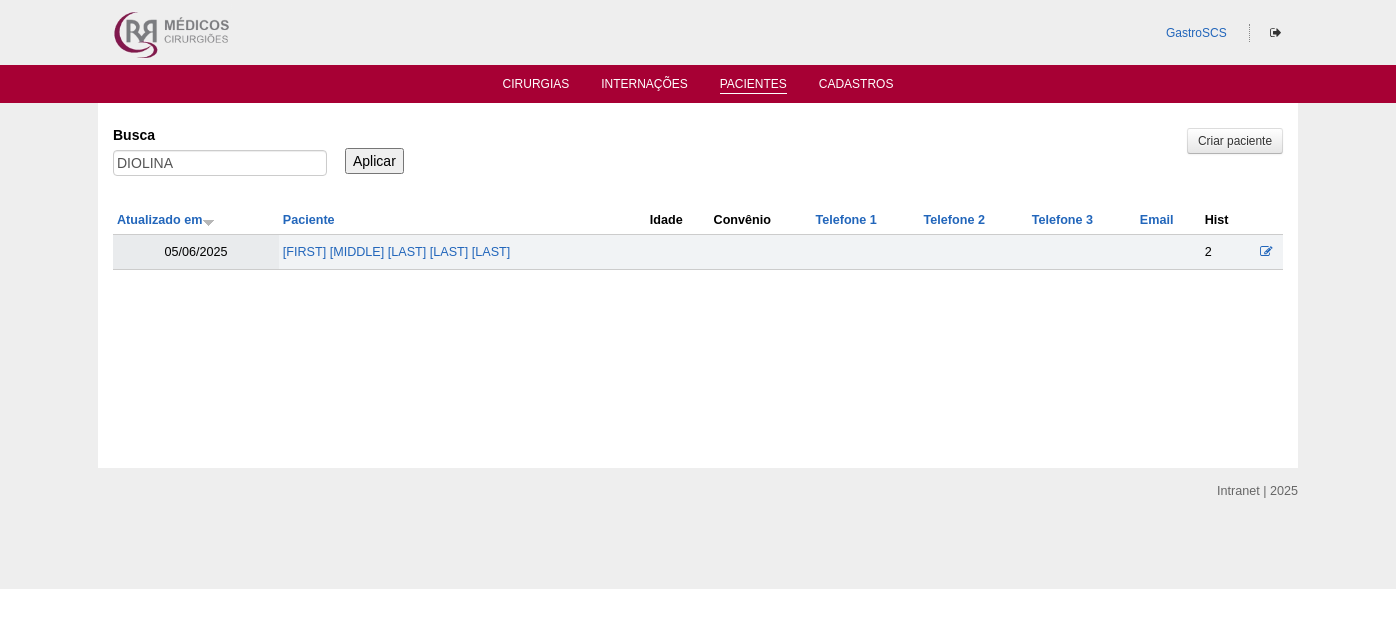 scroll, scrollTop: 0, scrollLeft: 0, axis: both 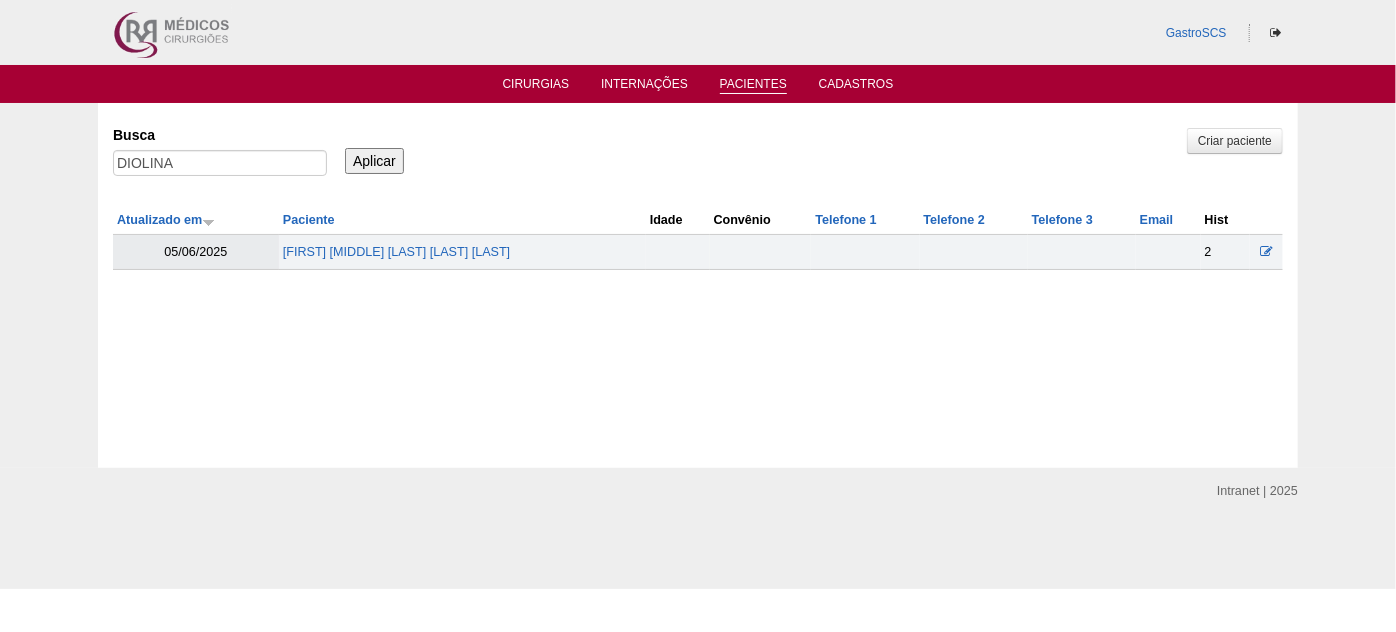 click on "[FIRST] [MIDDLE] [LAST] [LAST] [LAST]" at bounding box center [462, 252] 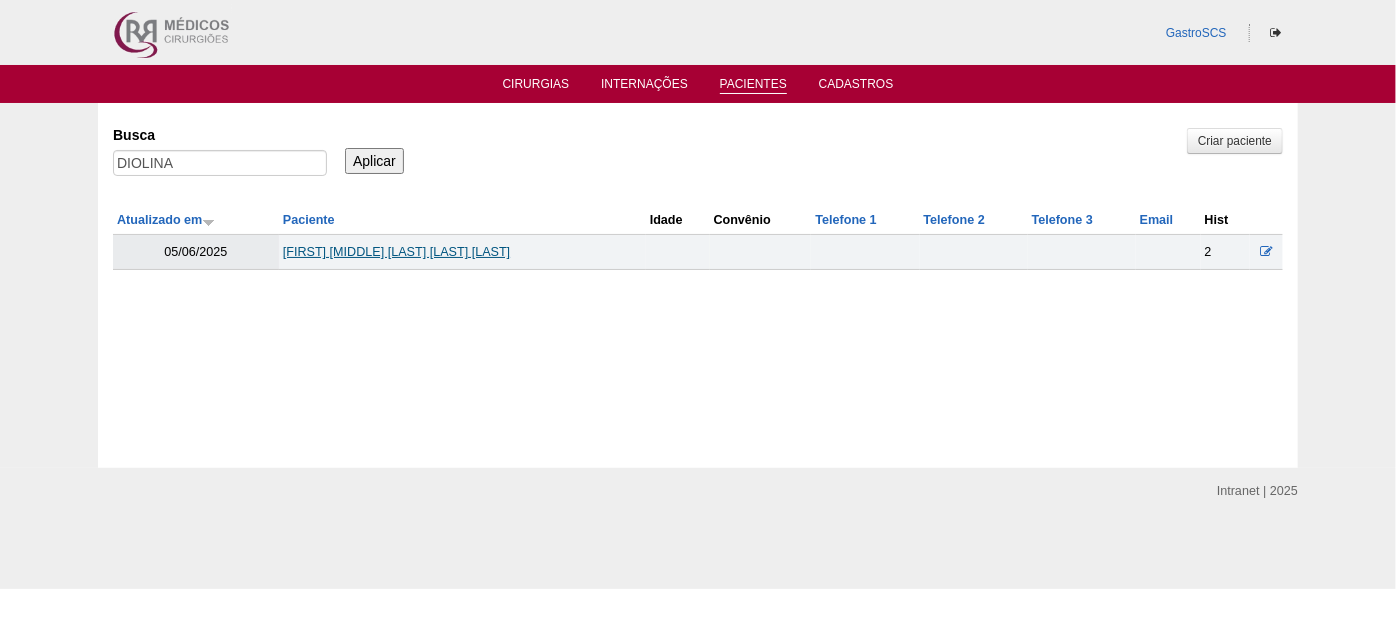 click on "[FIRST] [MIDDLE] [LAST] [LAST] [LAST]" at bounding box center [396, 252] 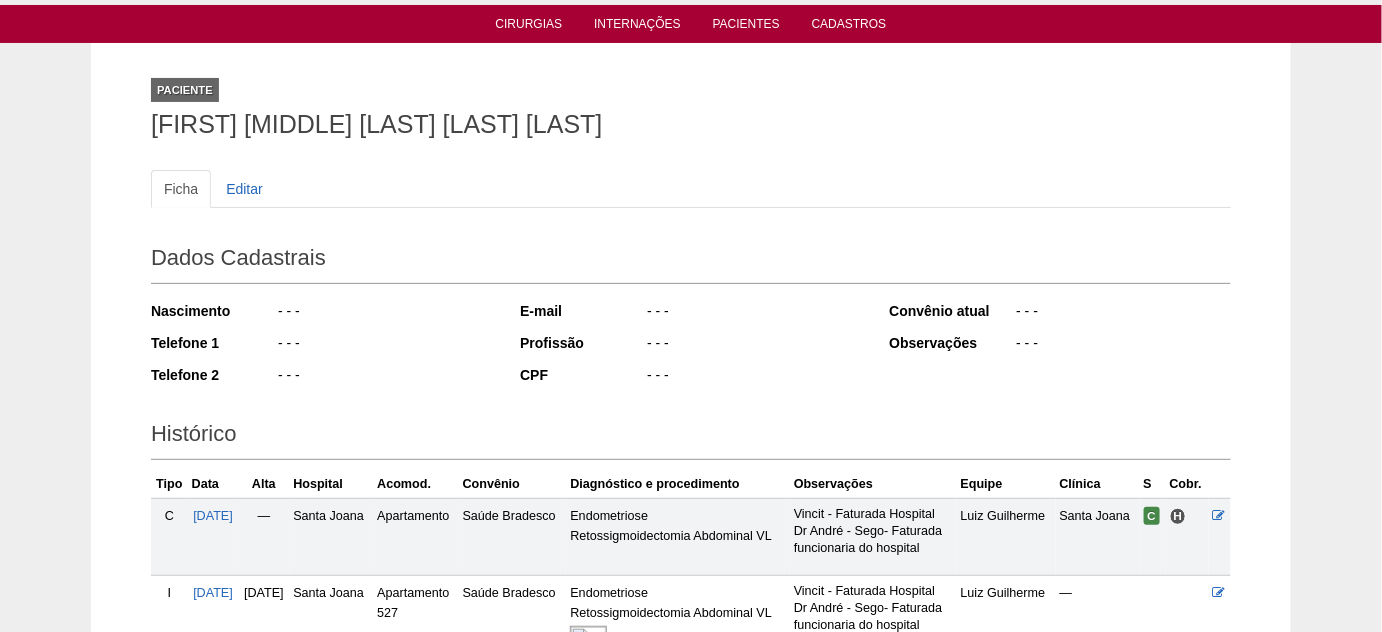 scroll, scrollTop: 181, scrollLeft: 0, axis: vertical 